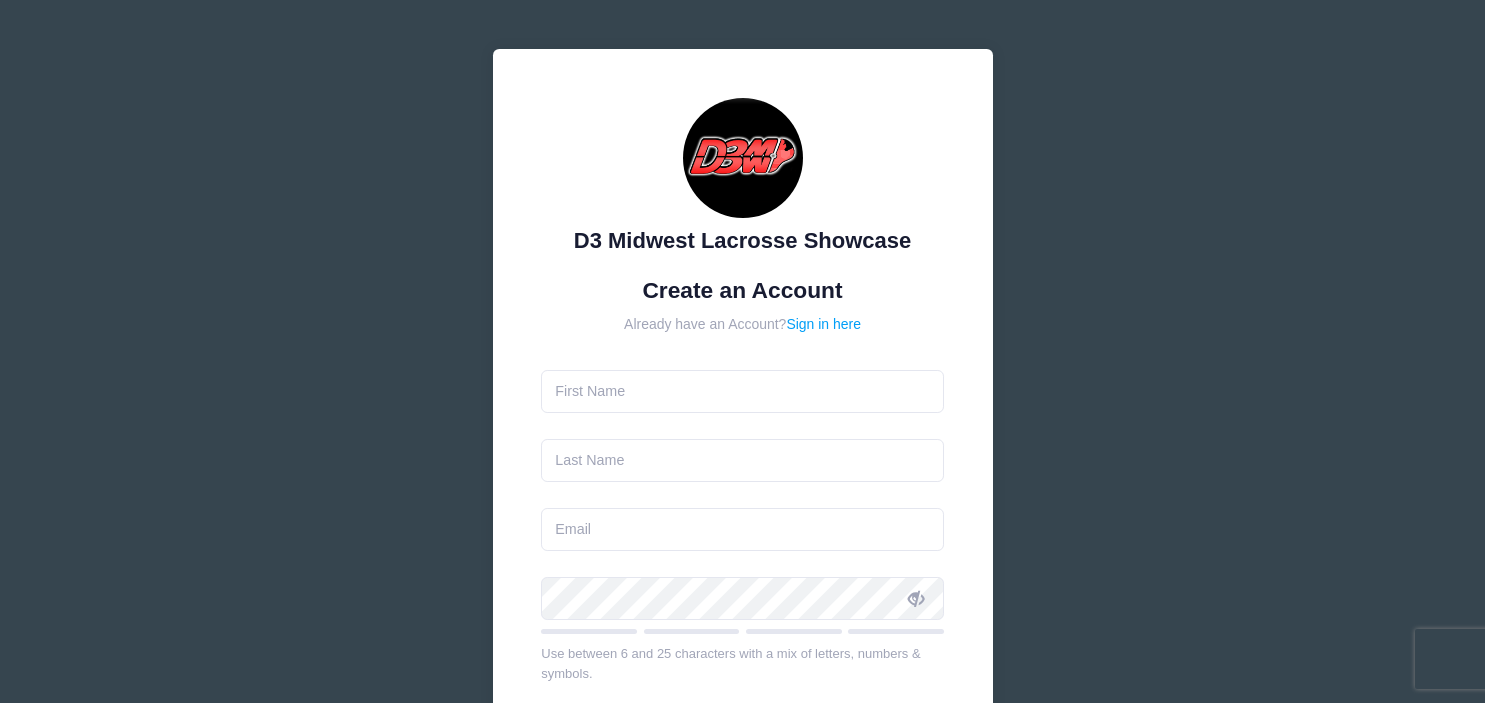 scroll, scrollTop: 0, scrollLeft: 0, axis: both 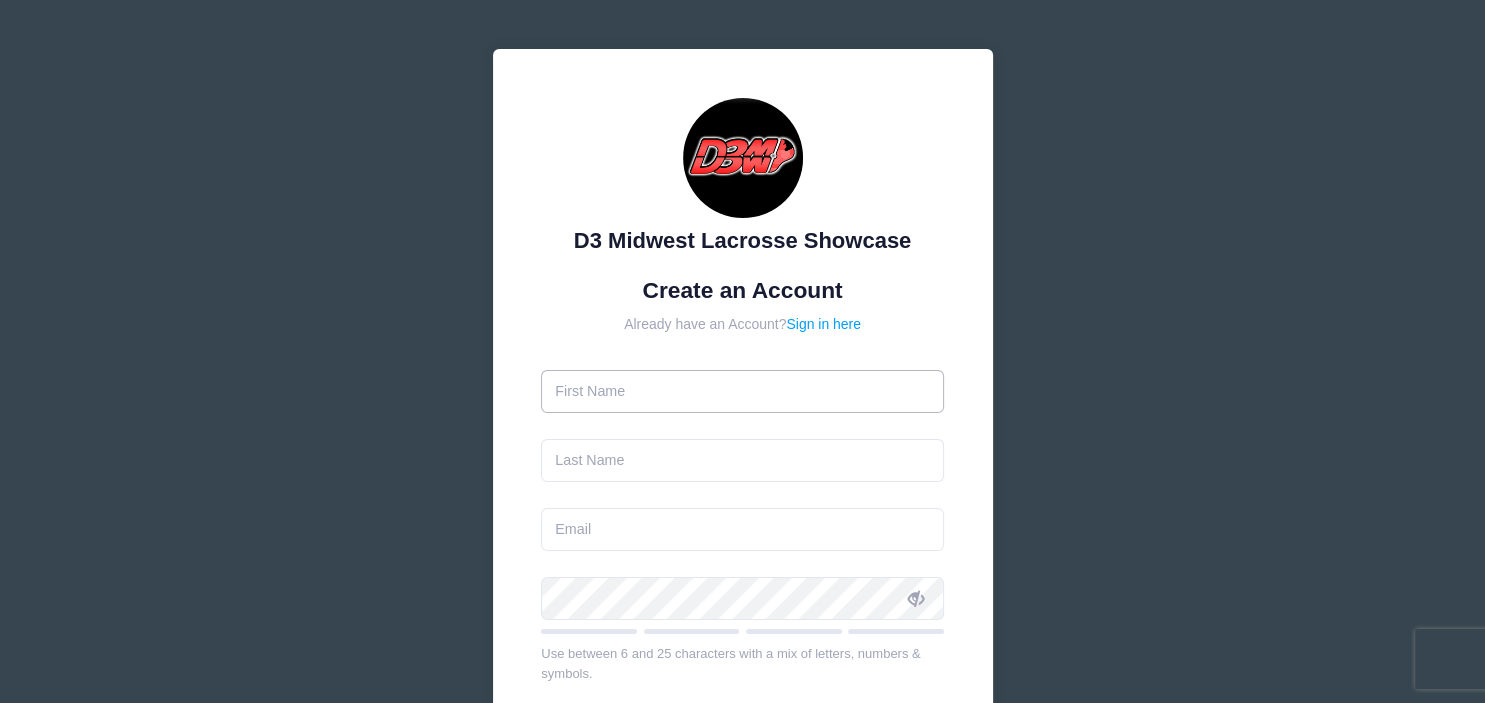 click at bounding box center [742, 391] 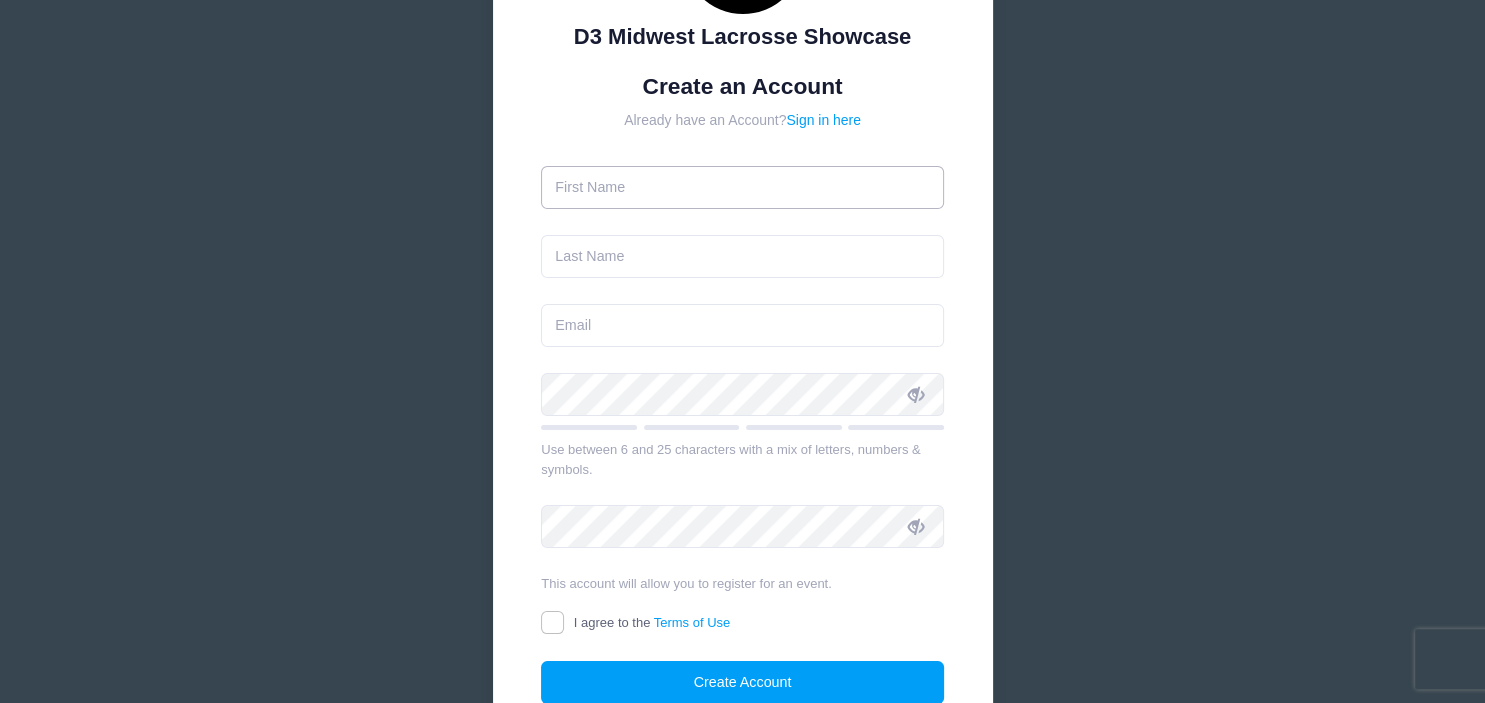 scroll, scrollTop: 200, scrollLeft: 0, axis: vertical 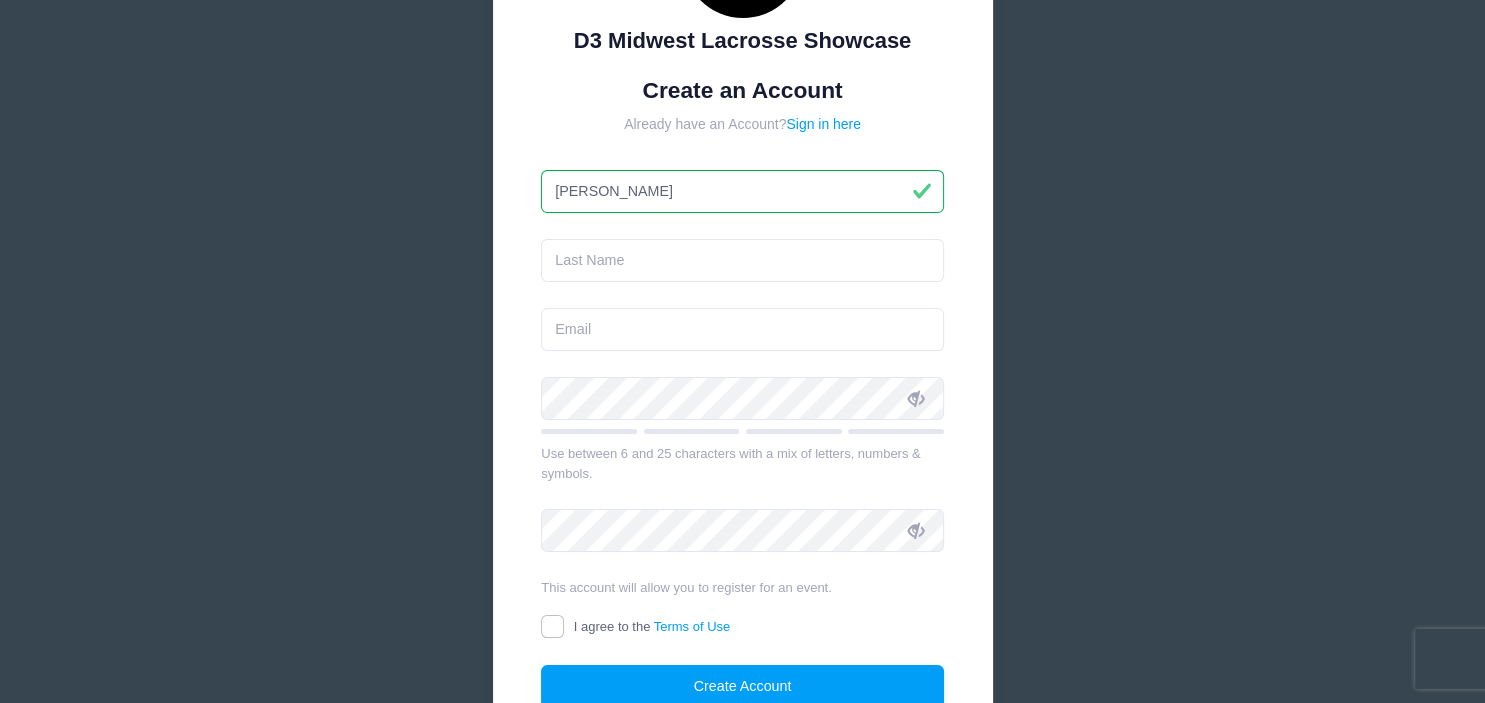 type on "[PERSON_NAME]" 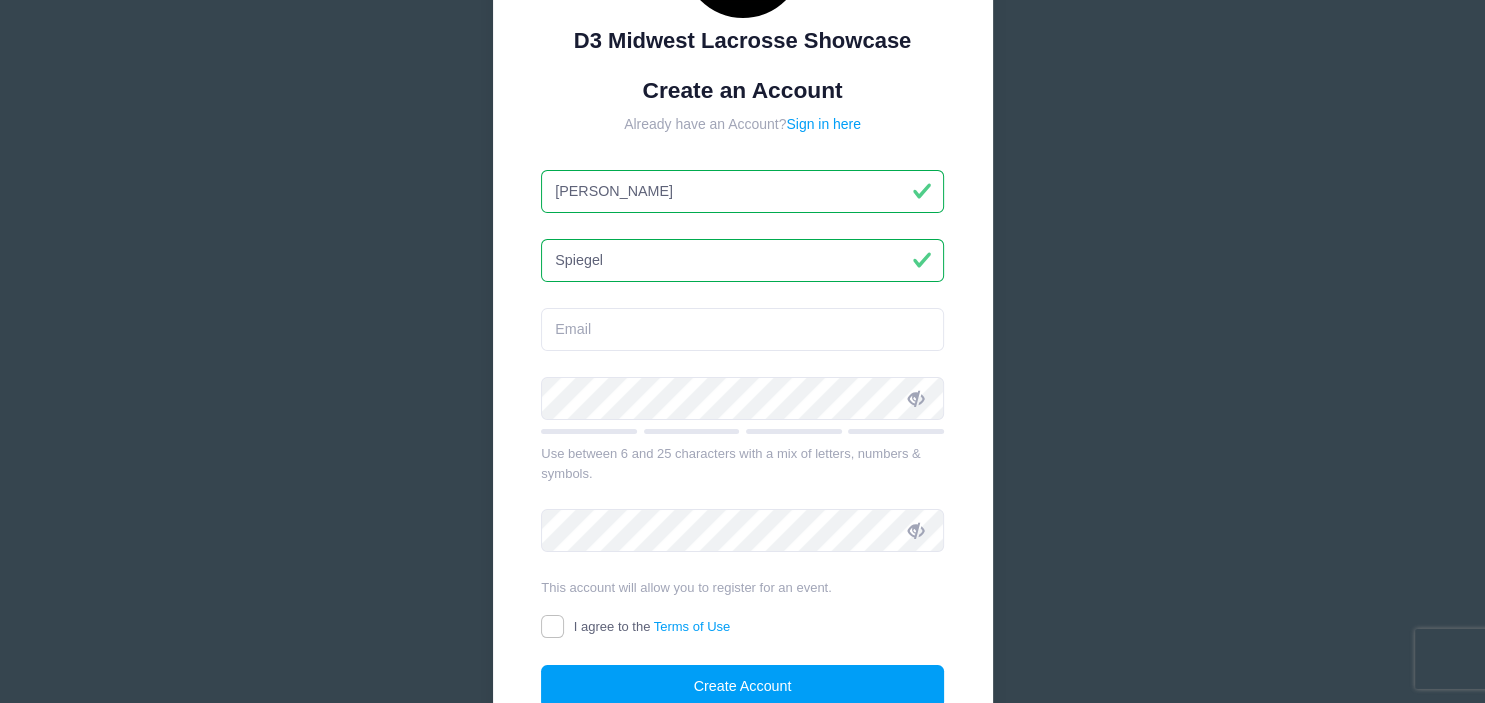 type on "Spiegel" 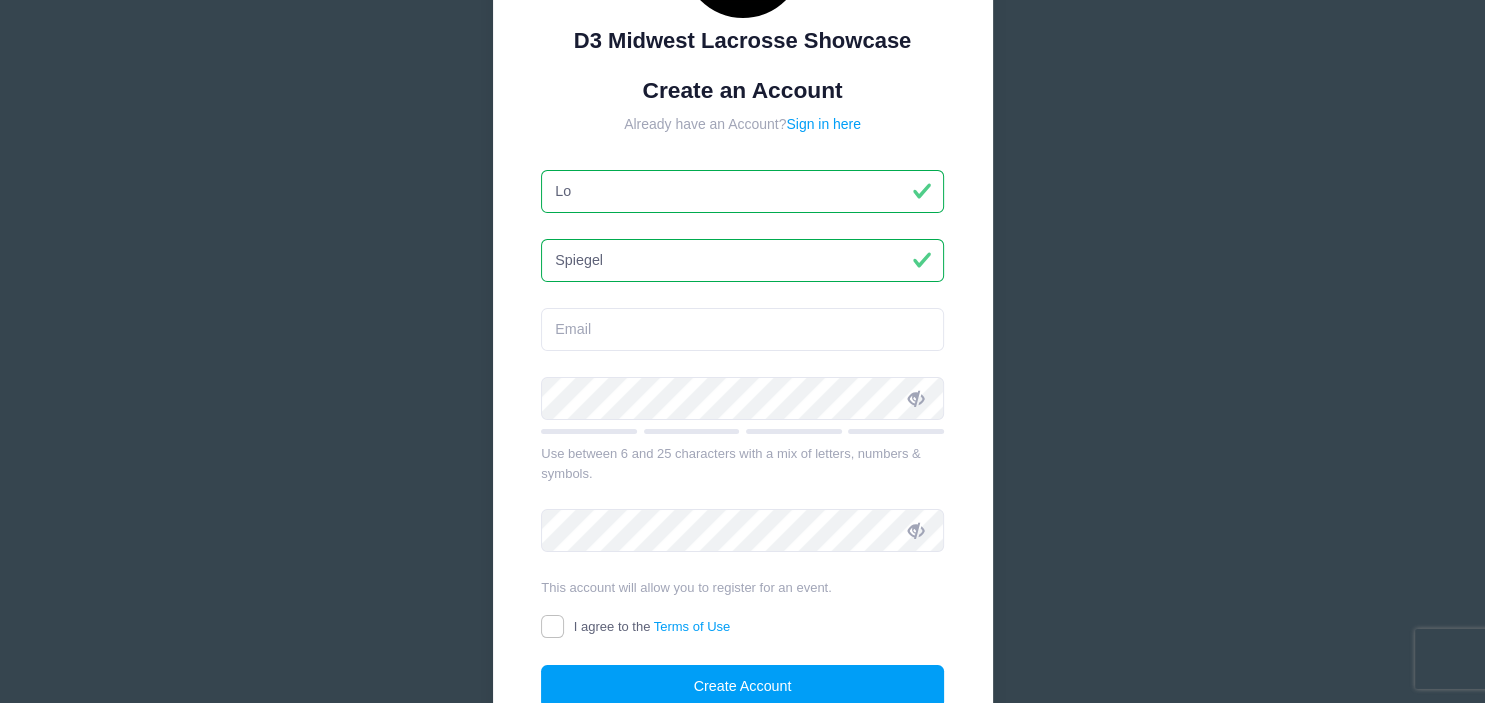 type on "L" 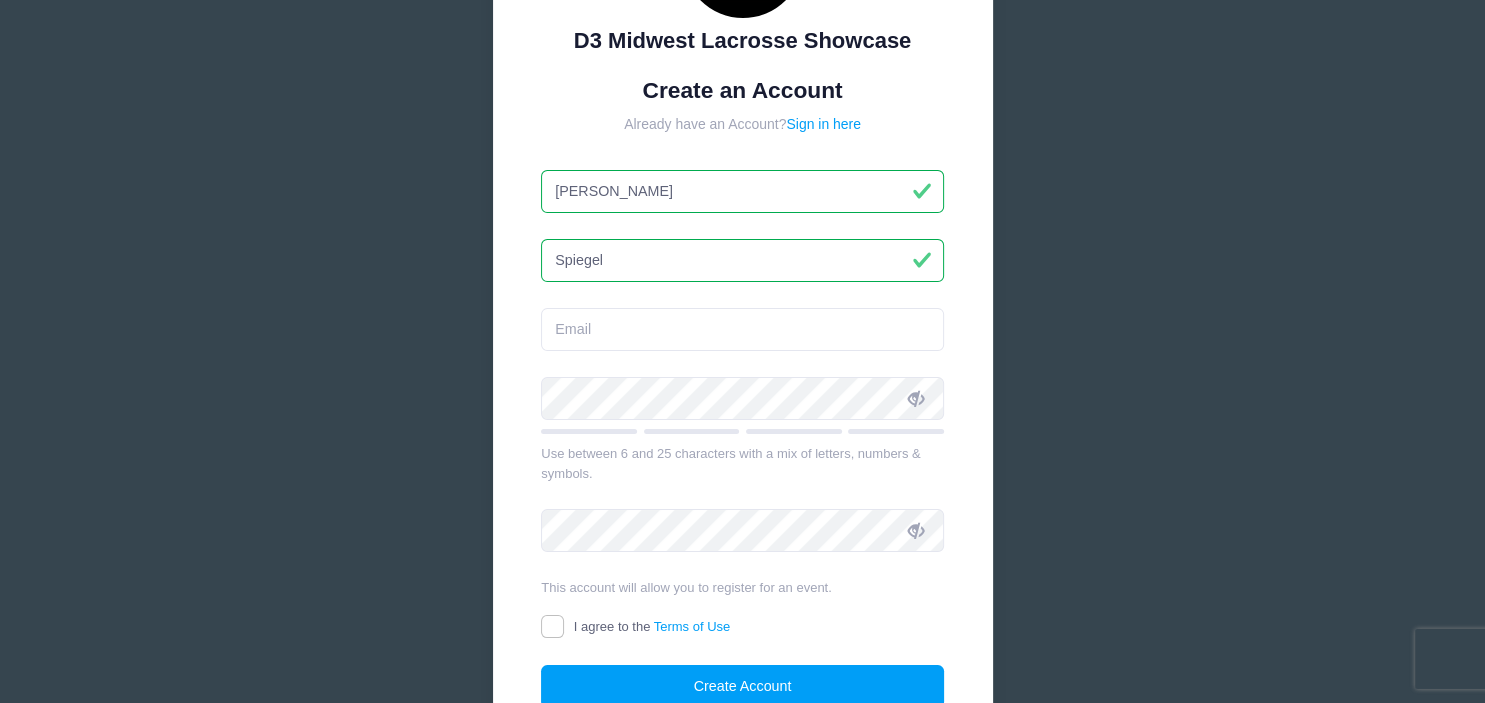 click on "[PERSON_NAME]" at bounding box center (742, 191) 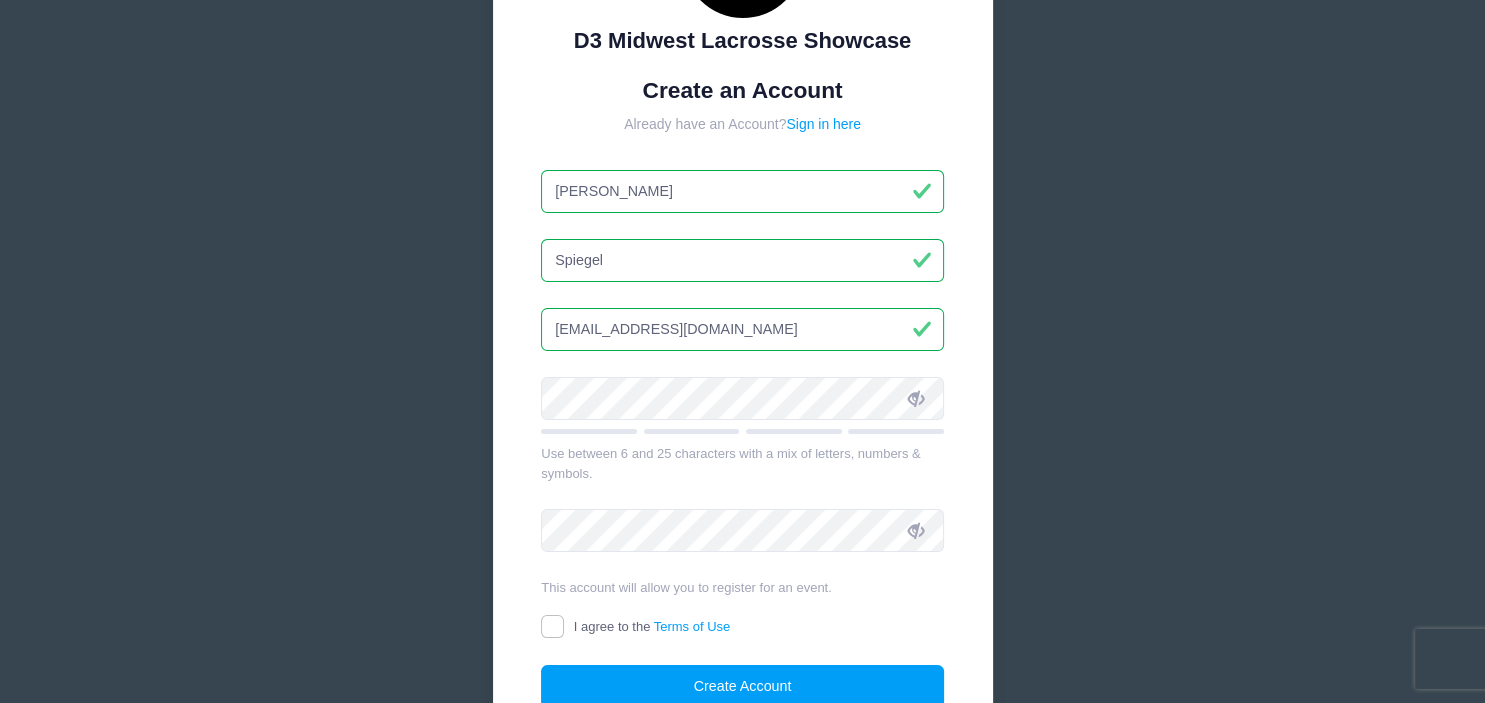 type on "[EMAIL_ADDRESS][DOMAIN_NAME]" 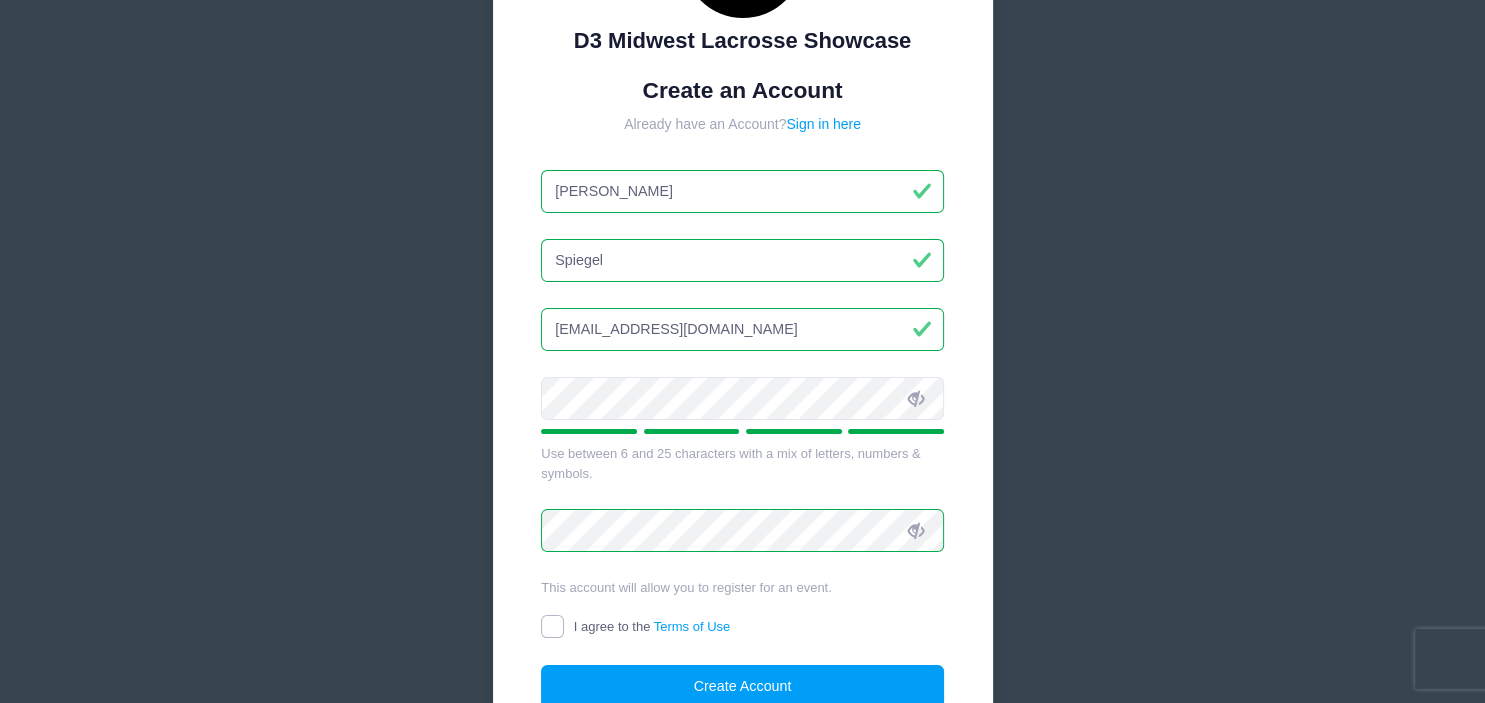 click on "I agree to the
Terms of Use" at bounding box center [552, 626] 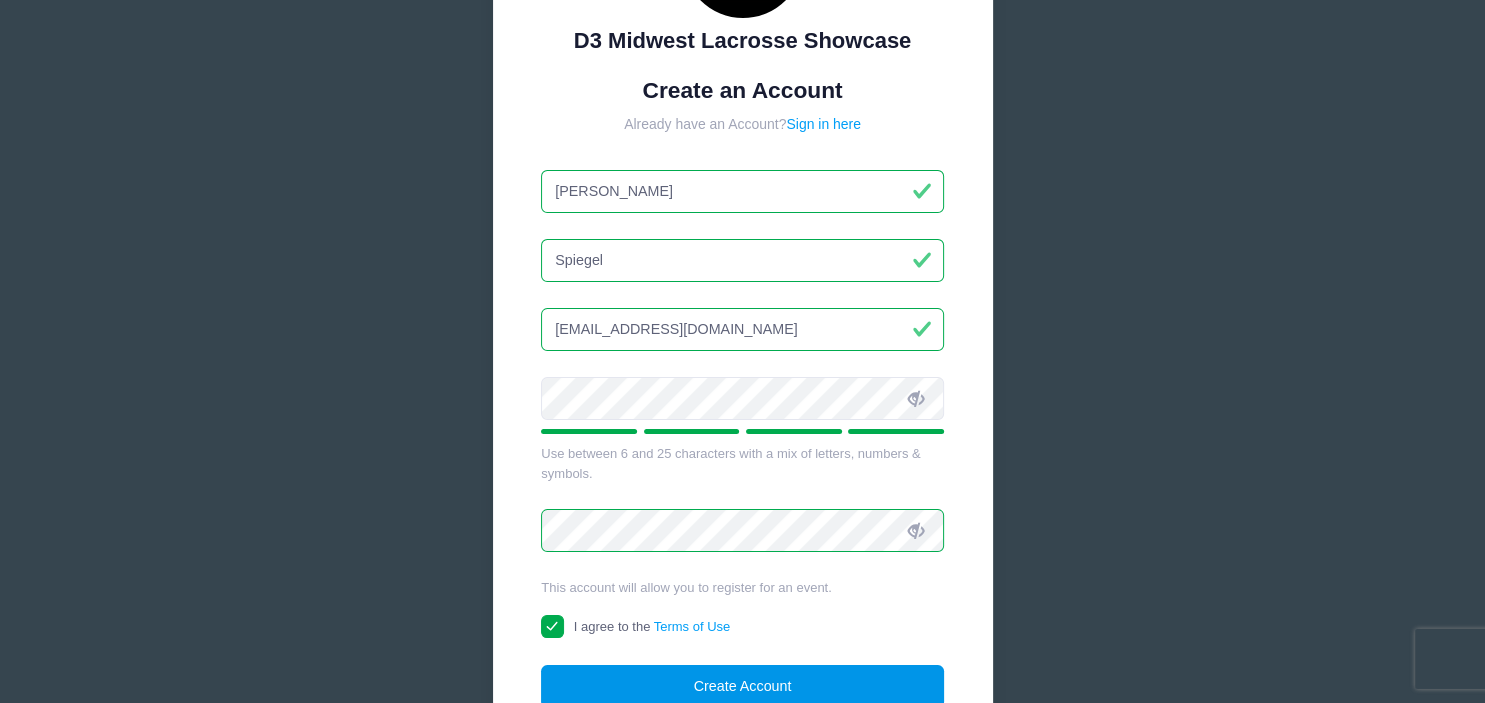 click on "Create Account" at bounding box center [742, 686] 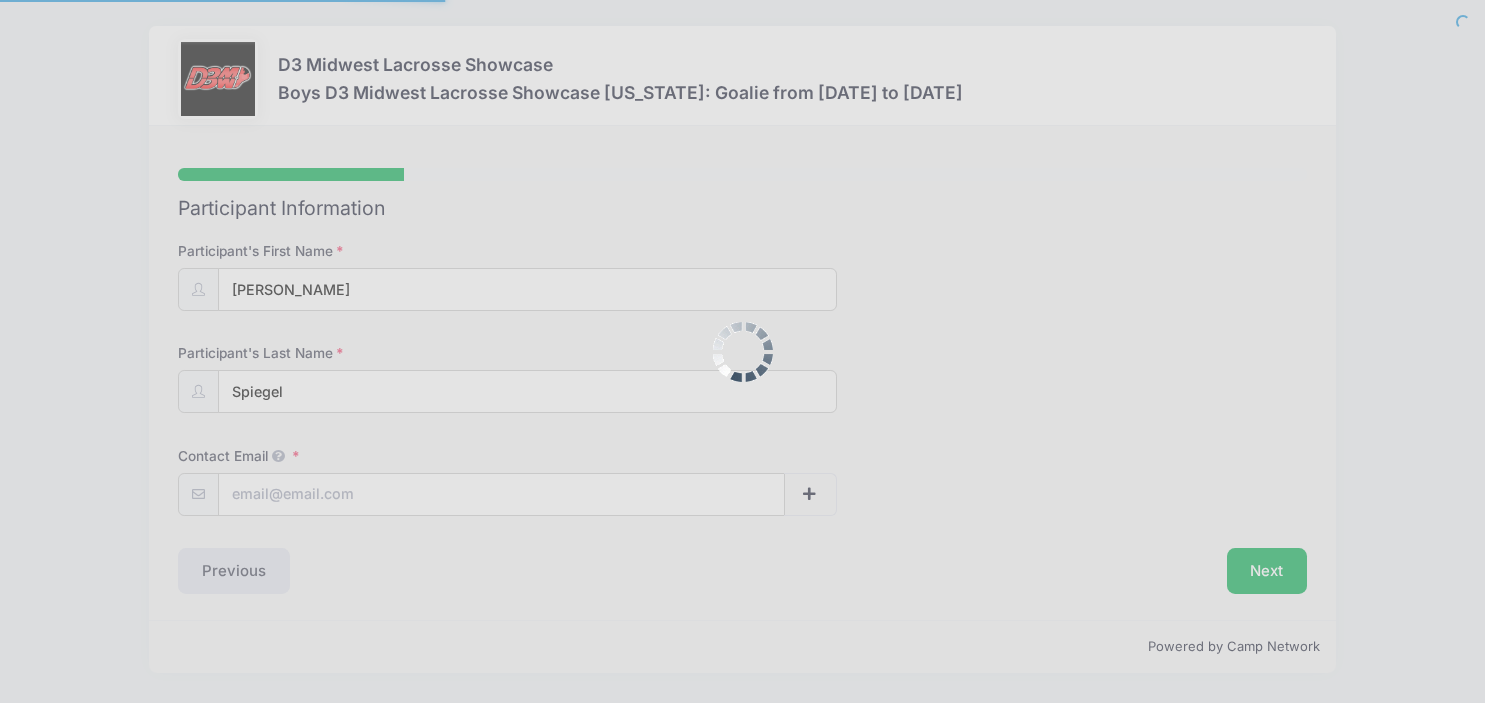 scroll, scrollTop: 0, scrollLeft: 0, axis: both 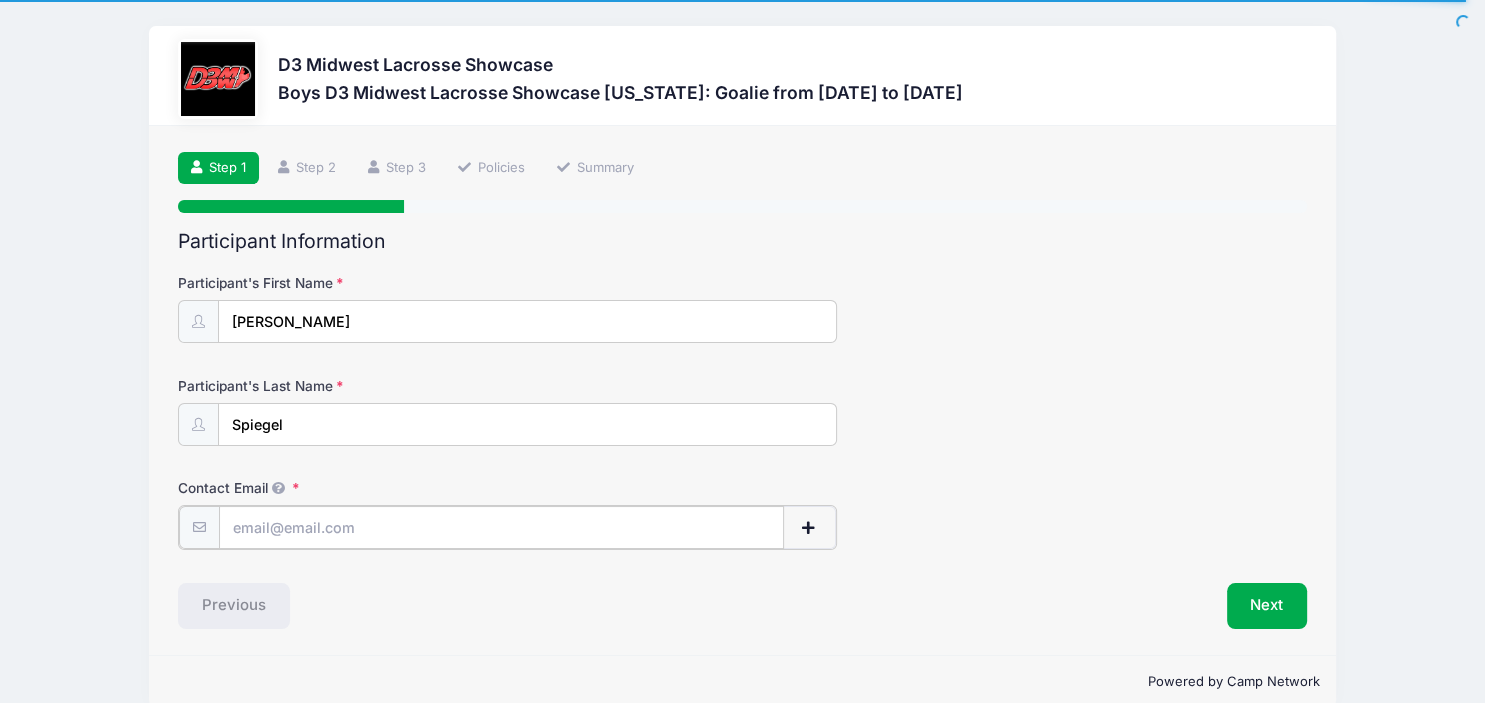 click on "Contact Email" at bounding box center [501, 527] 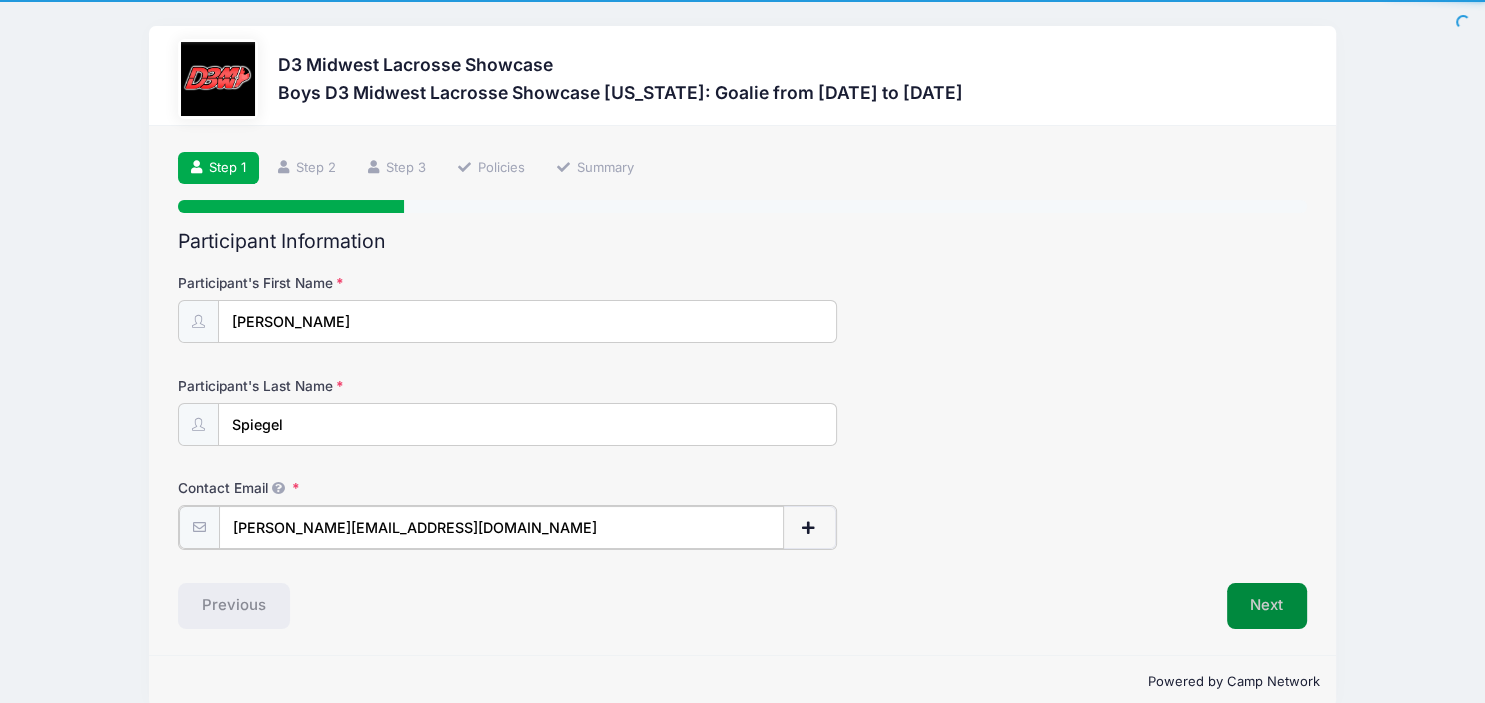 type on "[PERSON_NAME][EMAIL_ADDRESS][DOMAIN_NAME]" 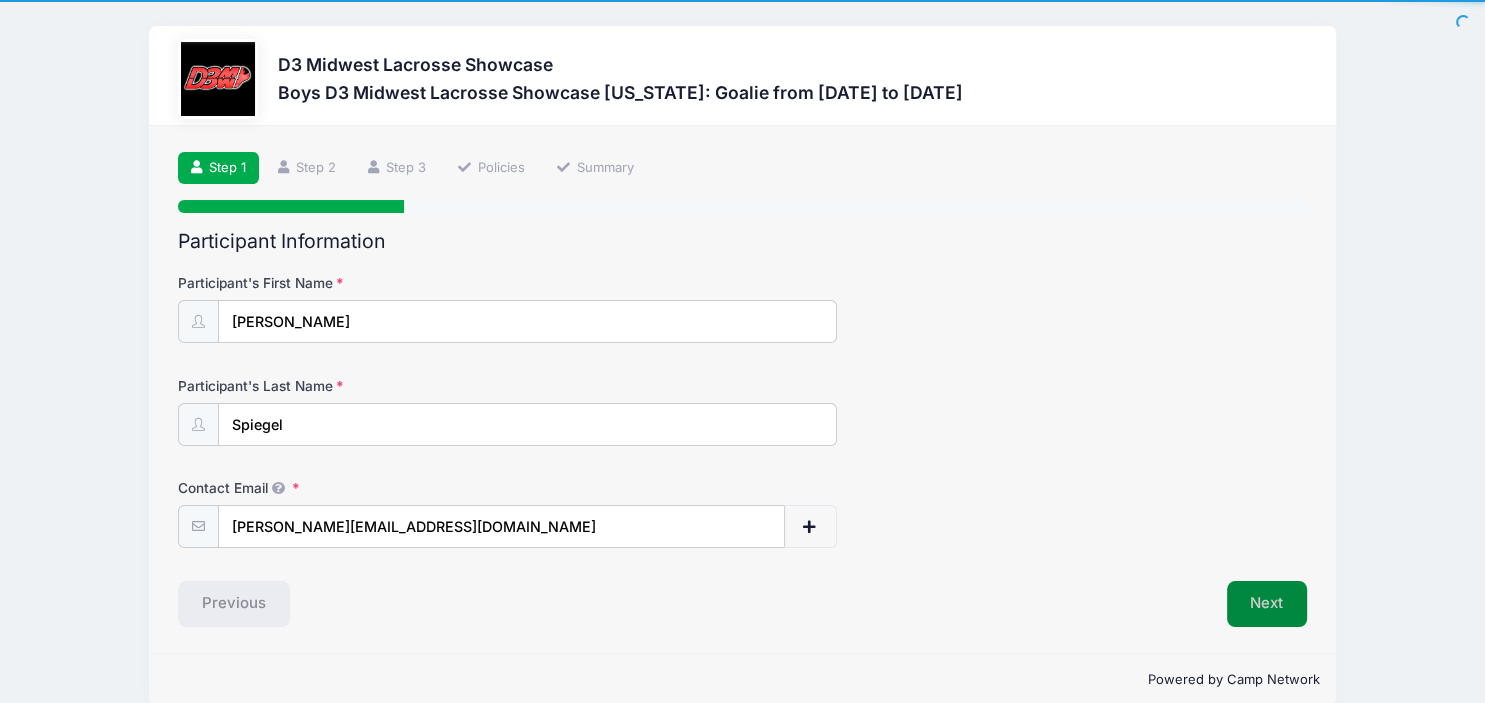 click on "Next" at bounding box center (1267, 604) 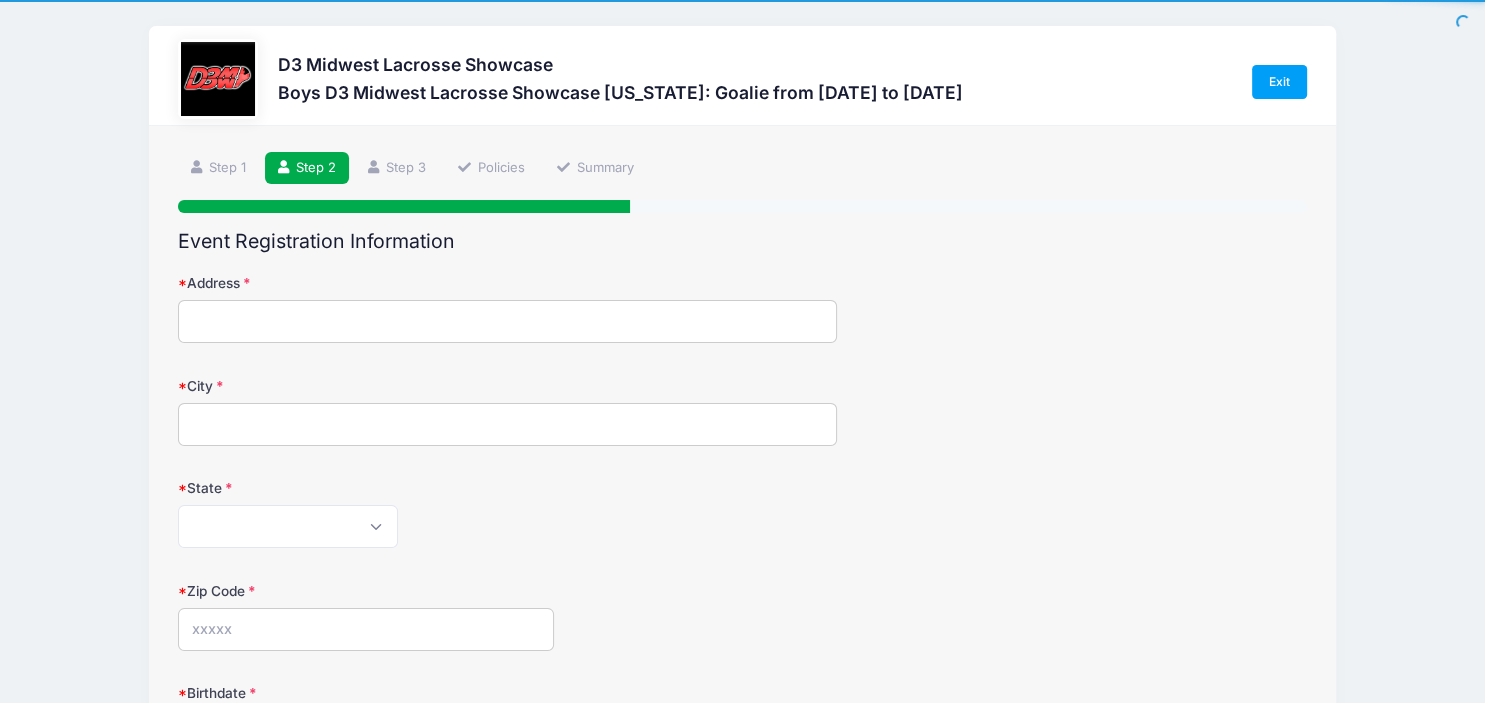 click on "Address" at bounding box center (507, 321) 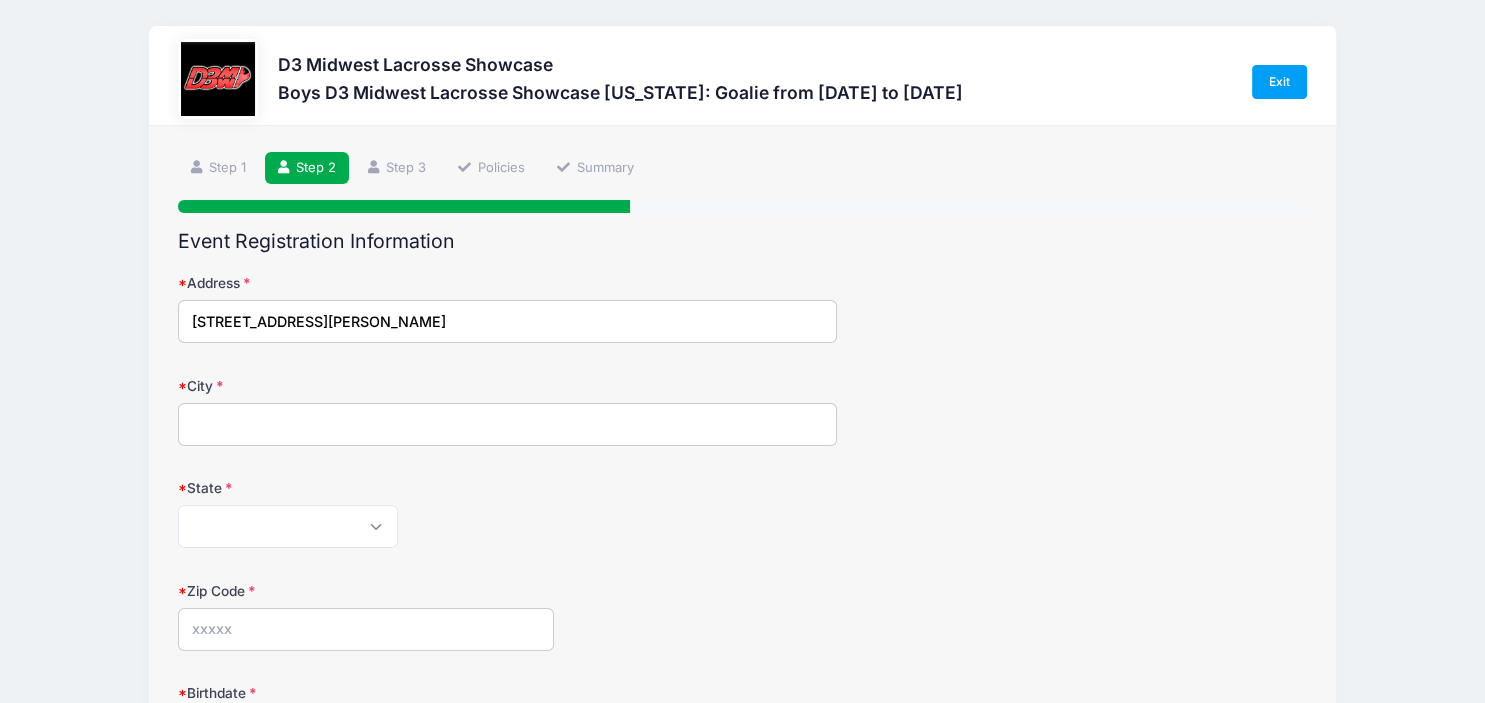 type on "[STREET_ADDRESS][PERSON_NAME]" 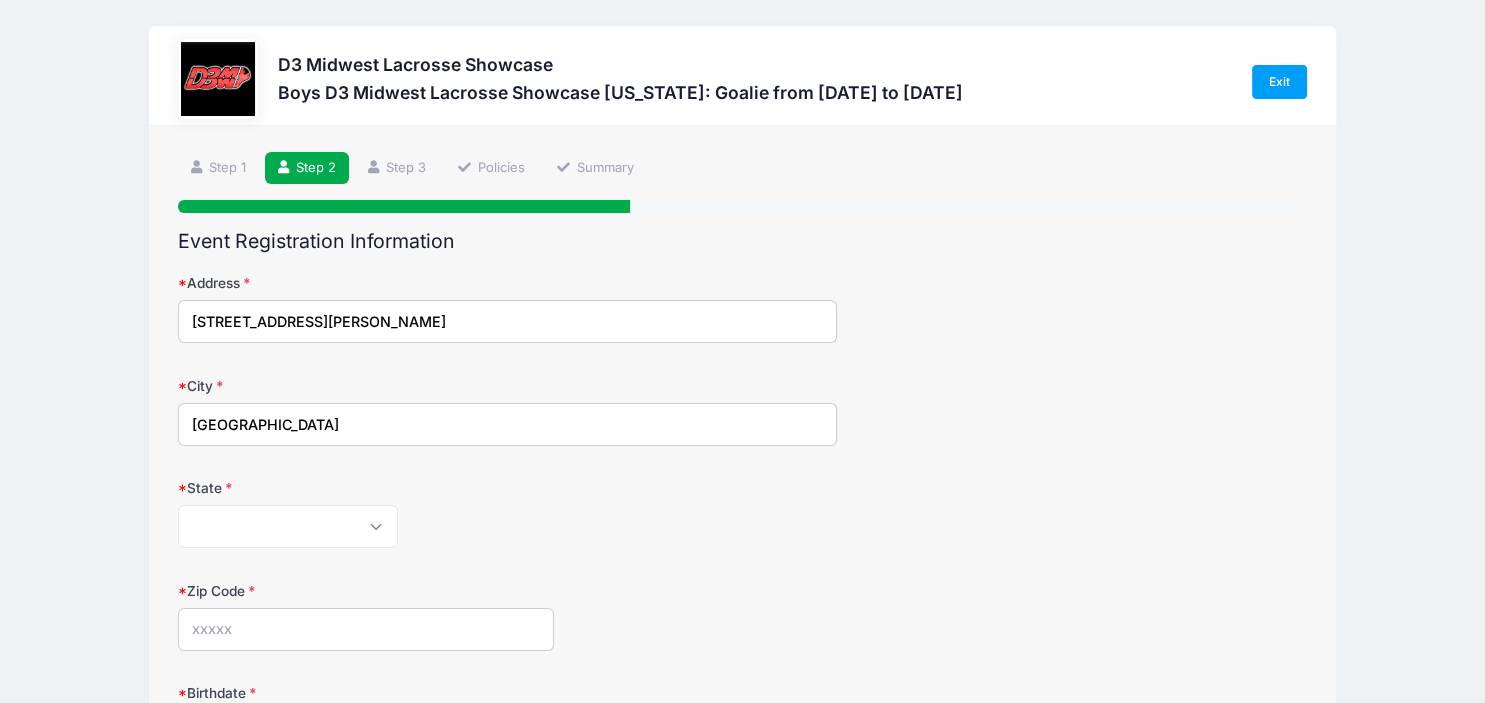 type on "[GEOGRAPHIC_DATA]" 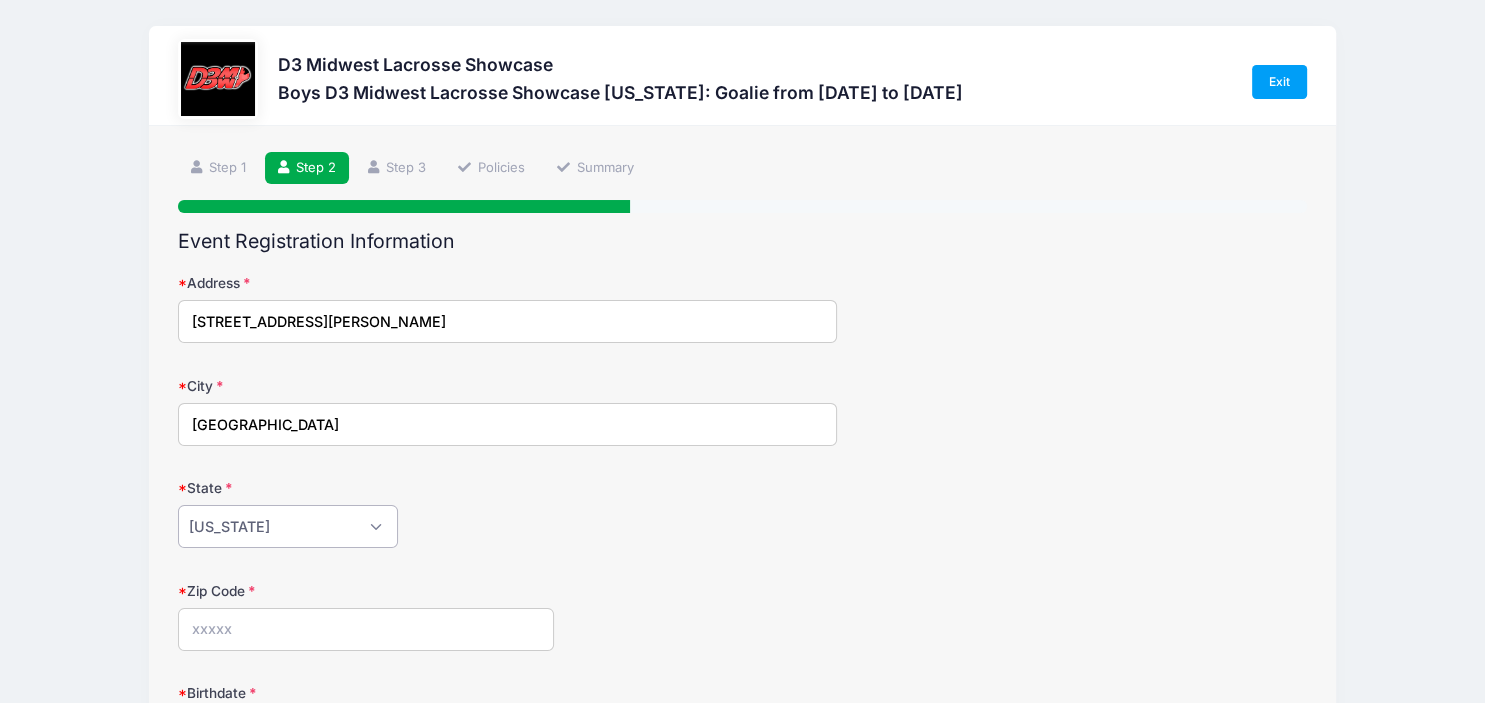select on "IL" 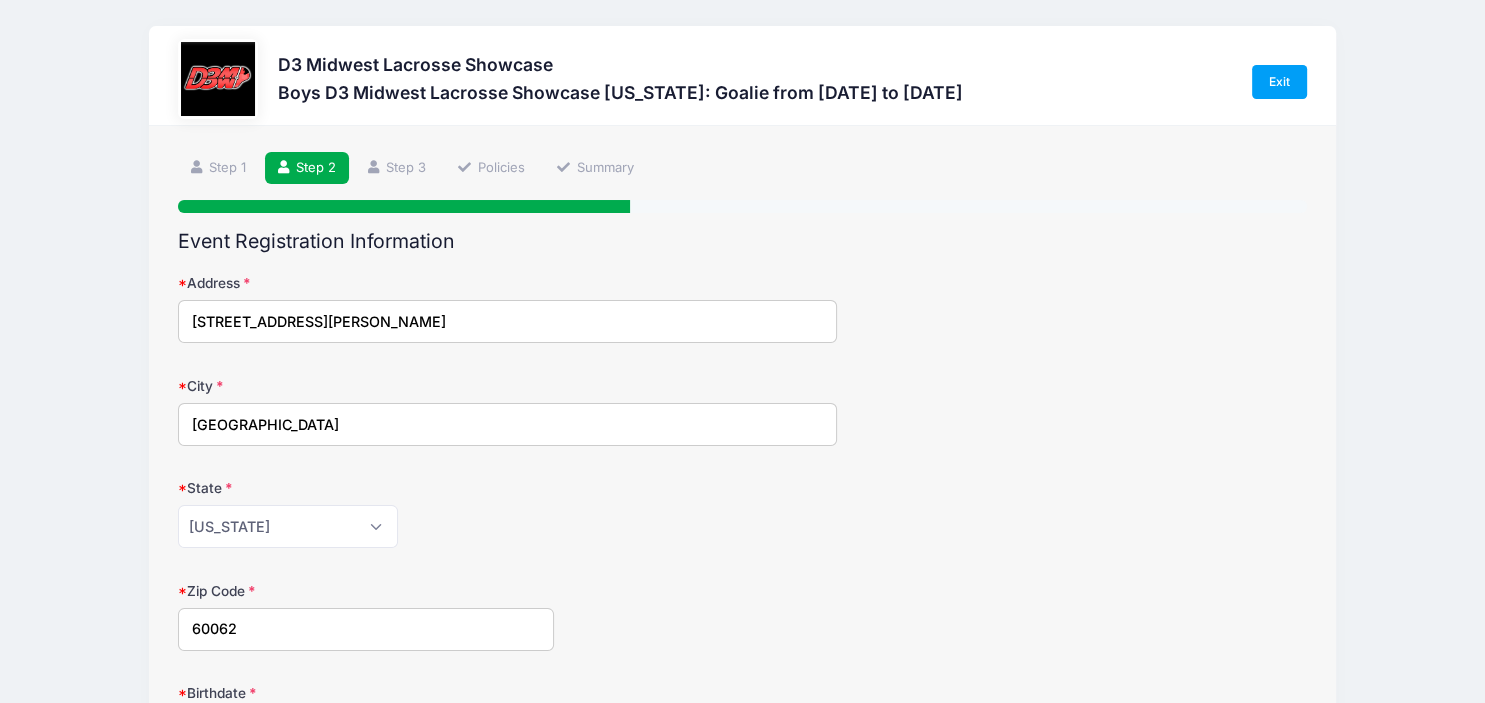 type on "60062" 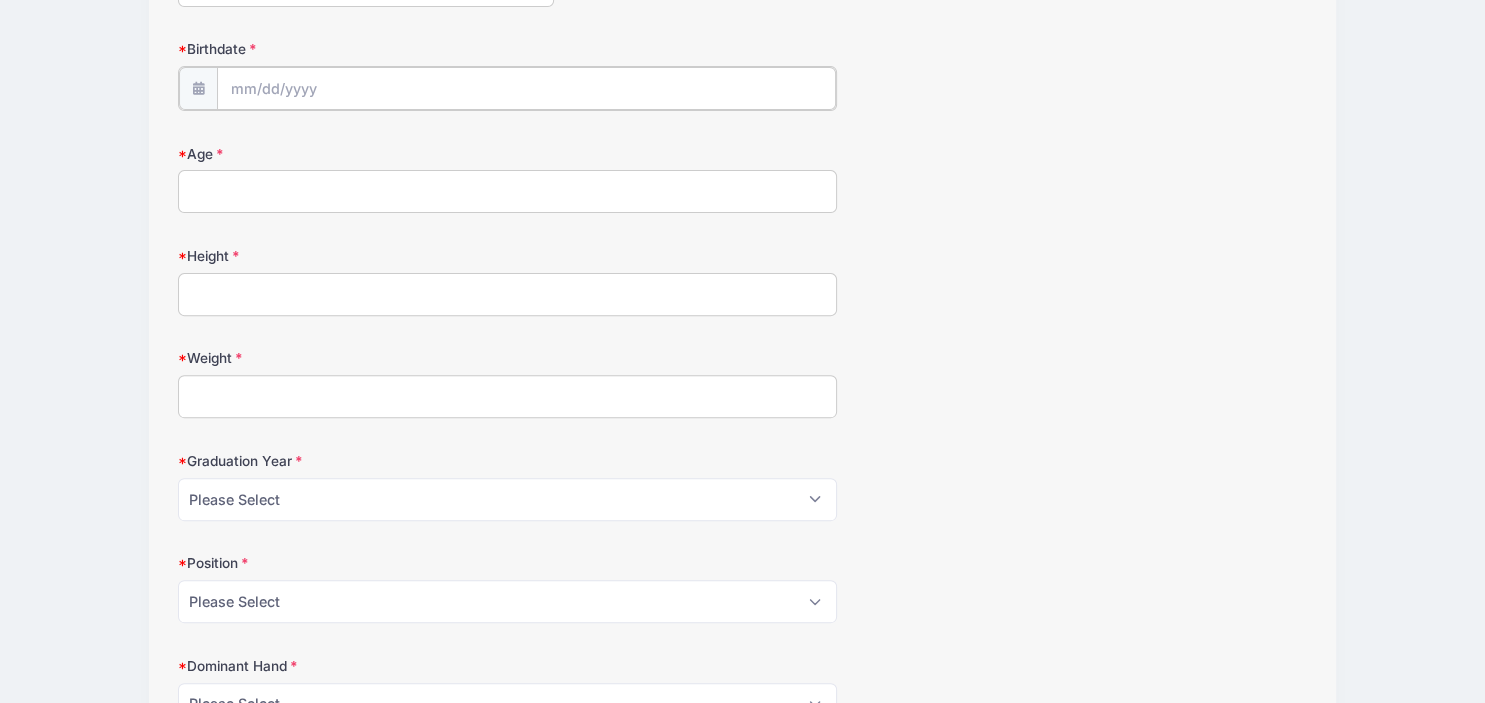 scroll, scrollTop: 652, scrollLeft: 0, axis: vertical 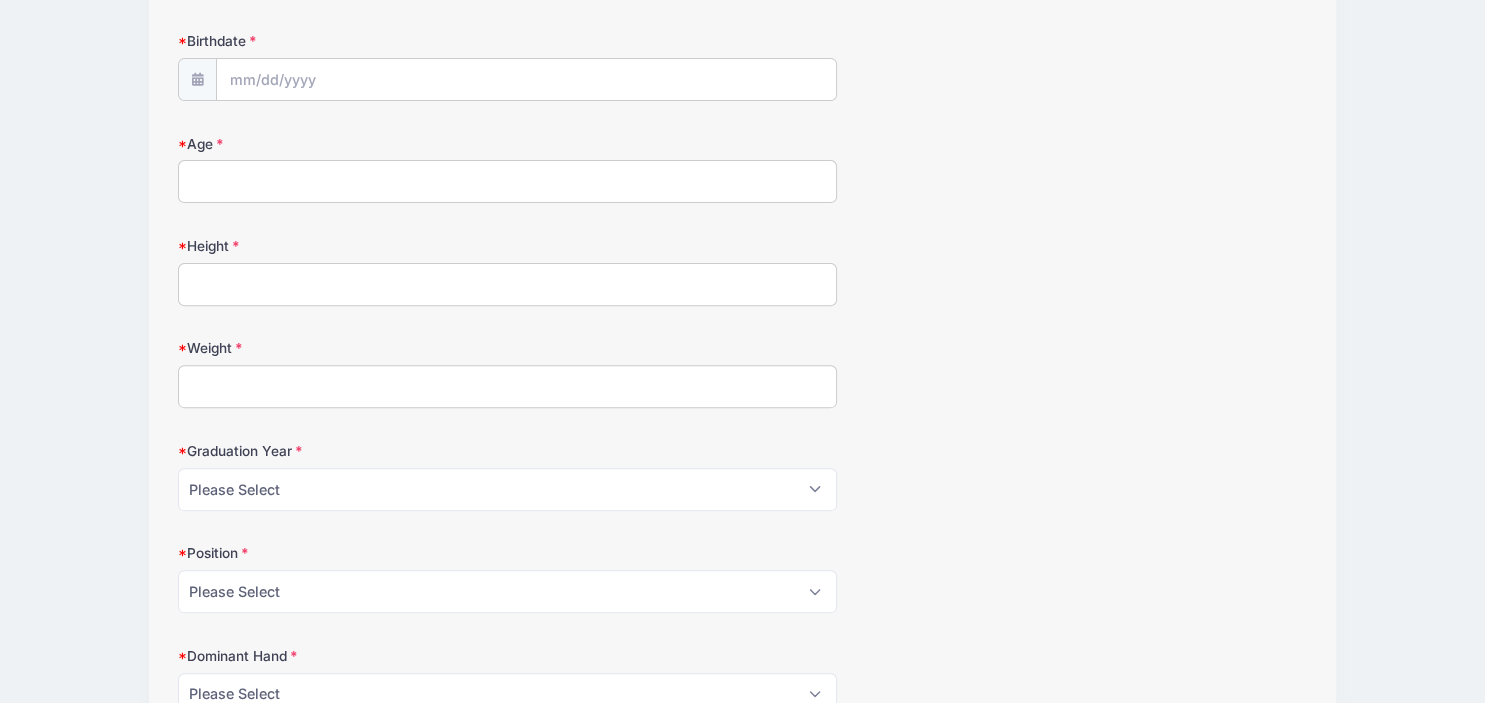 click at bounding box center (197, 79) 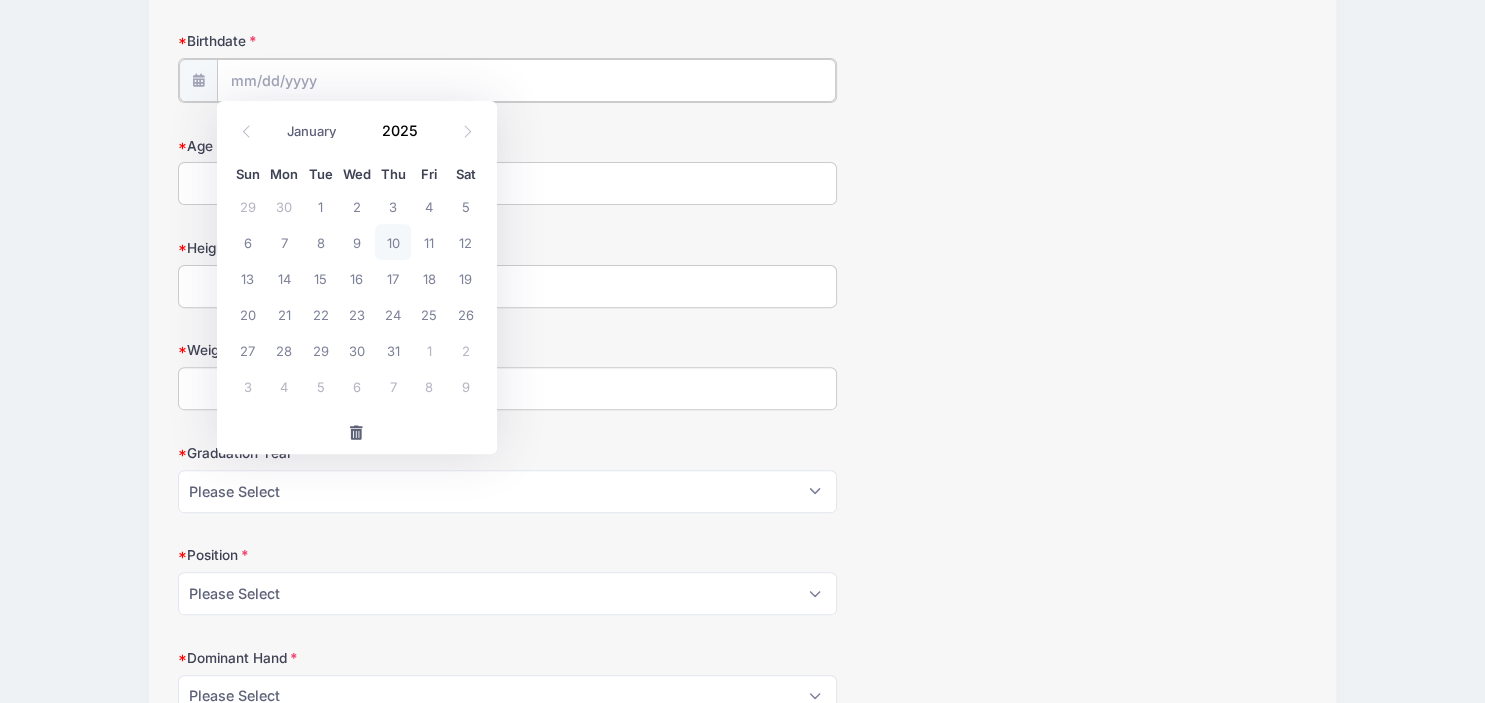click on "Birthdate" at bounding box center [526, 80] 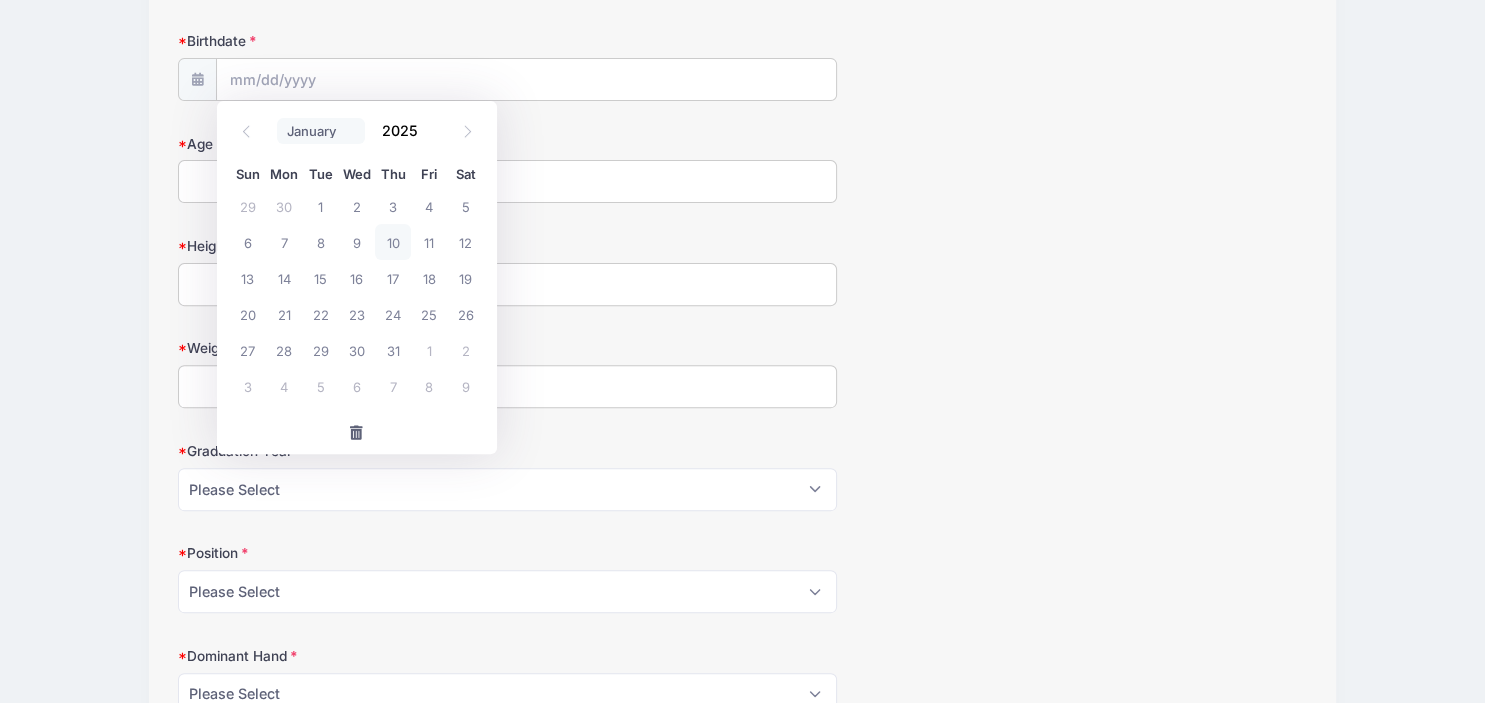 click on "January February March April May June July August September October November December" at bounding box center (321, 131) 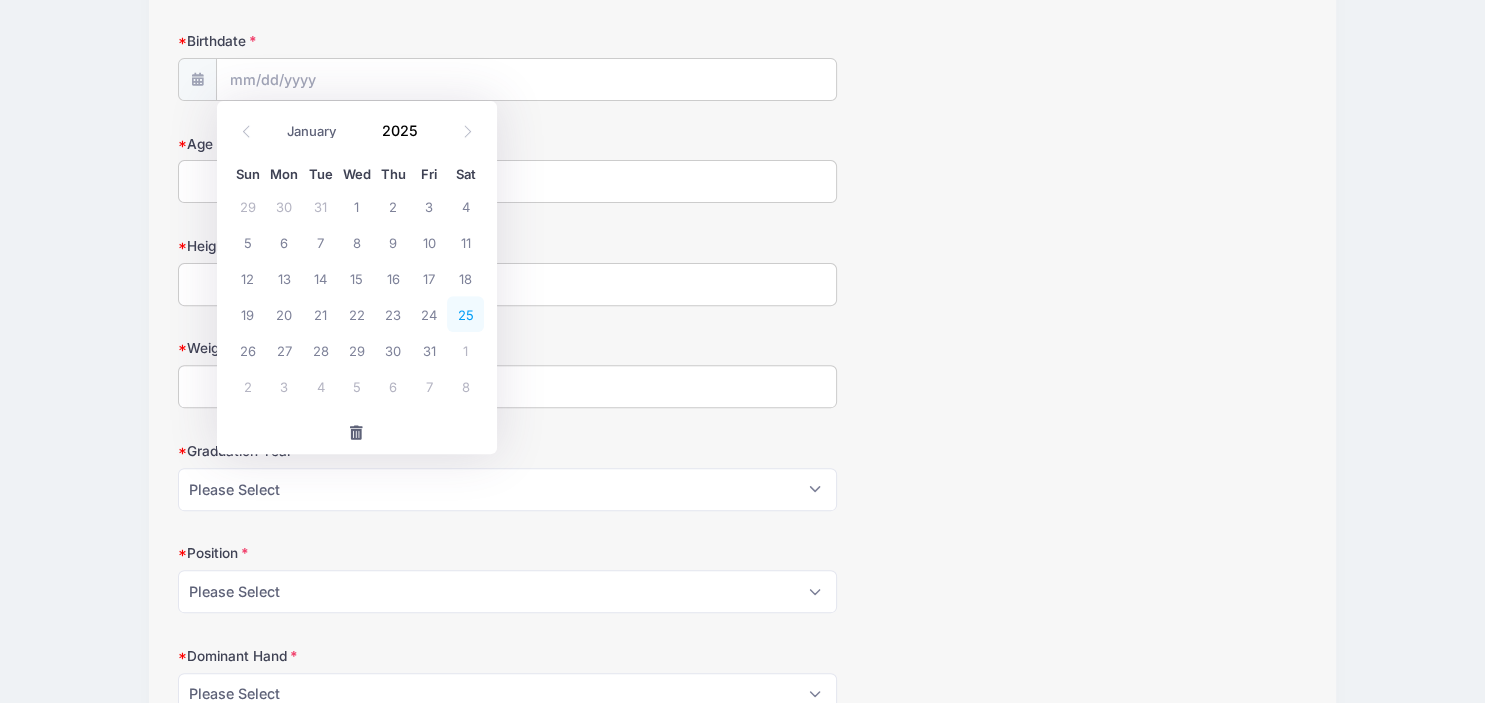 click on "25" at bounding box center [465, 314] 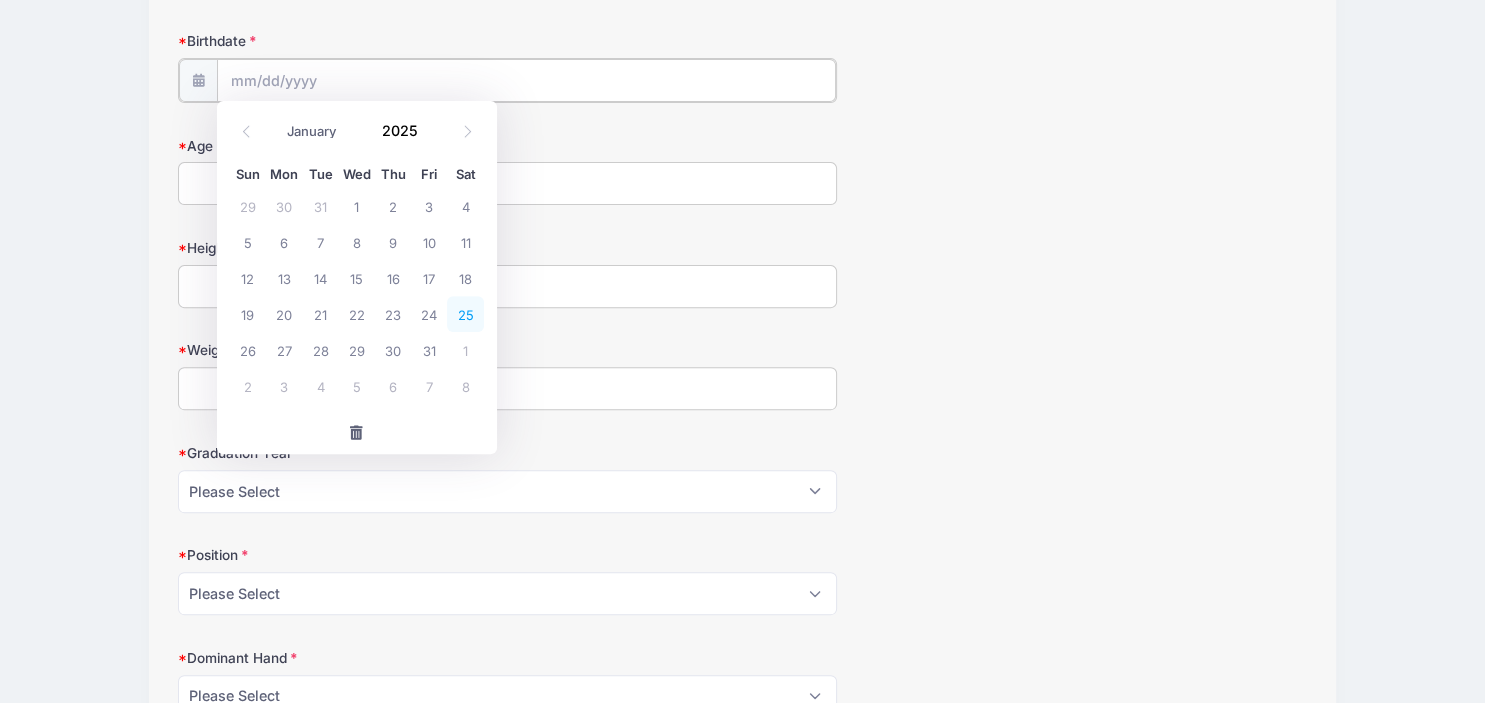 type on "[DATE]" 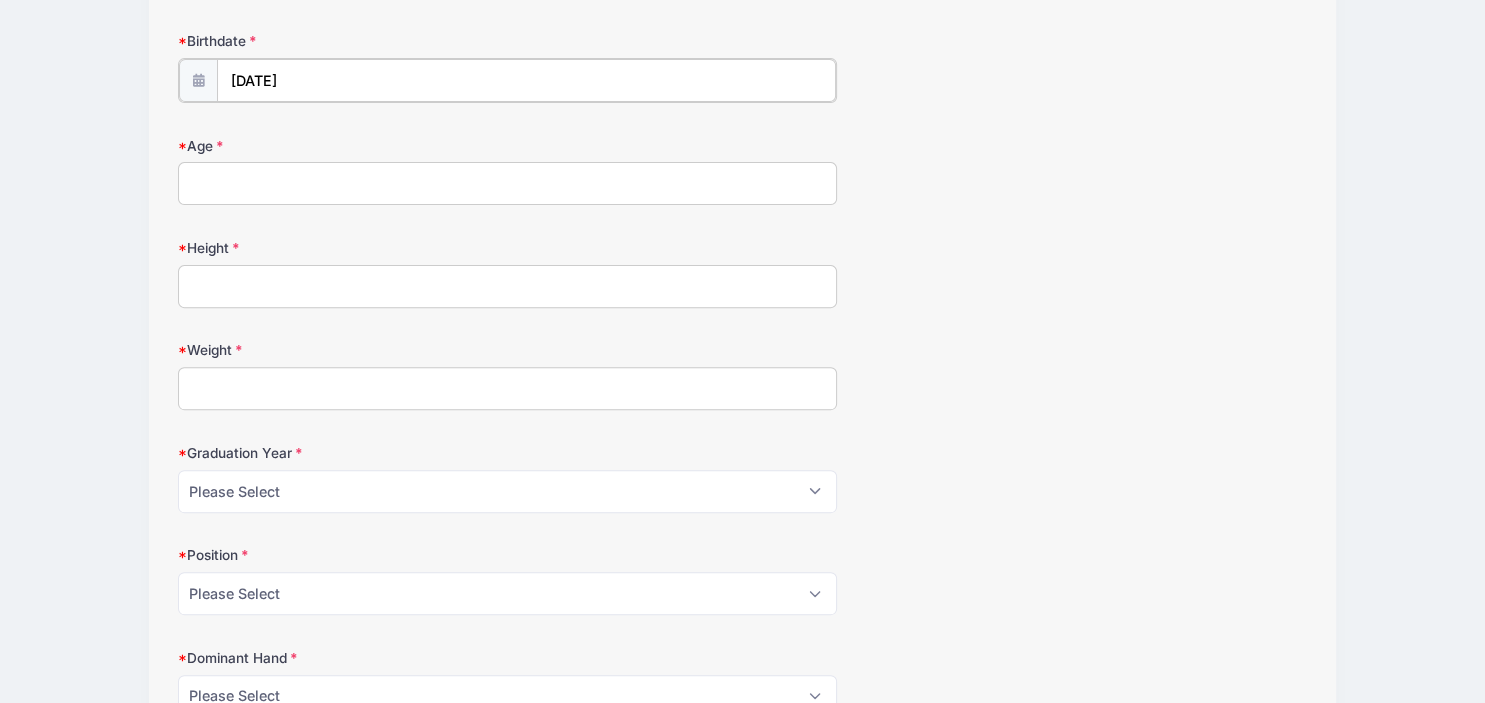 click on "[DATE]" at bounding box center (526, 80) 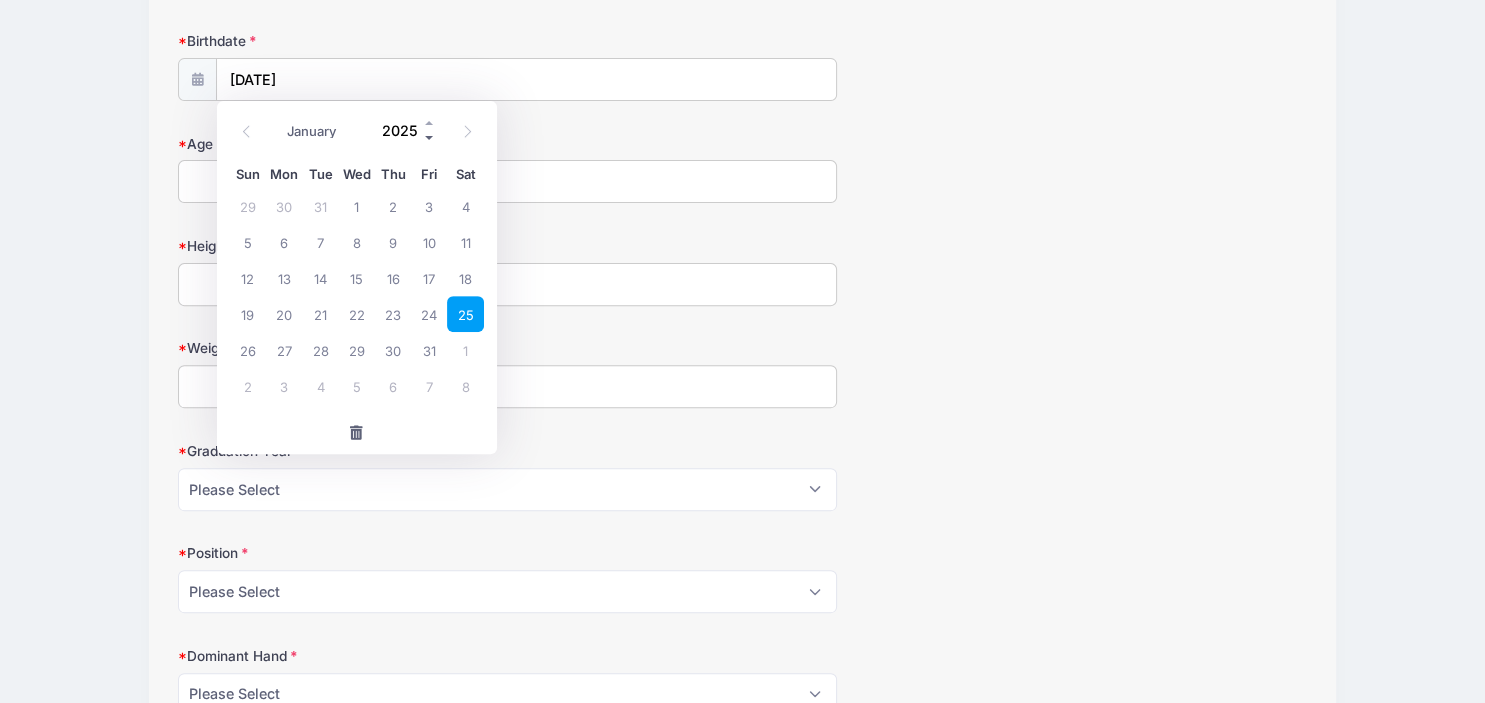 click at bounding box center (430, 137) 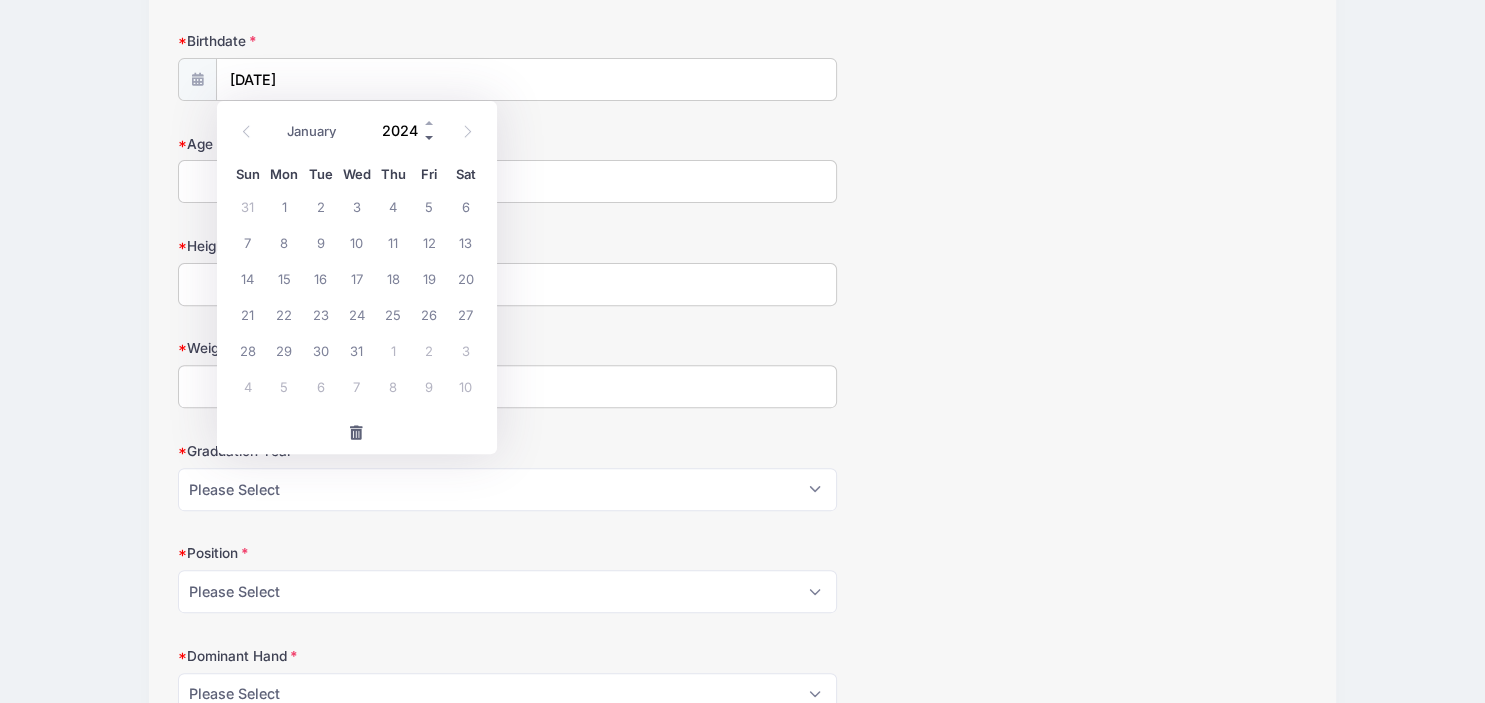 click at bounding box center [430, 137] 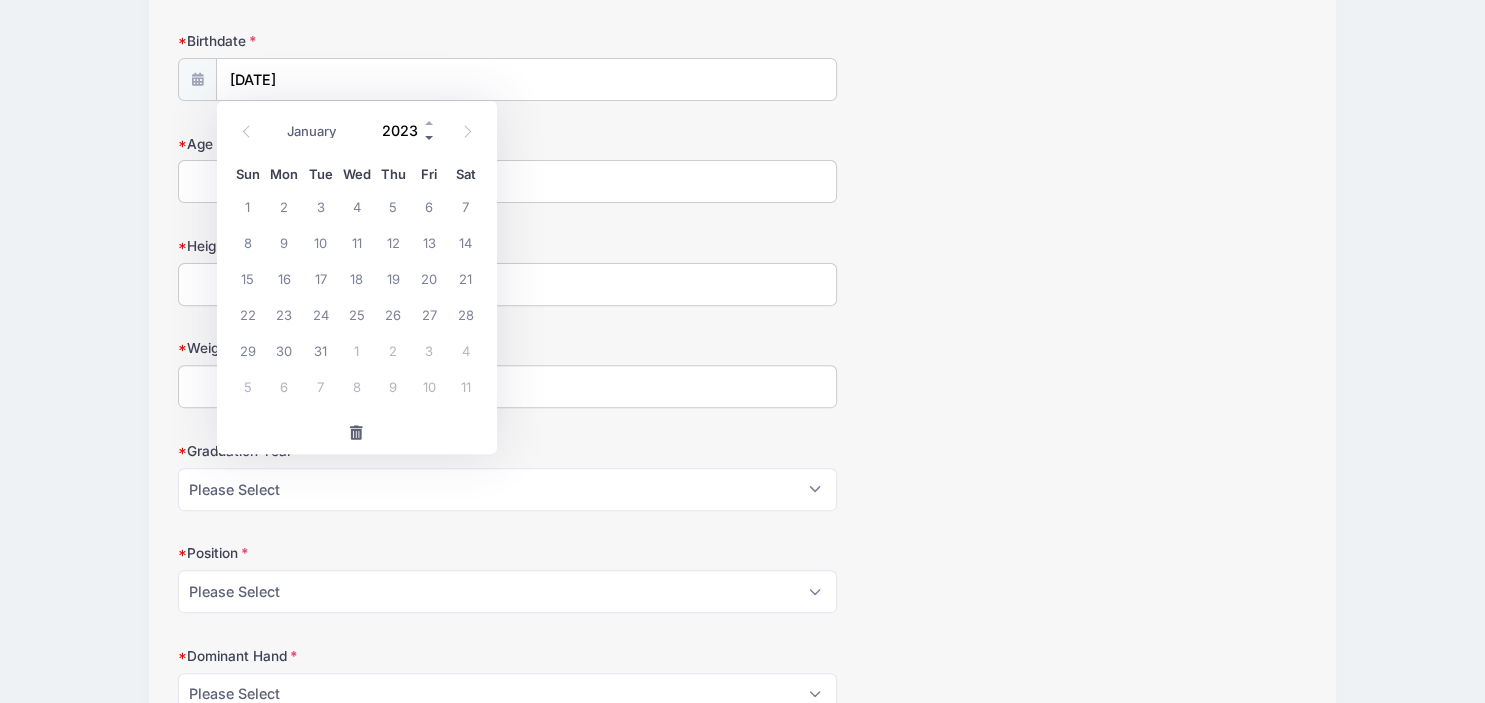 click at bounding box center (430, 137) 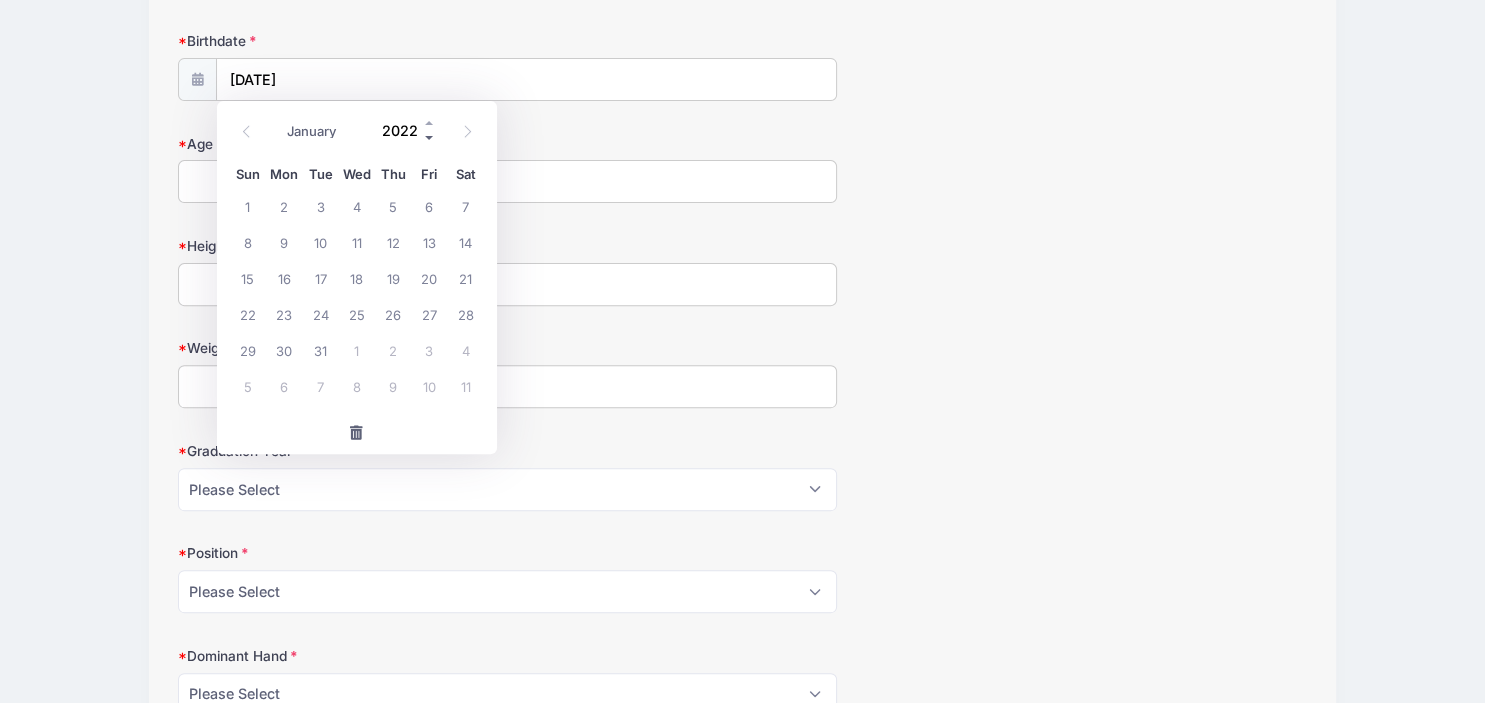 click at bounding box center (430, 137) 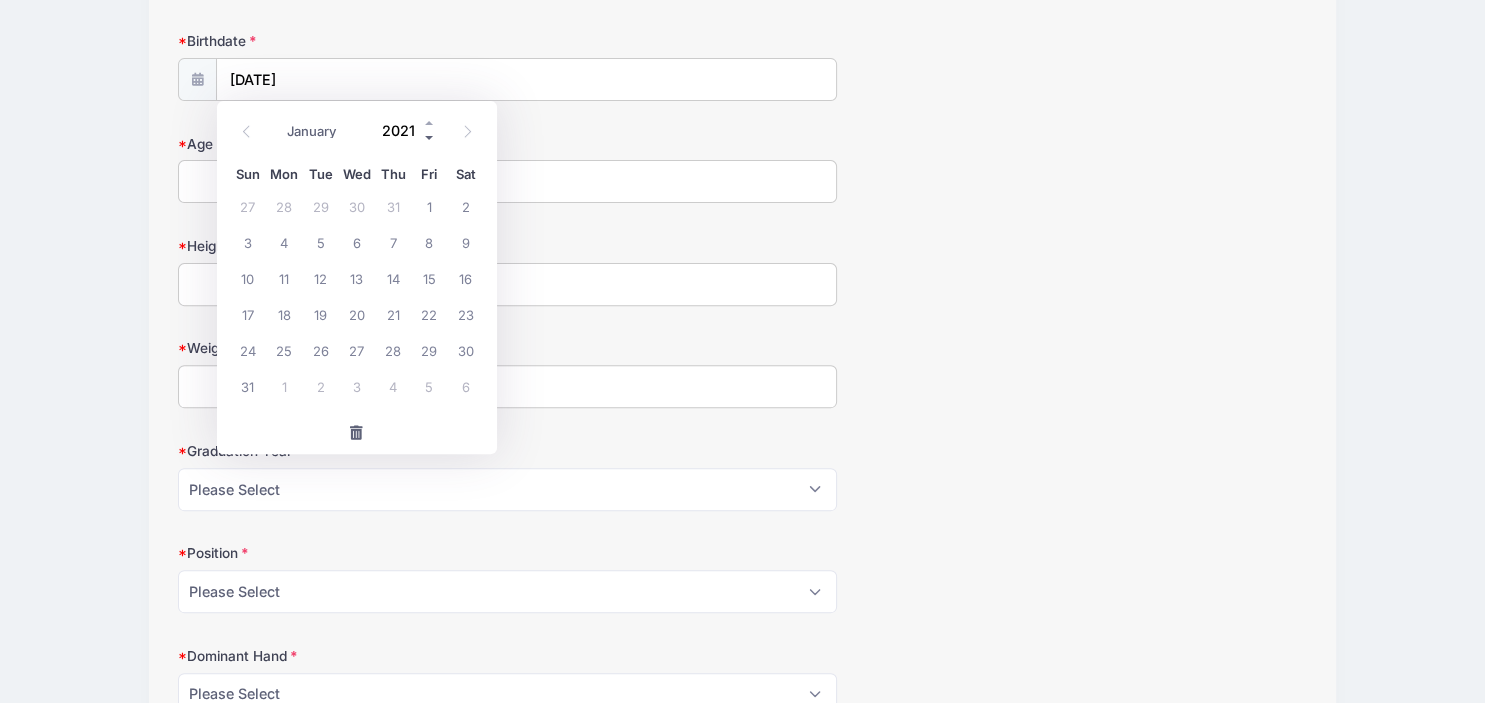 click at bounding box center (430, 137) 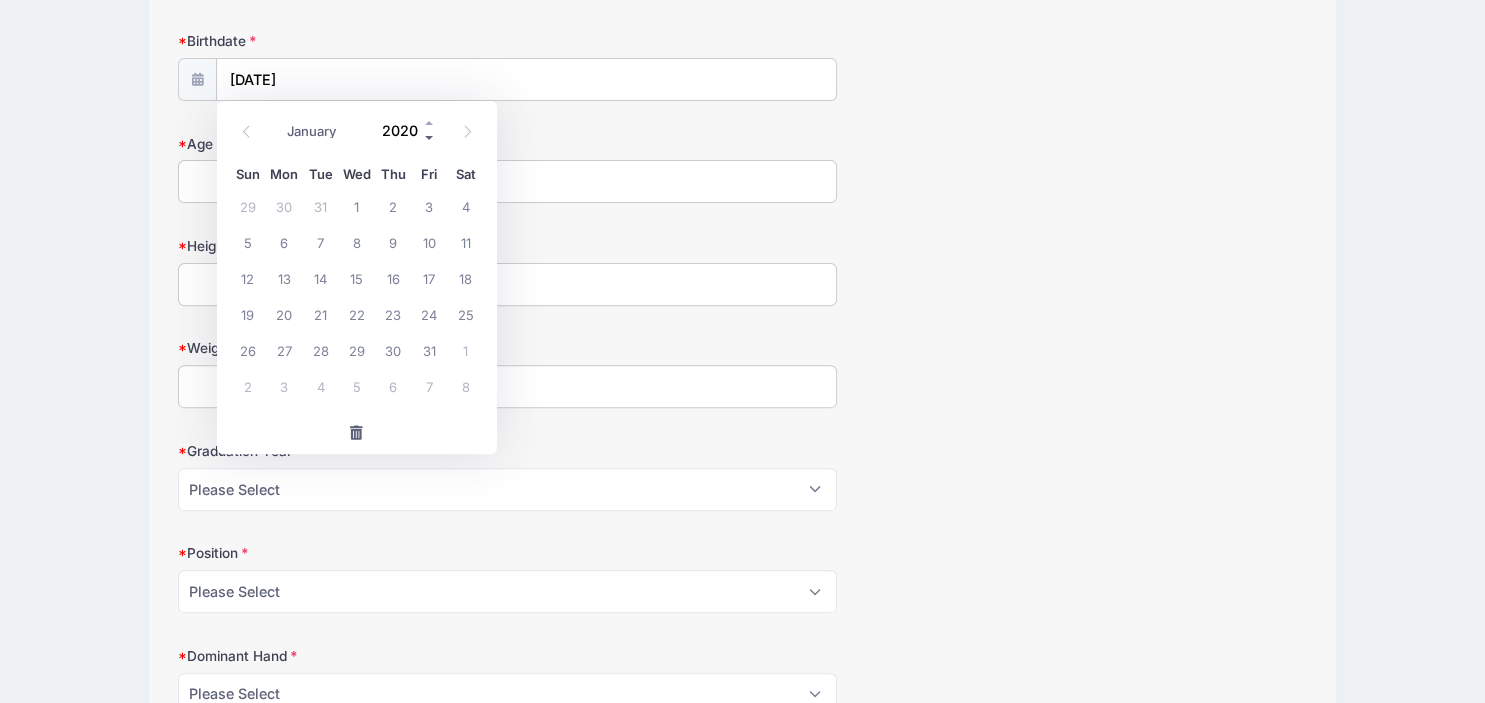 click at bounding box center [430, 137] 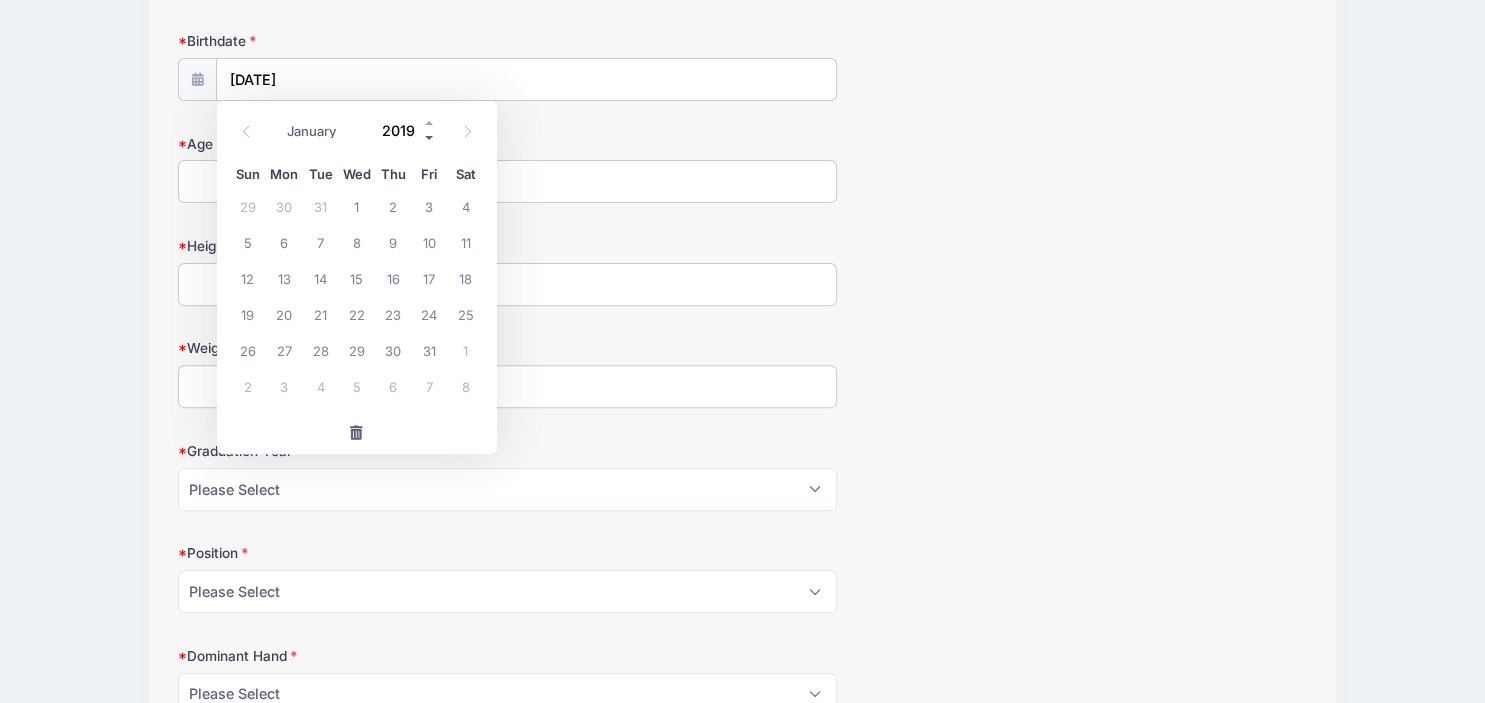 click at bounding box center (430, 137) 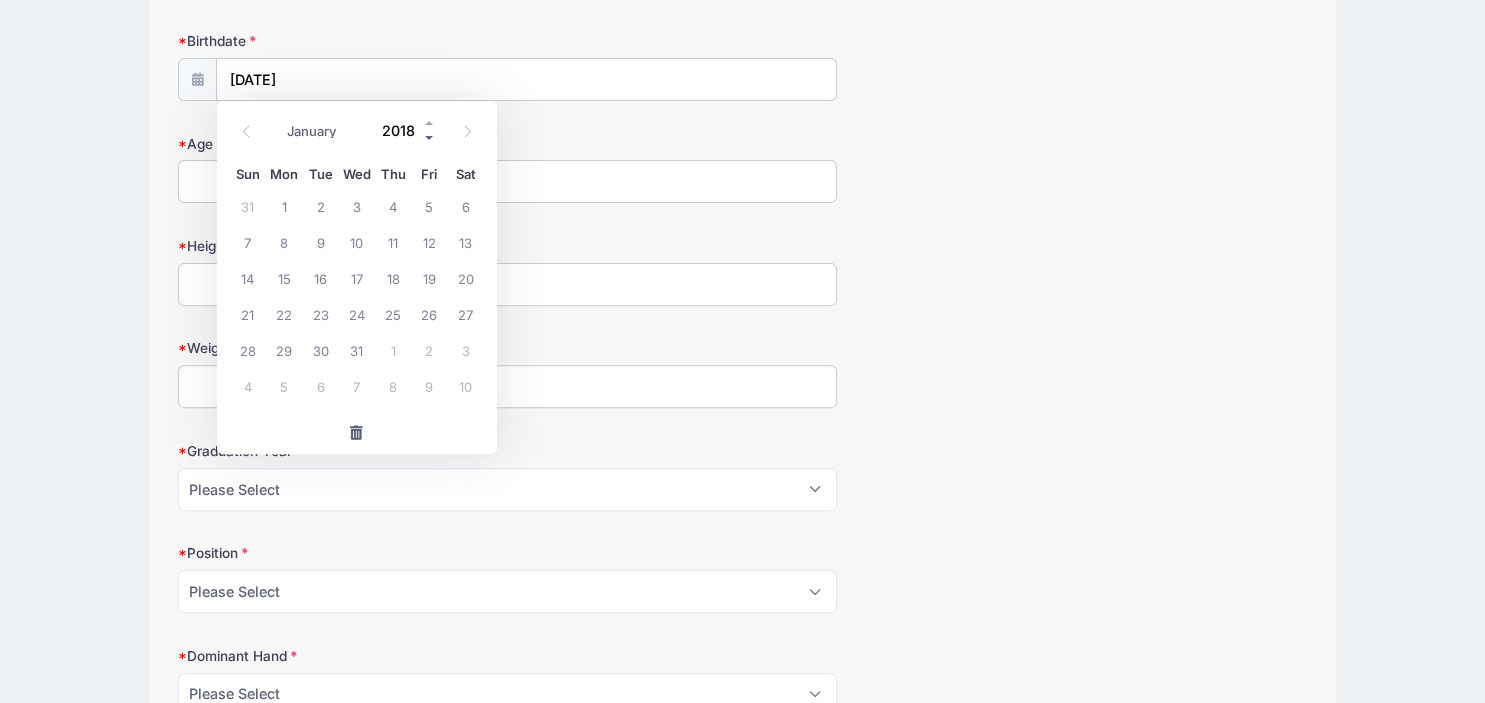 click at bounding box center (430, 137) 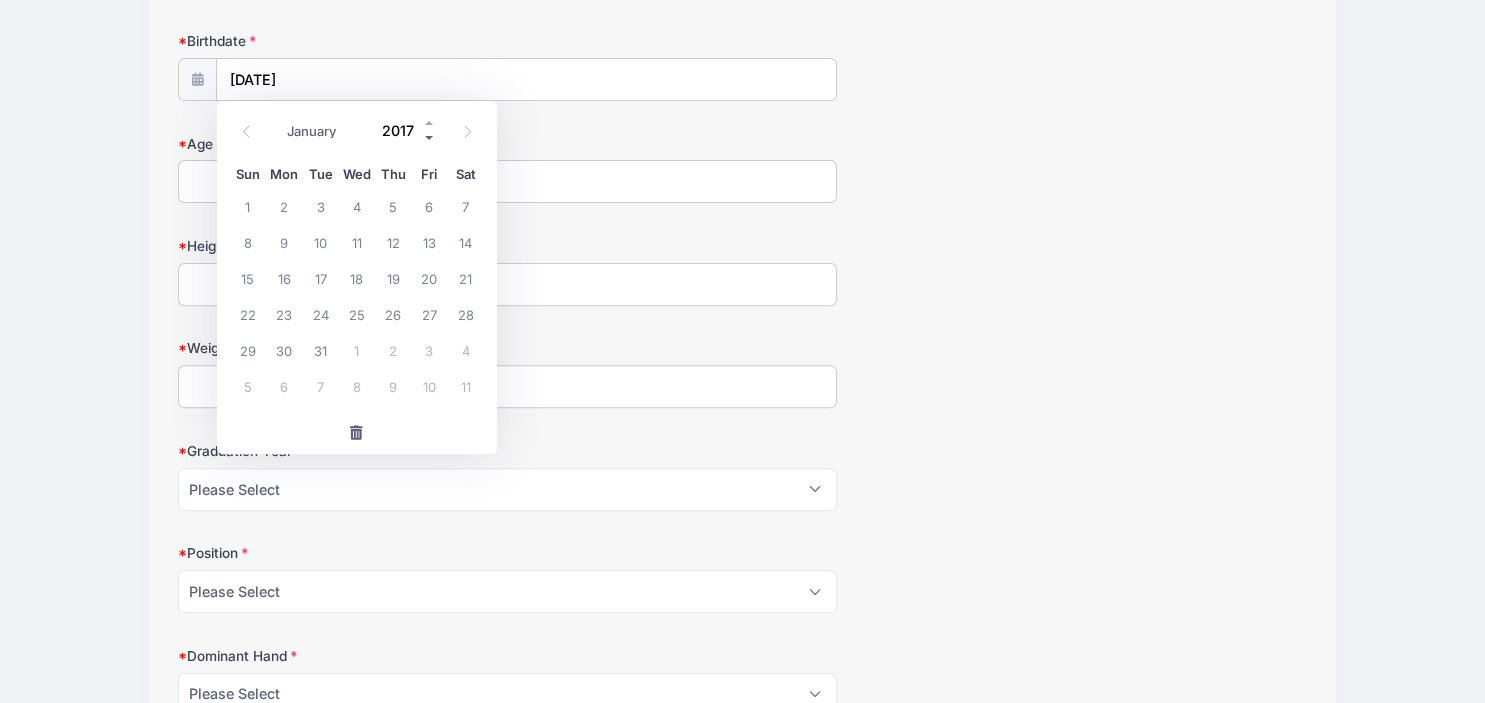 click at bounding box center (430, 137) 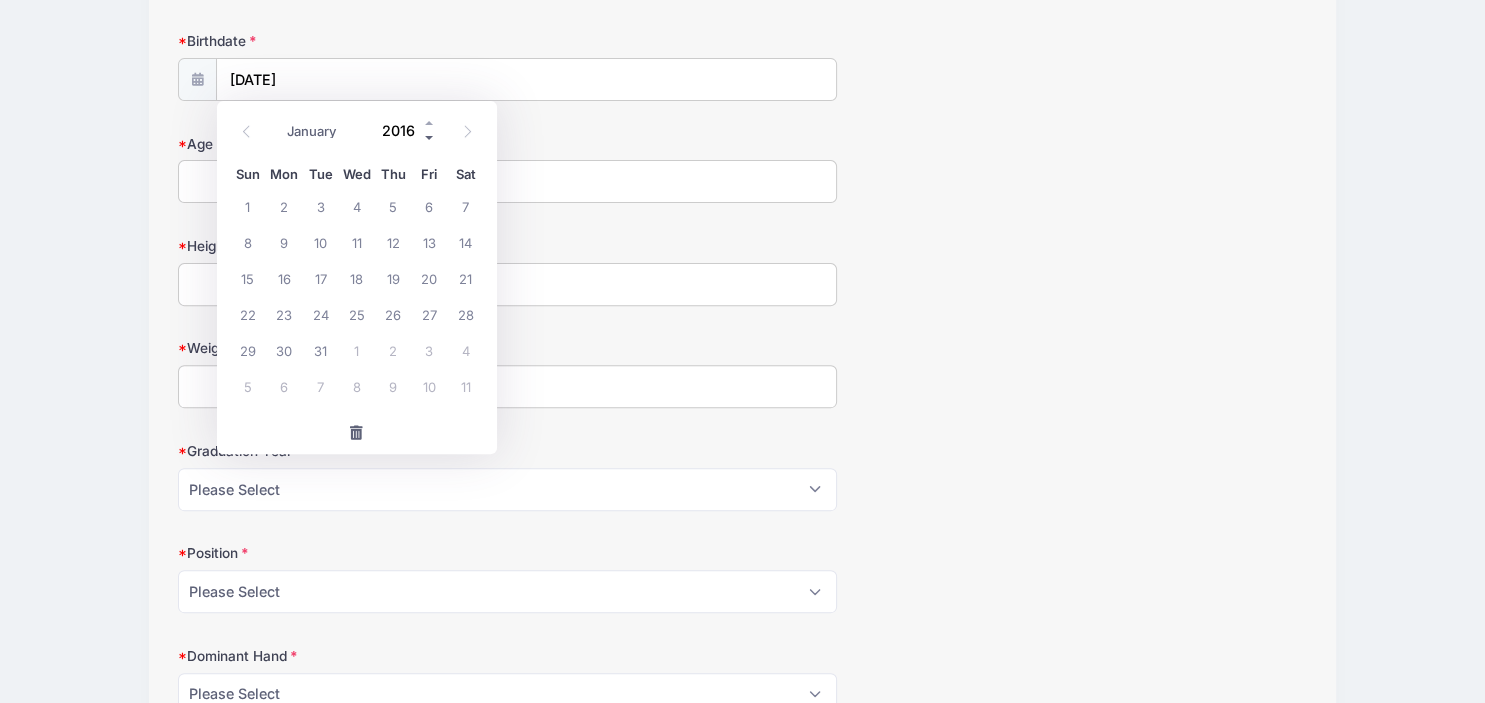 click at bounding box center [430, 137] 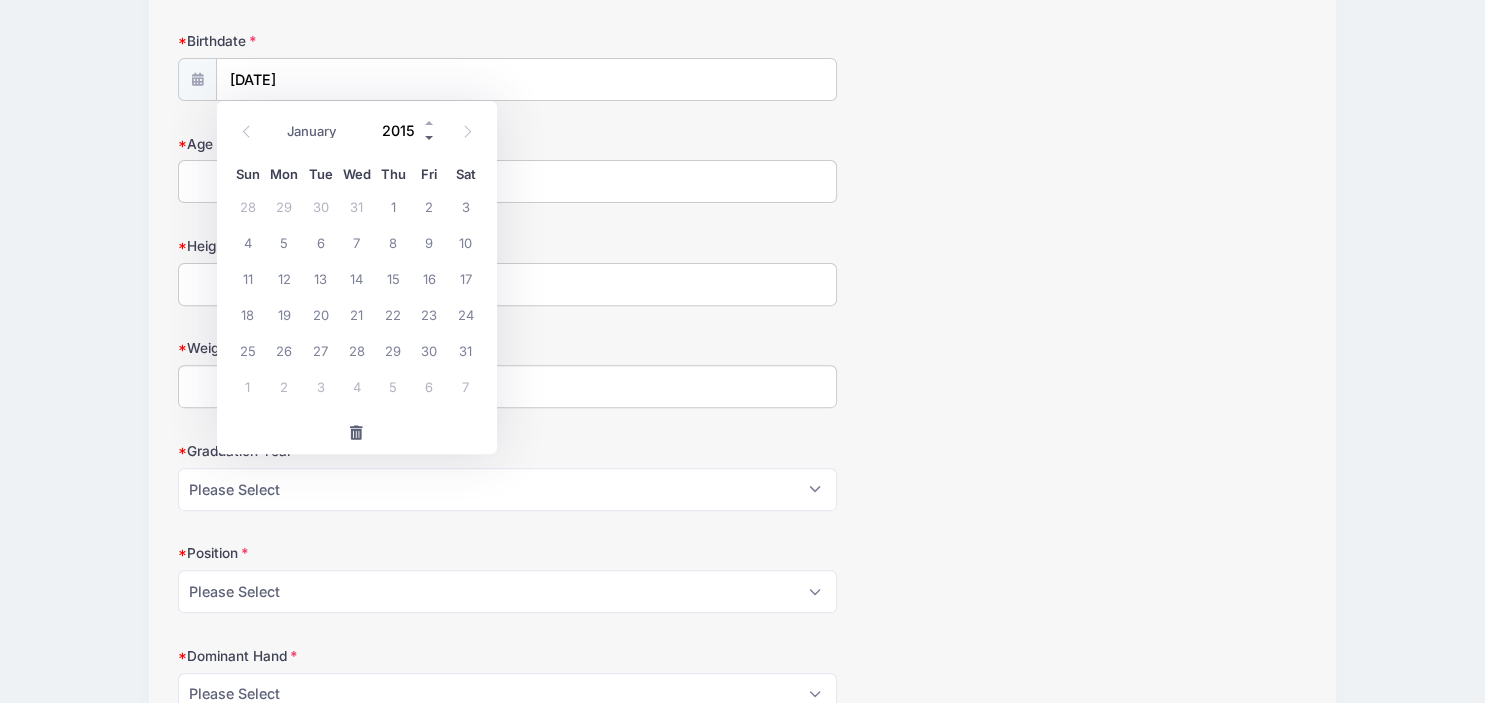 click at bounding box center (430, 137) 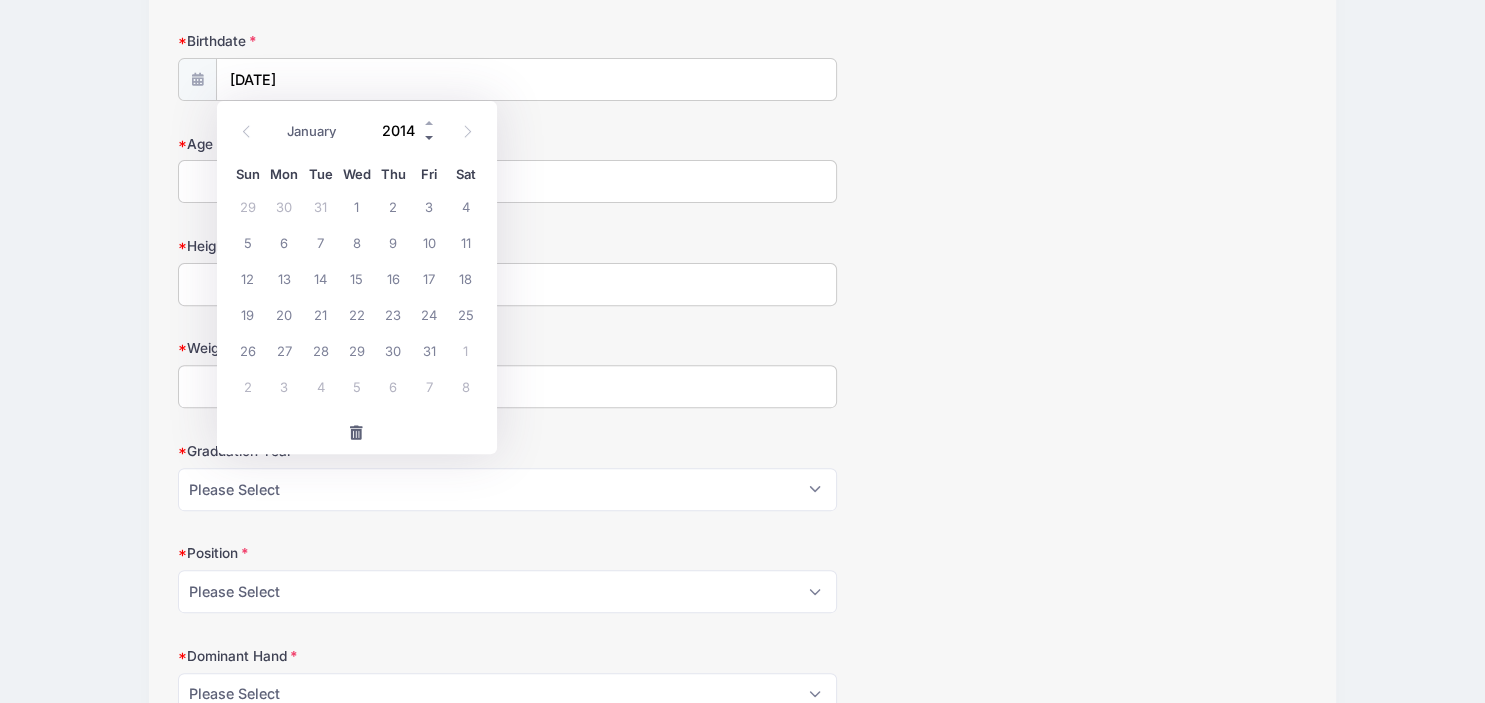 click at bounding box center (430, 137) 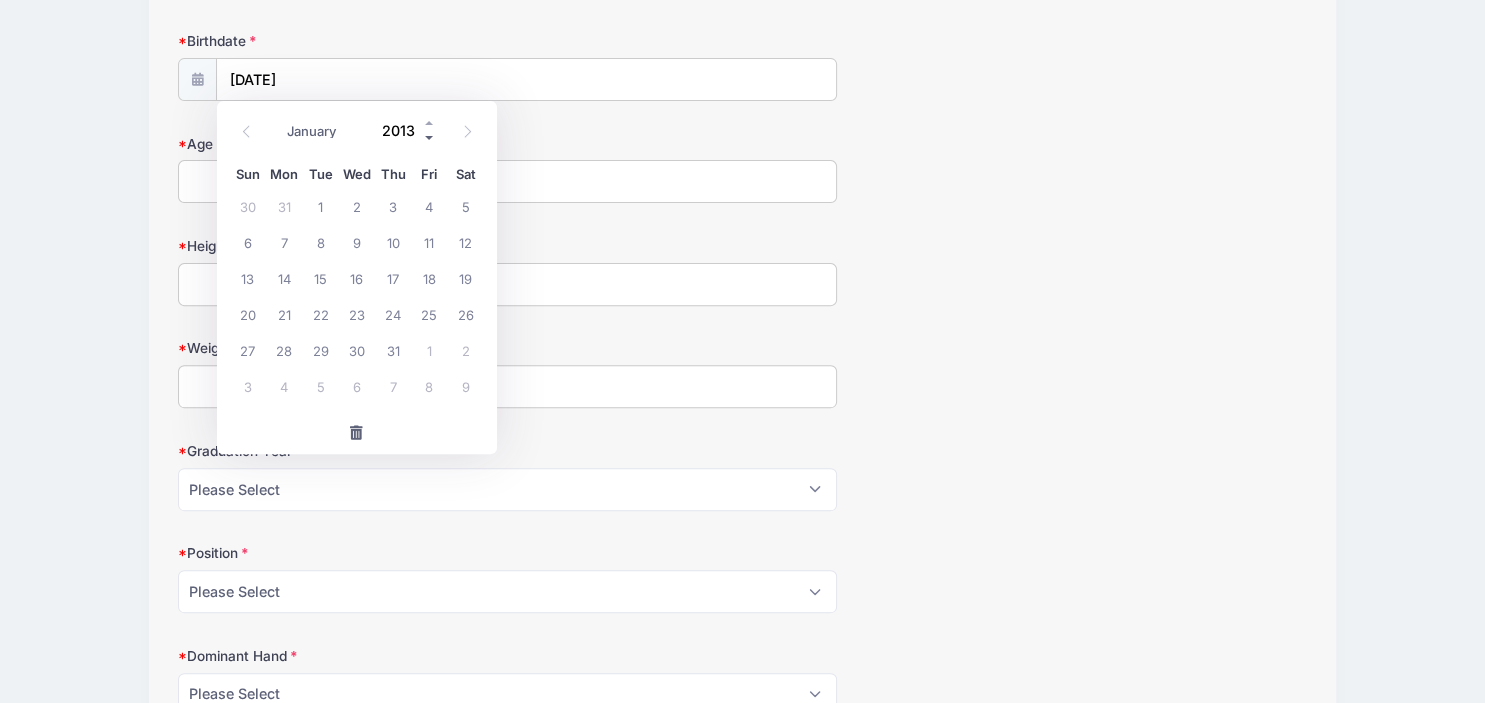 click at bounding box center [430, 137] 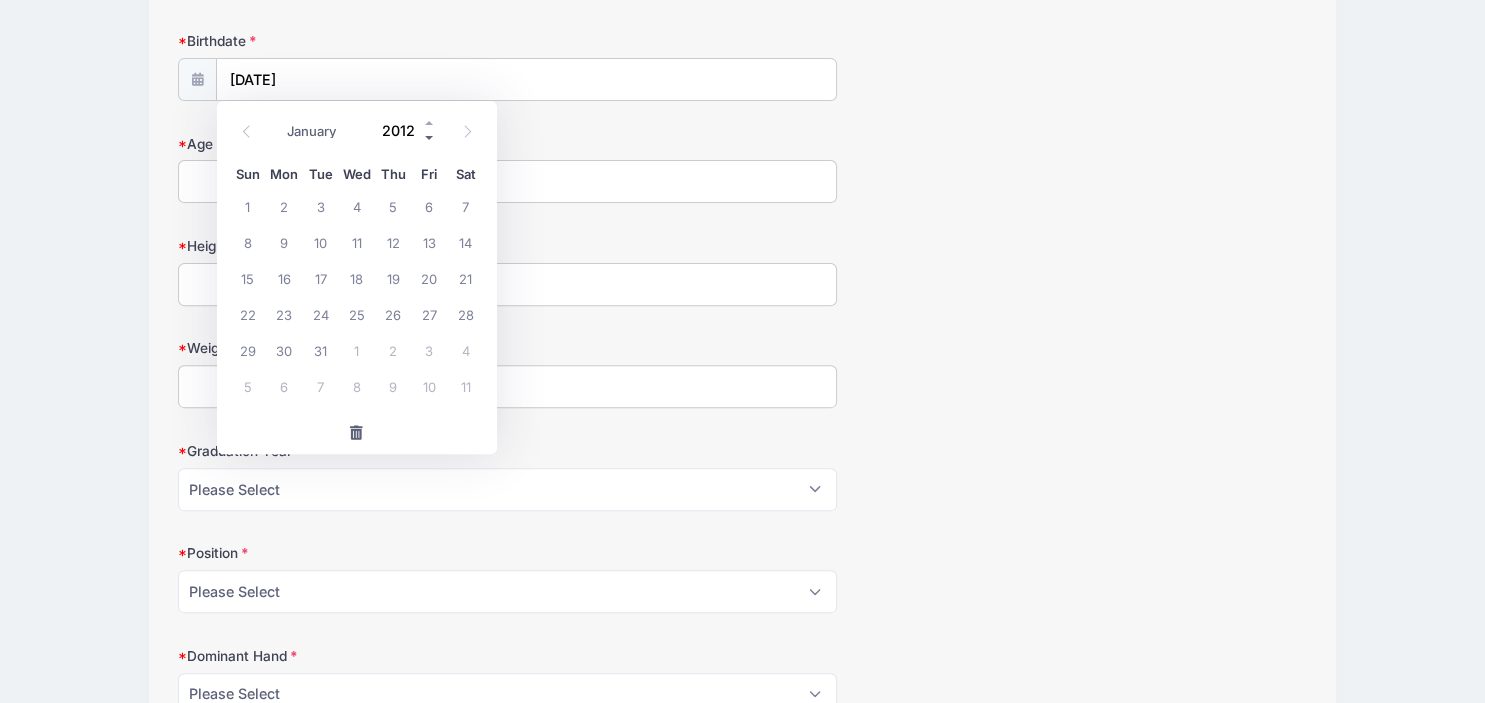 click at bounding box center (430, 137) 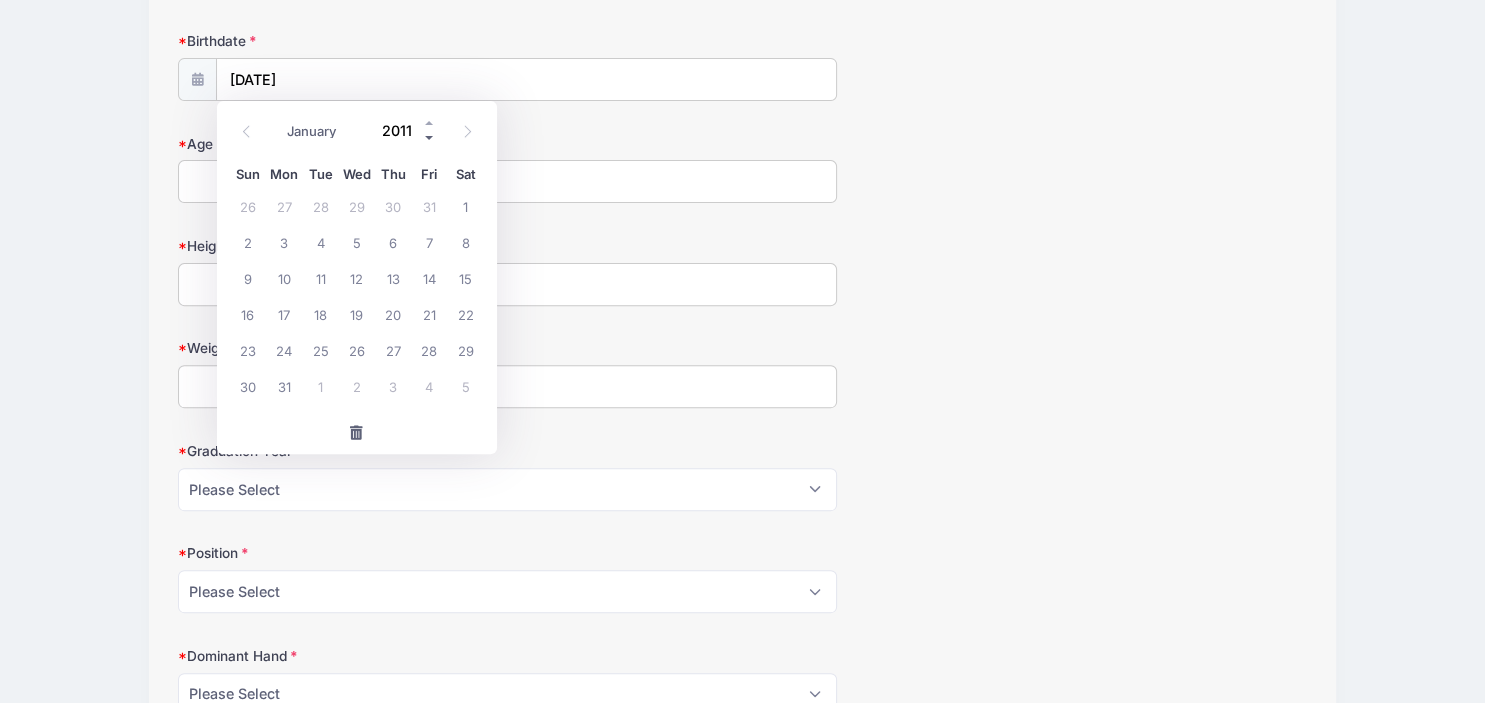 click at bounding box center (430, 137) 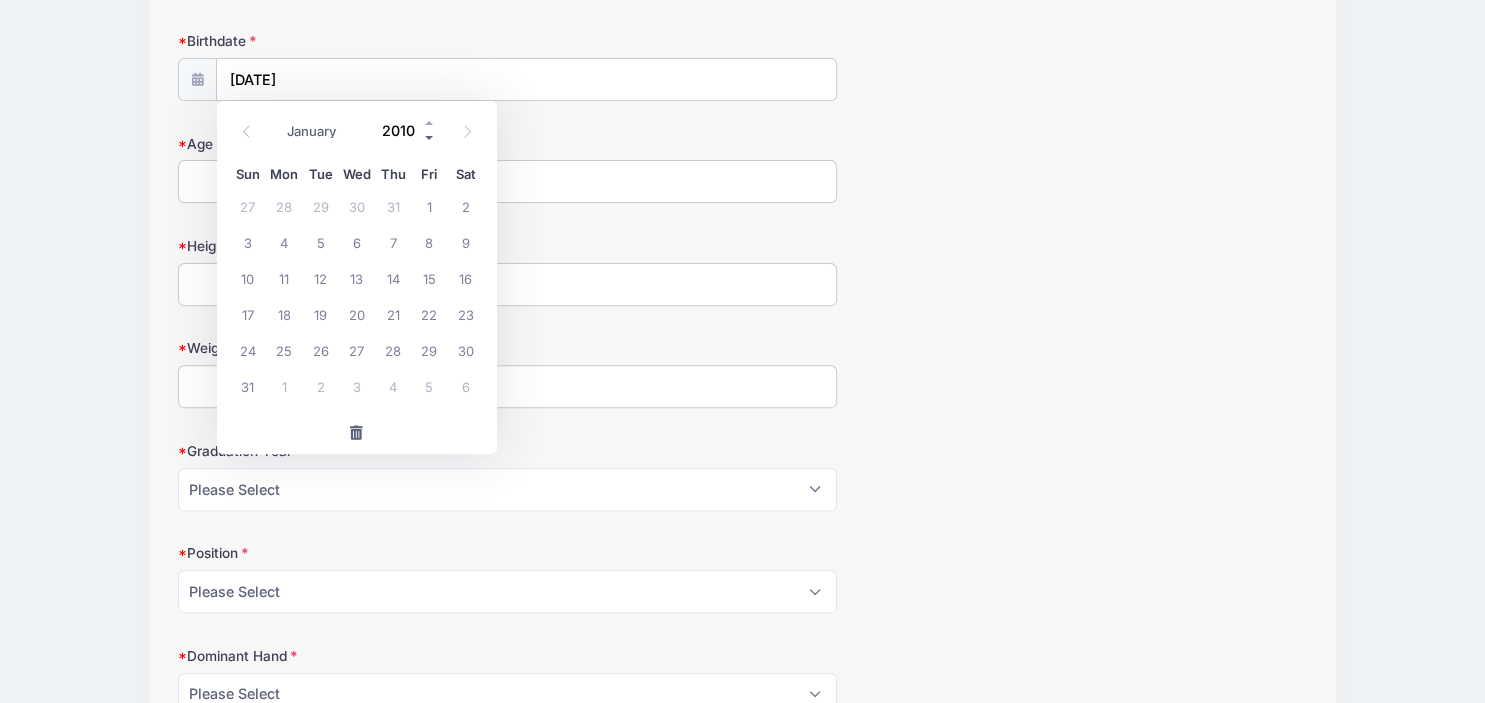 click at bounding box center (430, 137) 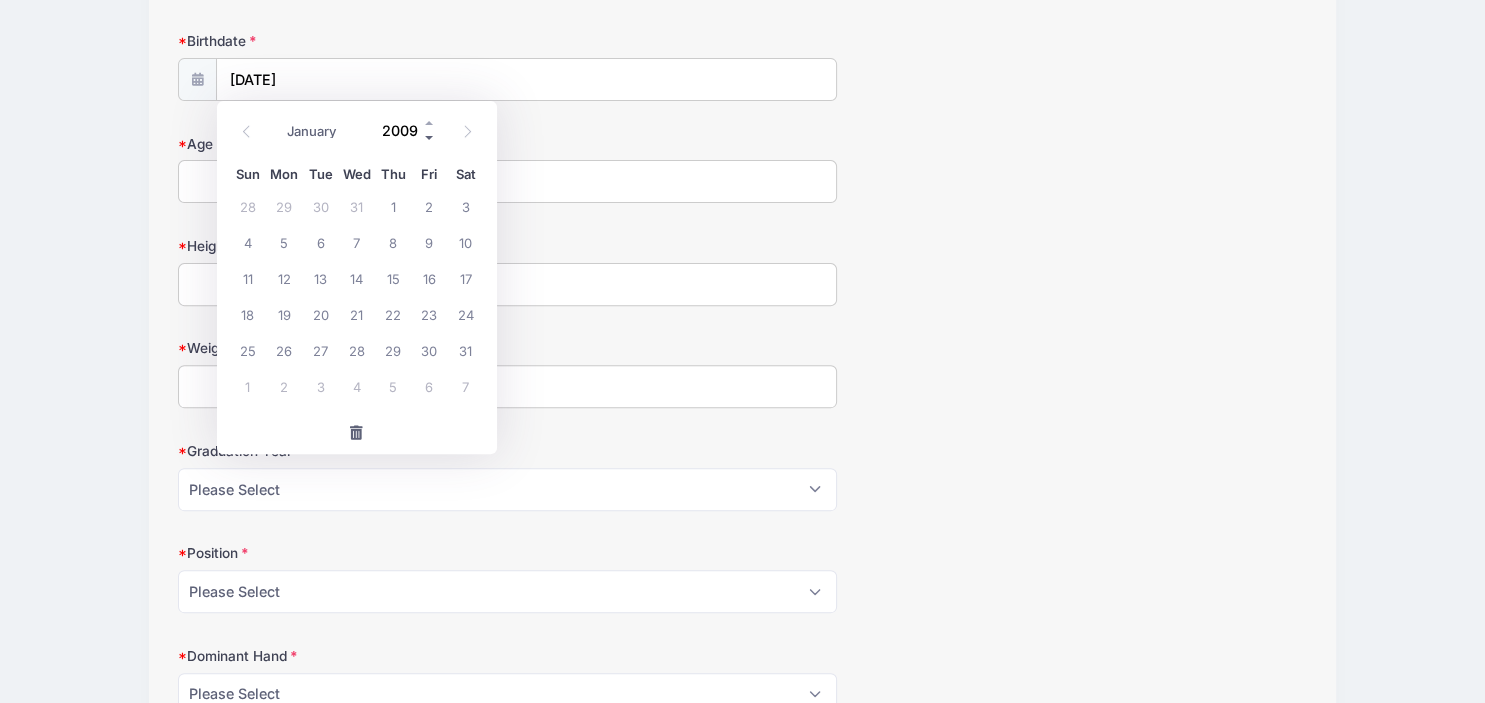 click at bounding box center (430, 137) 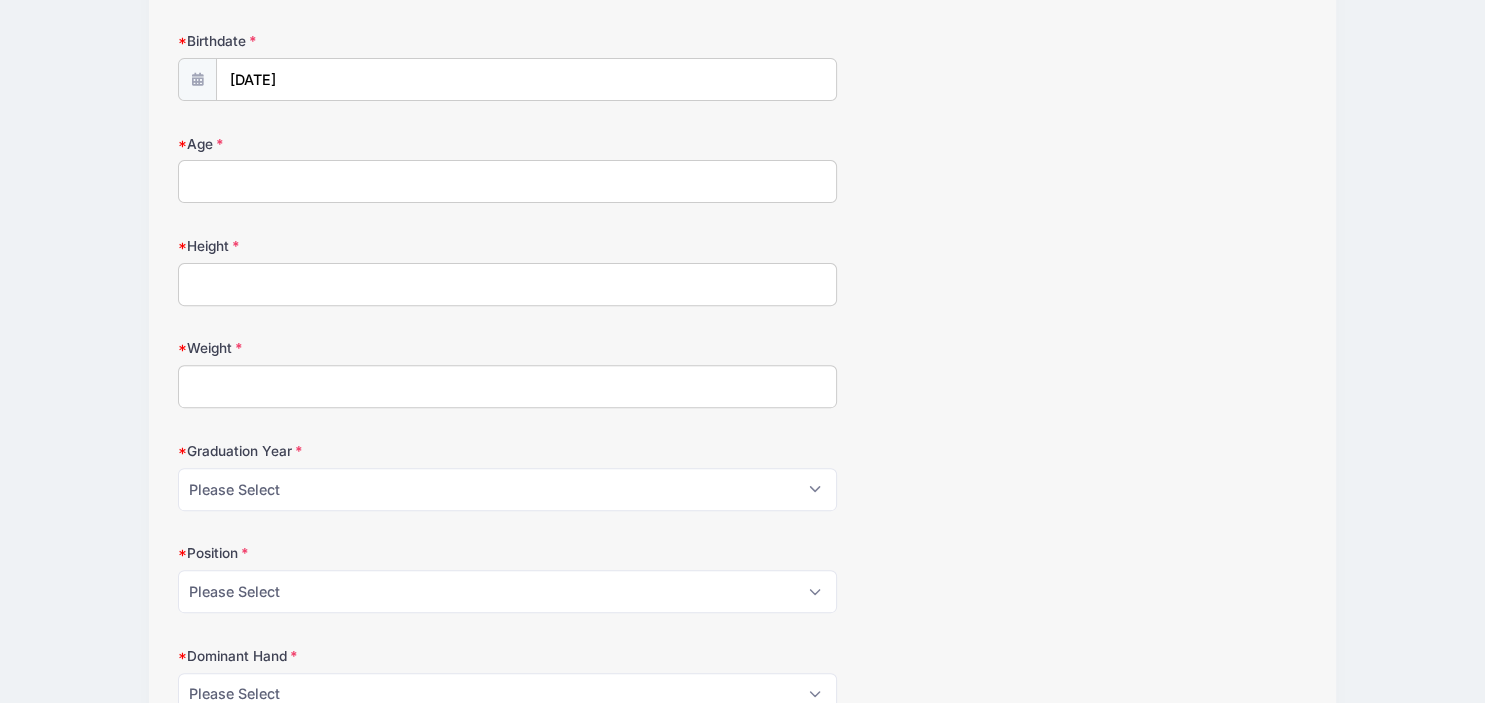 click on "Address
[STREET_ADDRESS][PERSON_NAME]
City
[GEOGRAPHIC_DATA]
State
[US_STATE] [US_STATE] [US_STATE] [US_STATE] [US_STATE] Armed Forces Africa Armed Forces Americas Armed Forces Canada Armed Forces Europe Armed Forces Middle East Armed Forces Pacific [US_STATE] [US_STATE] [US_STATE] [US_STATE] [US_STATE] [US_STATE] [US_STATE] [US_STATE] [US_STATE] [US_STATE] [US_STATE] [US_STATE] [US_STATE] [US_STATE] [US_STATE] [US_STATE] [US_STATE] [US_STATE] [PERSON_NAME][US_STATE] [US_STATE] [US_STATE] [US_STATE] [US_STATE] [US_STATE] [US_STATE] [US_STATE] [US_STATE]" at bounding box center [742, 1094] 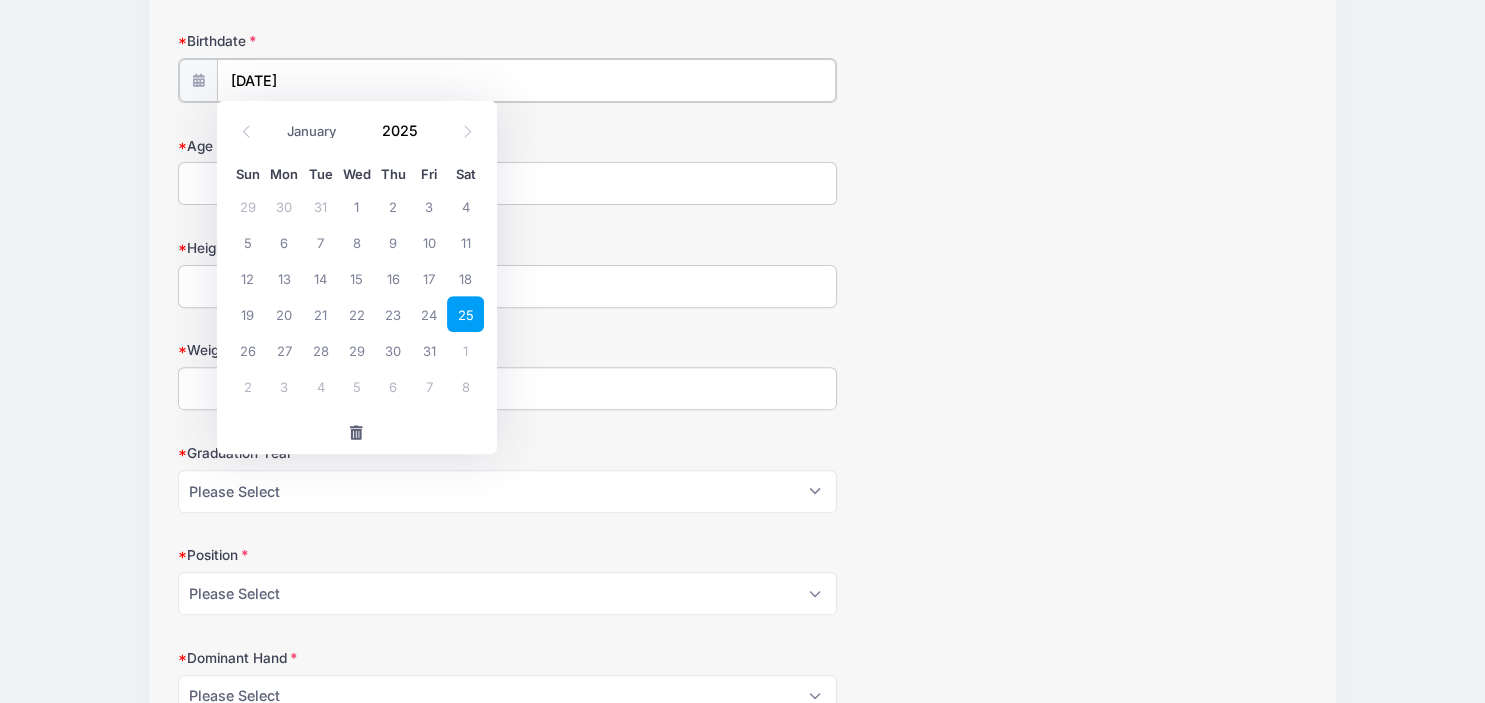 click on "[DATE]" at bounding box center [526, 80] 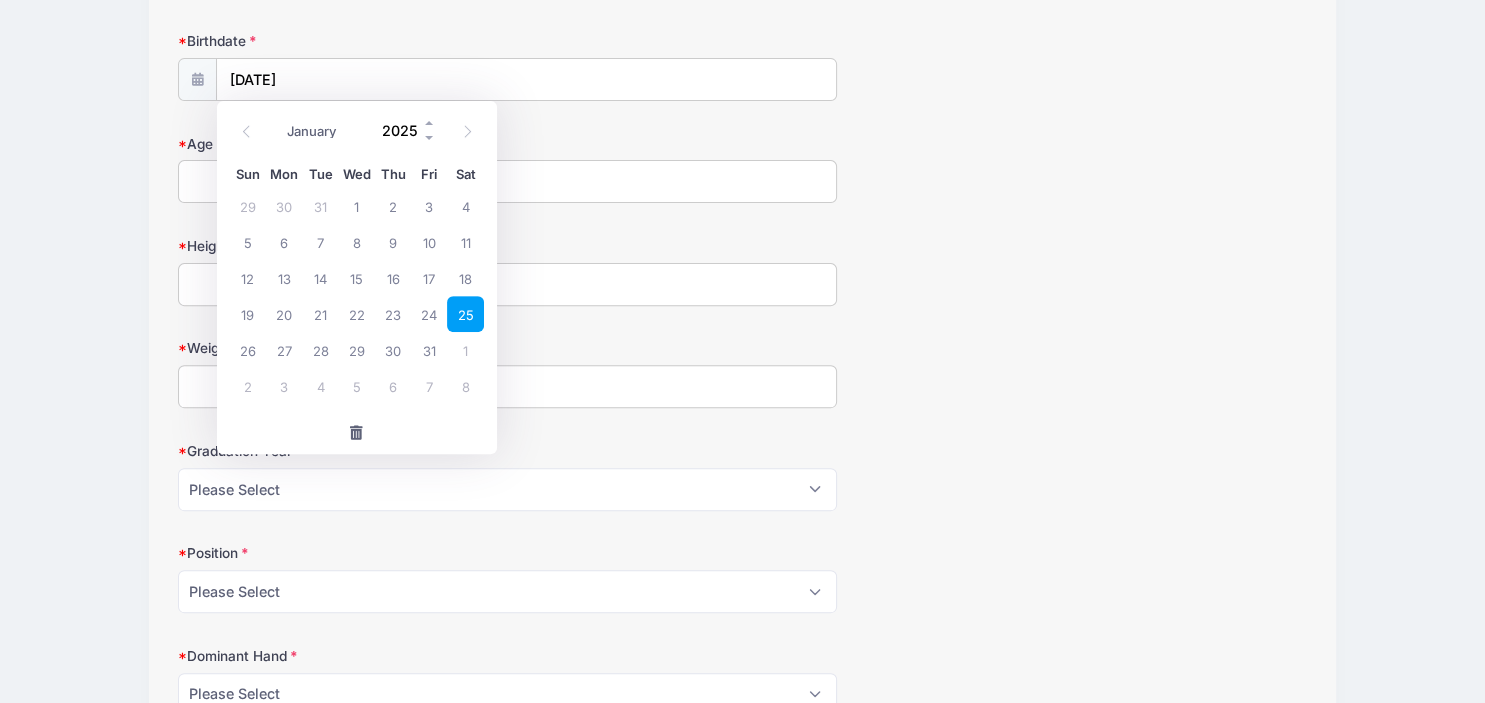 click on "2025" at bounding box center (404, 130) 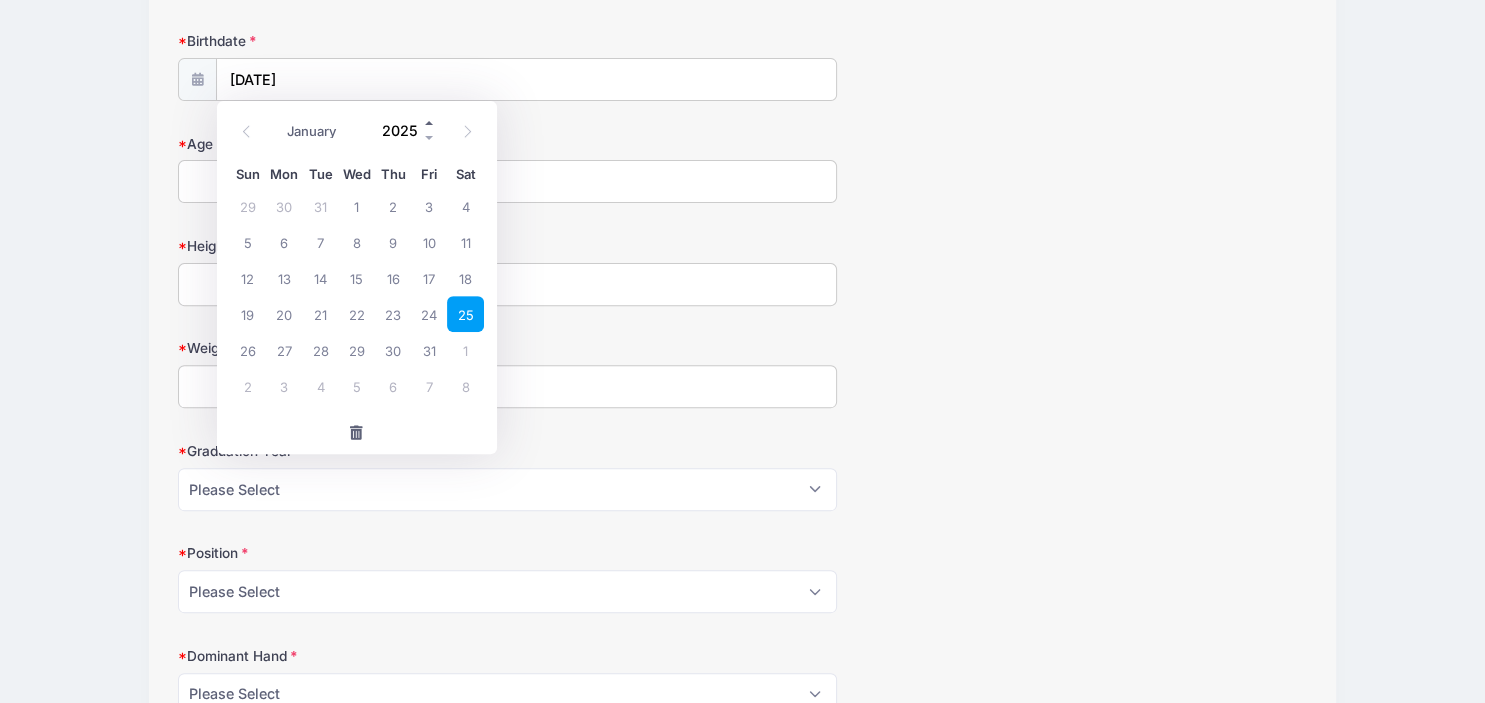 click at bounding box center (430, 122) 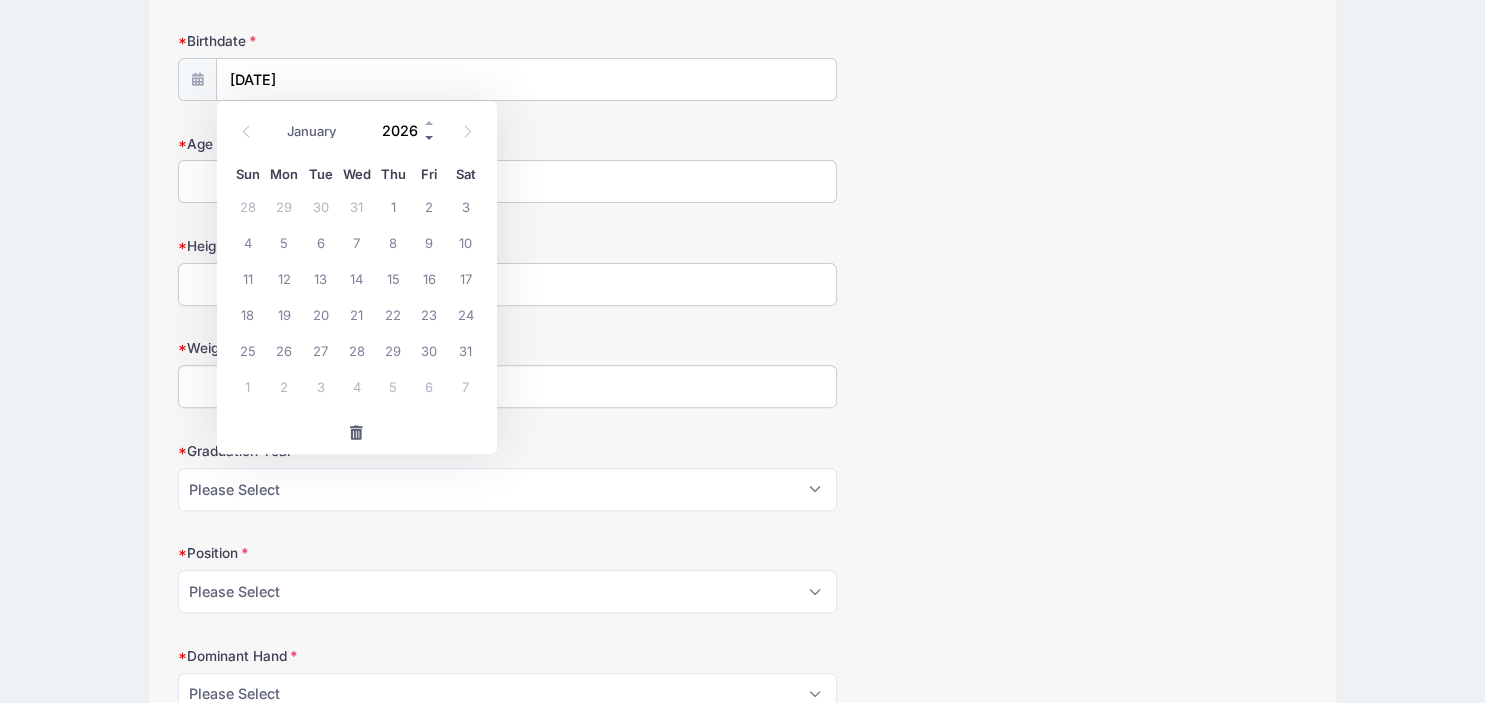 click at bounding box center [430, 137] 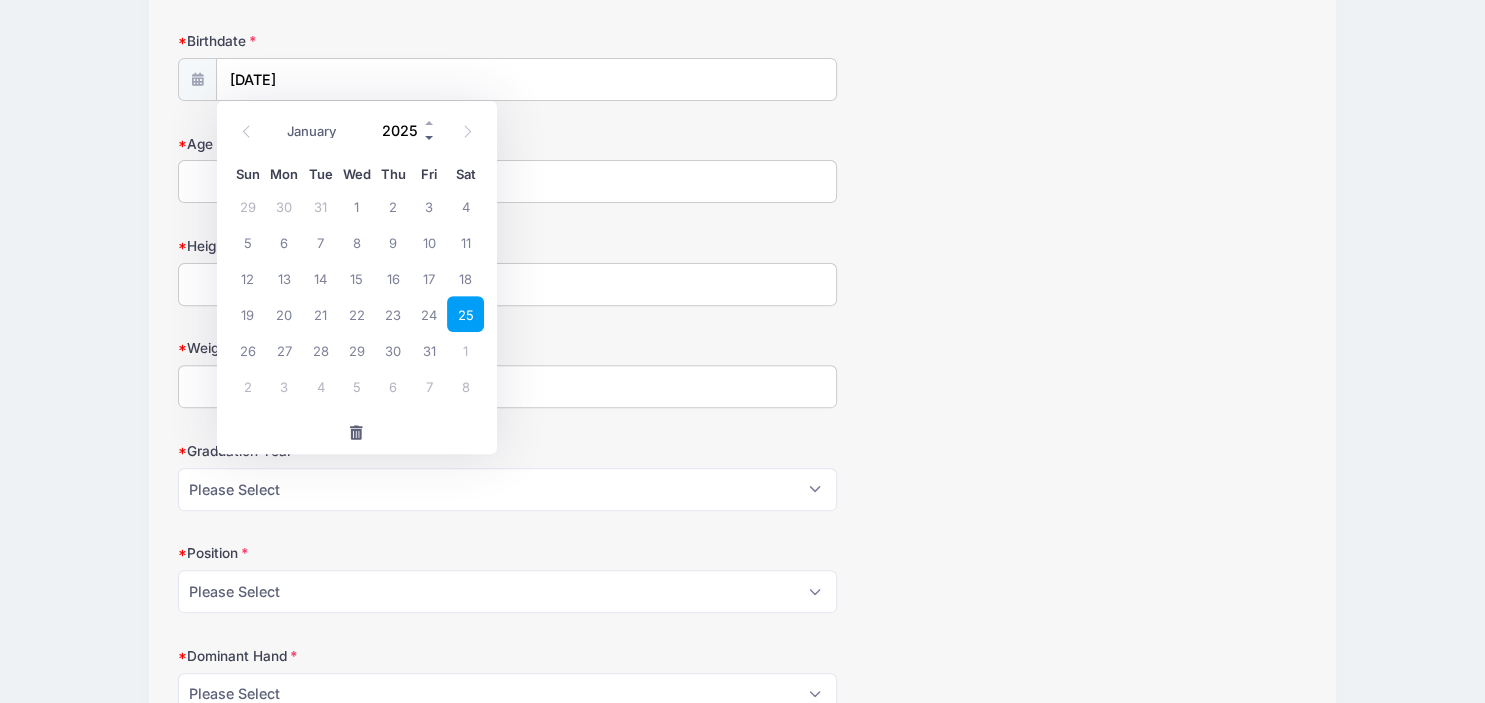 click at bounding box center (430, 137) 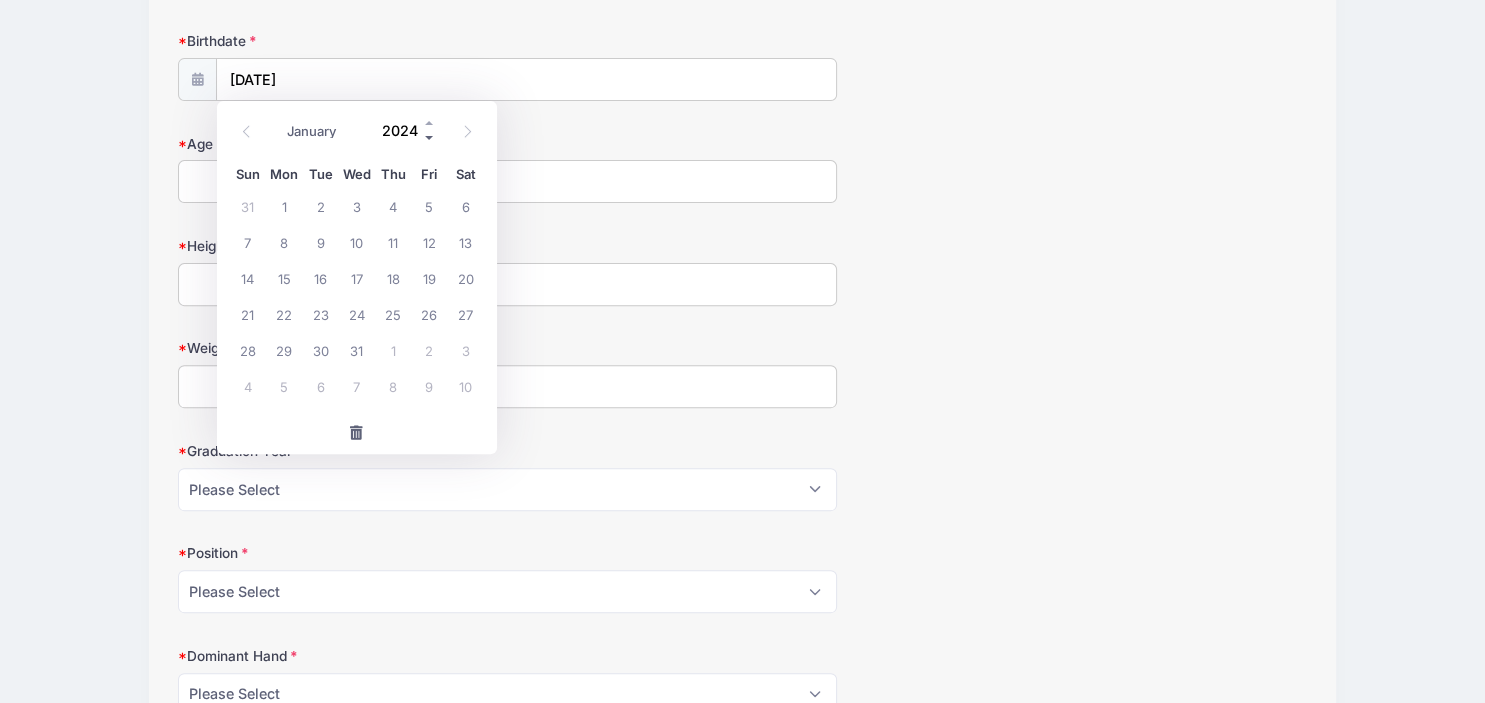 click at bounding box center [430, 137] 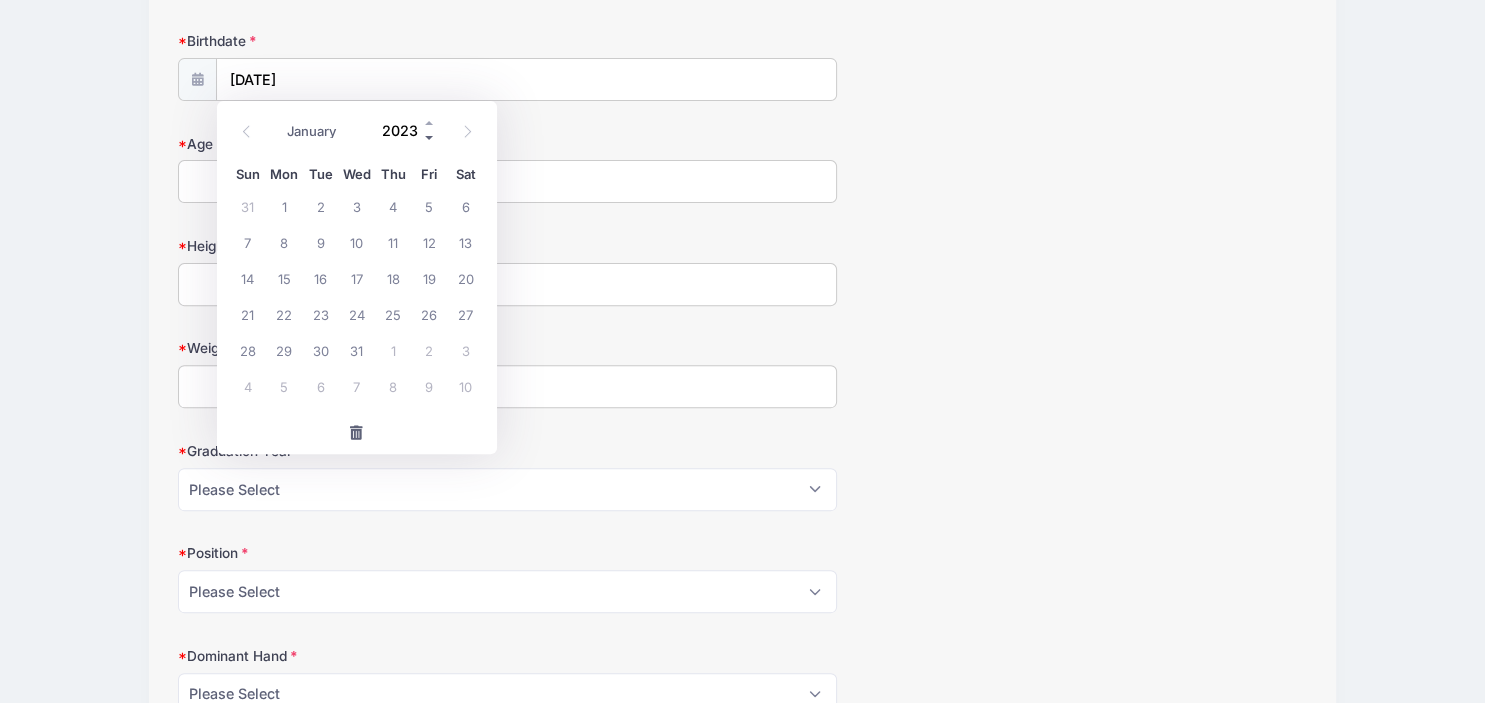 click at bounding box center (430, 137) 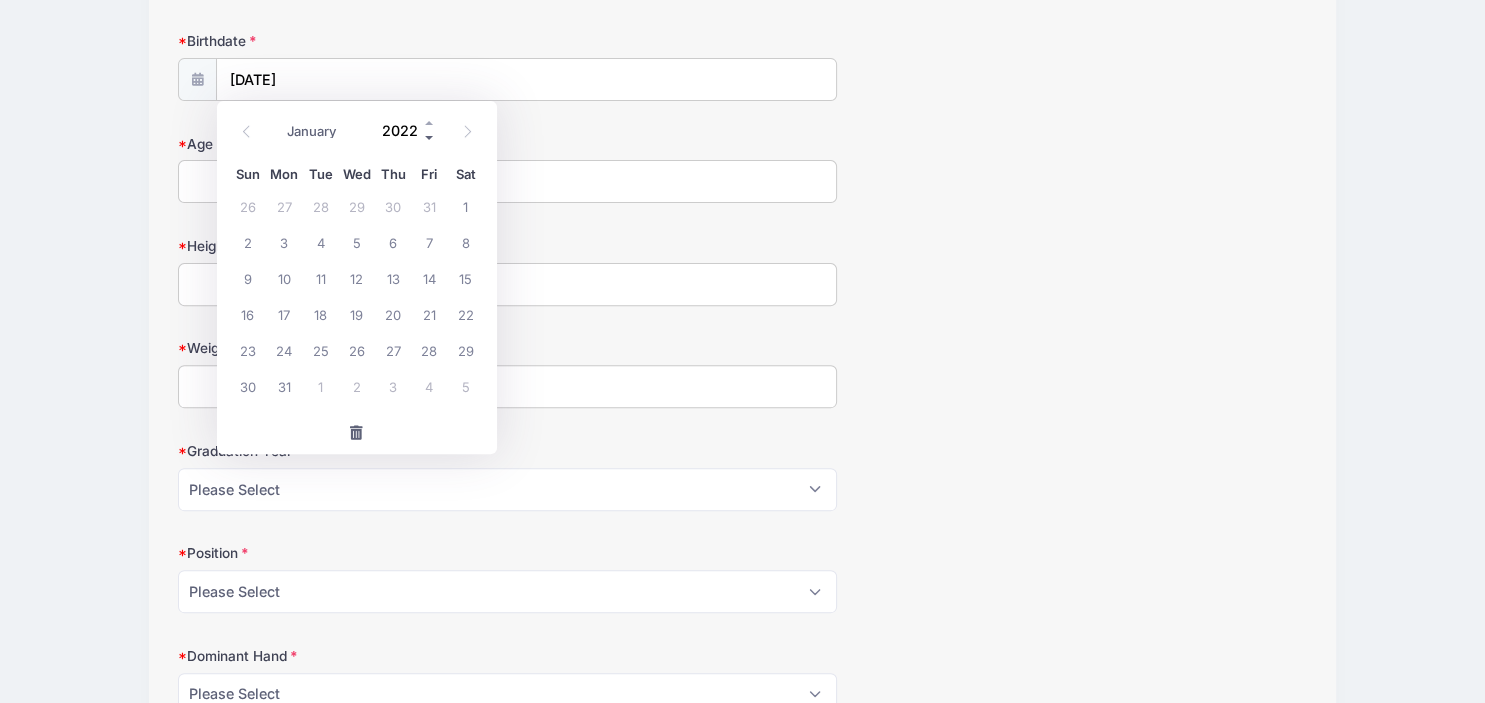 click at bounding box center (430, 137) 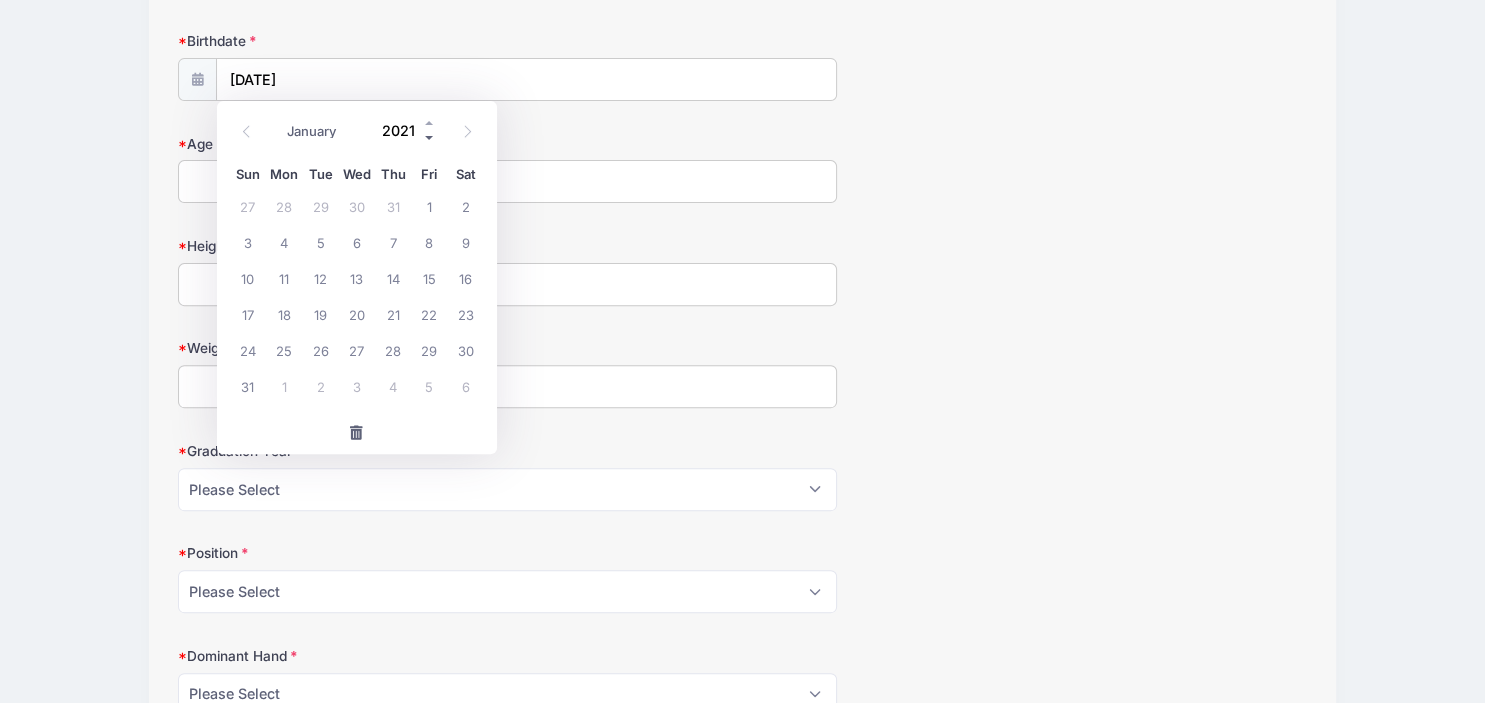 click at bounding box center [430, 137] 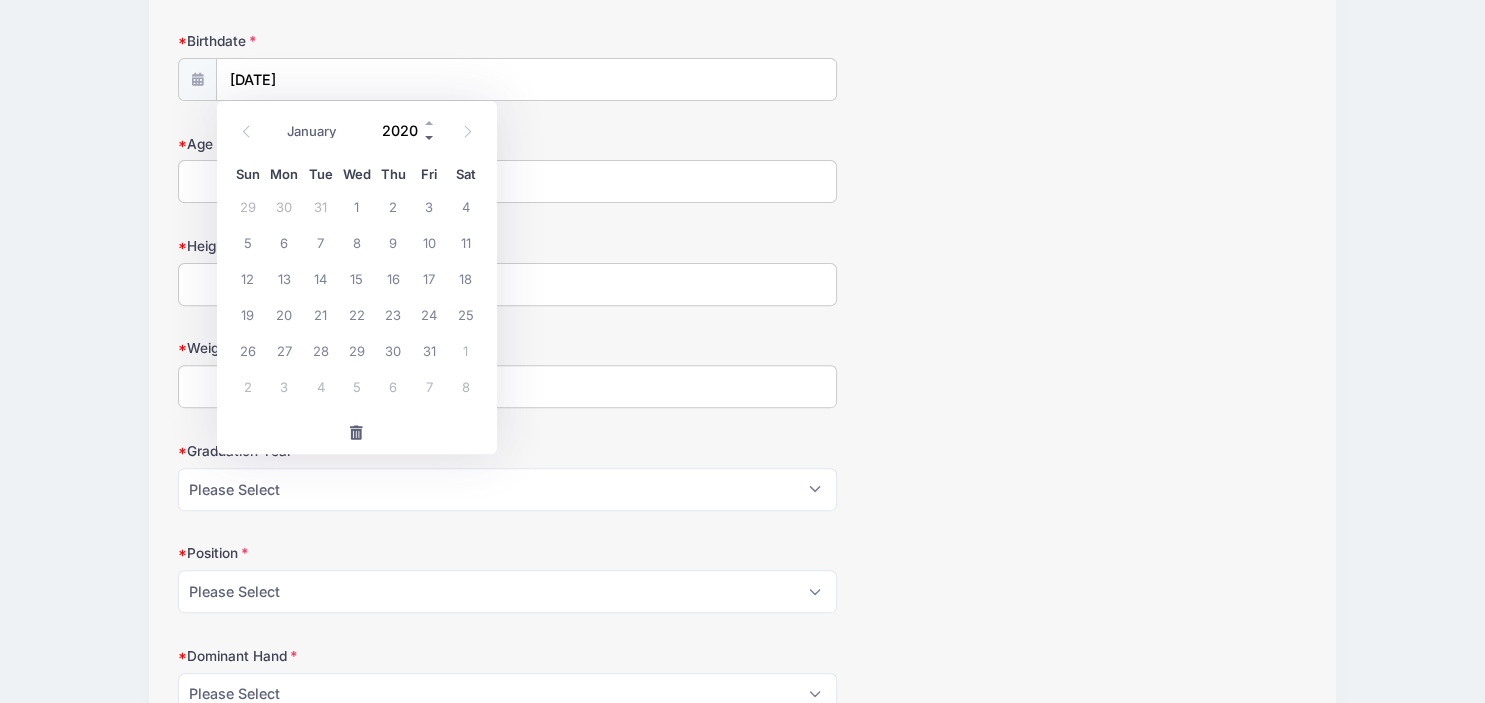 click at bounding box center [430, 137] 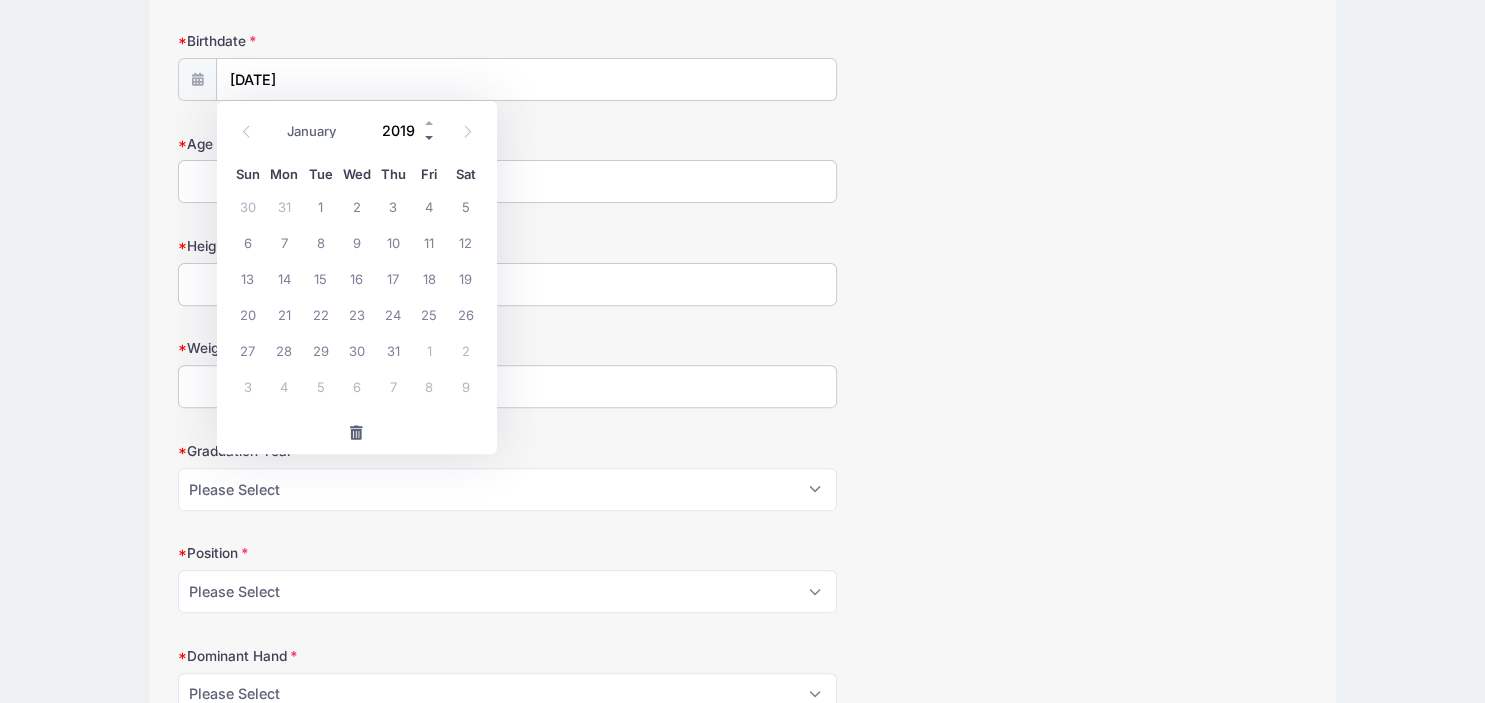 click at bounding box center (430, 137) 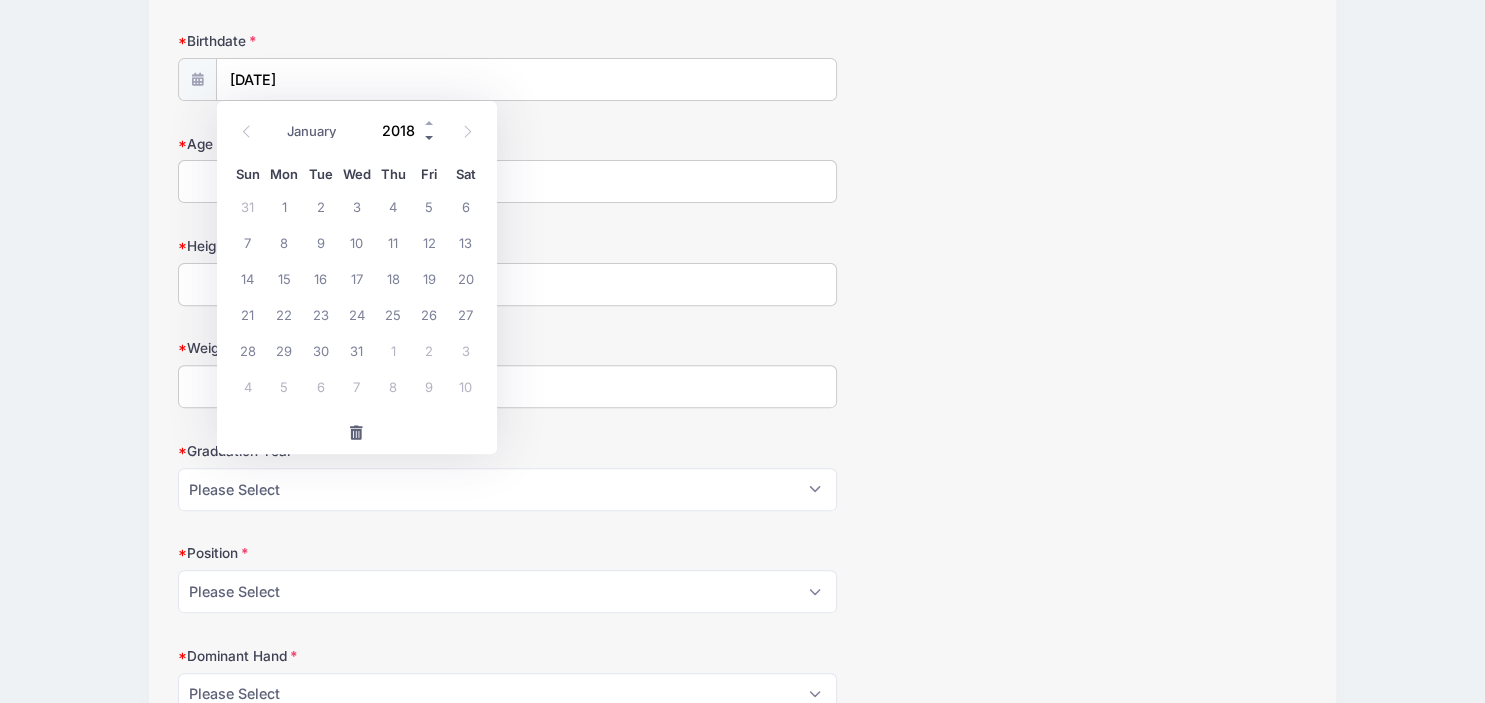 click at bounding box center (430, 137) 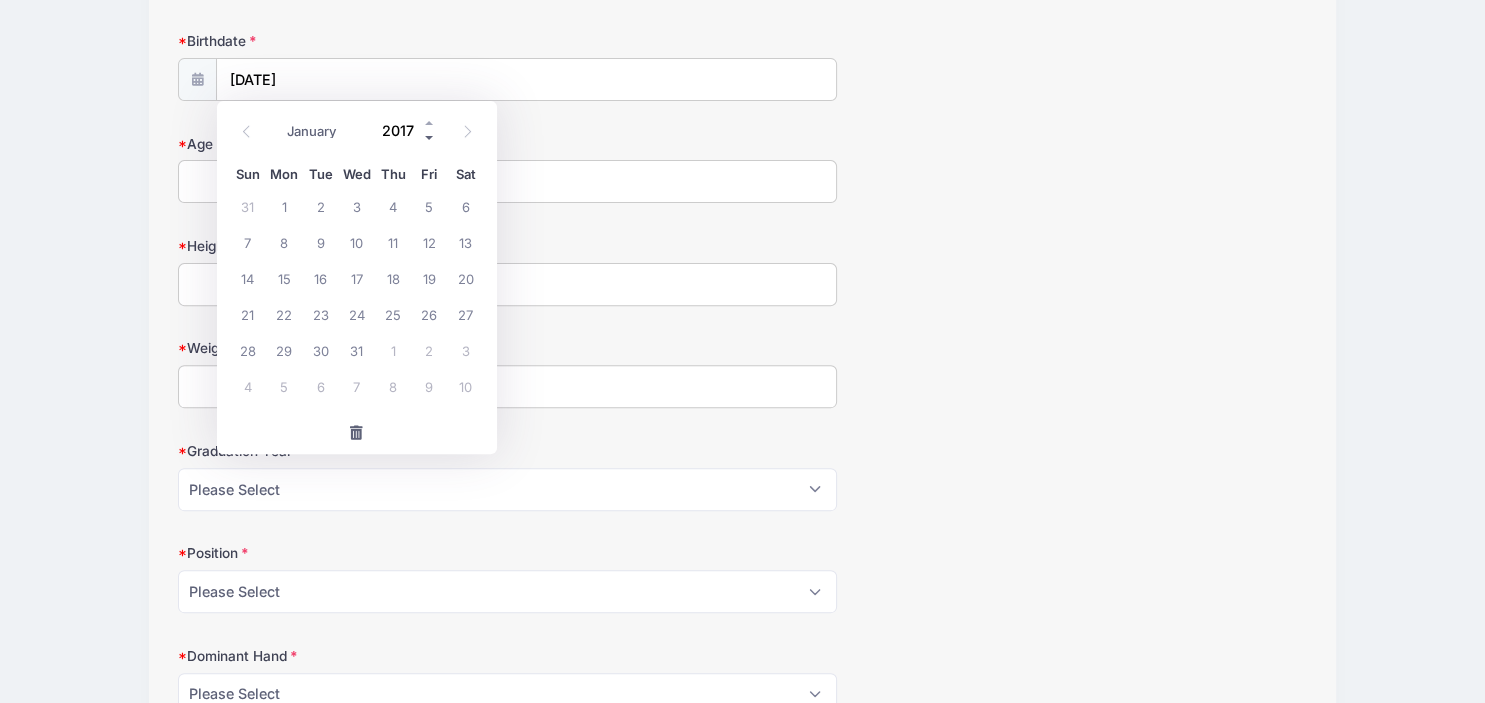 click at bounding box center (430, 137) 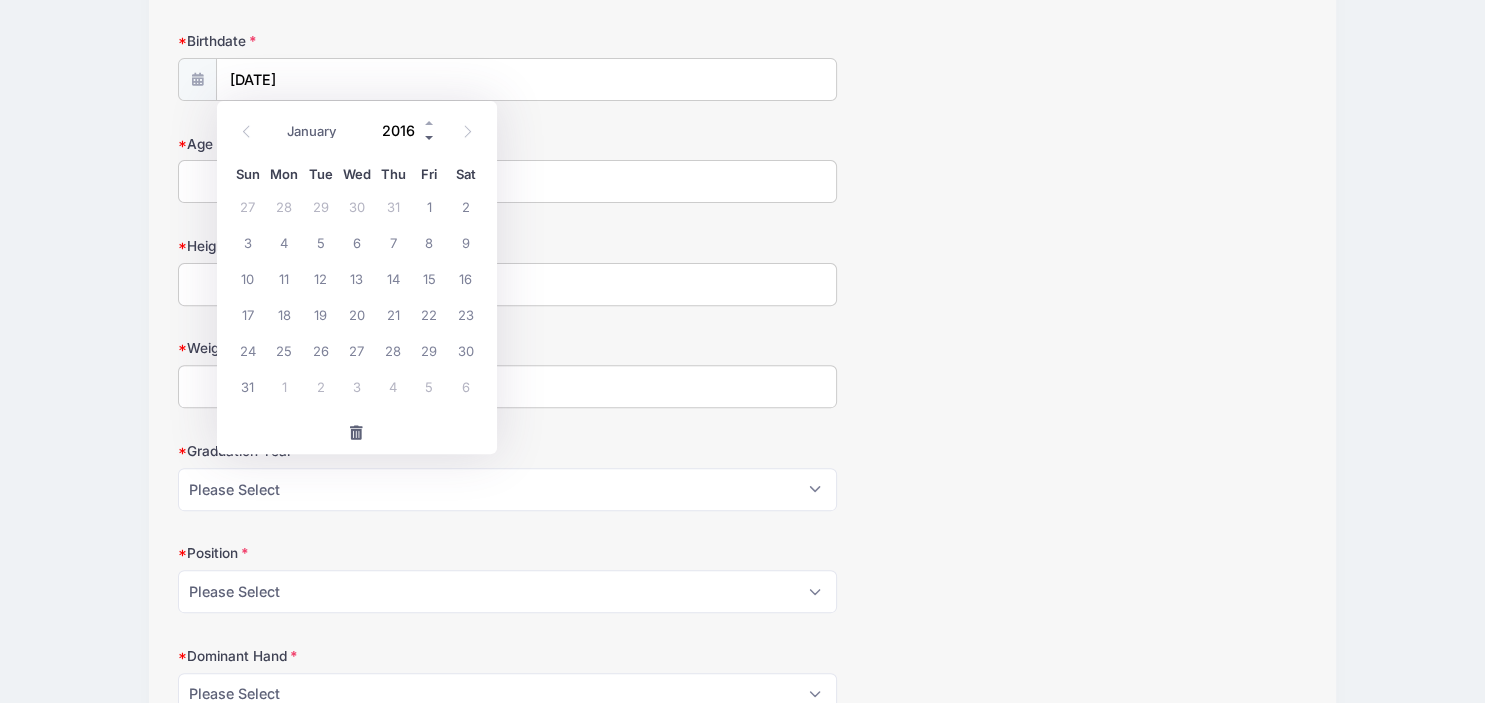 click at bounding box center [430, 137] 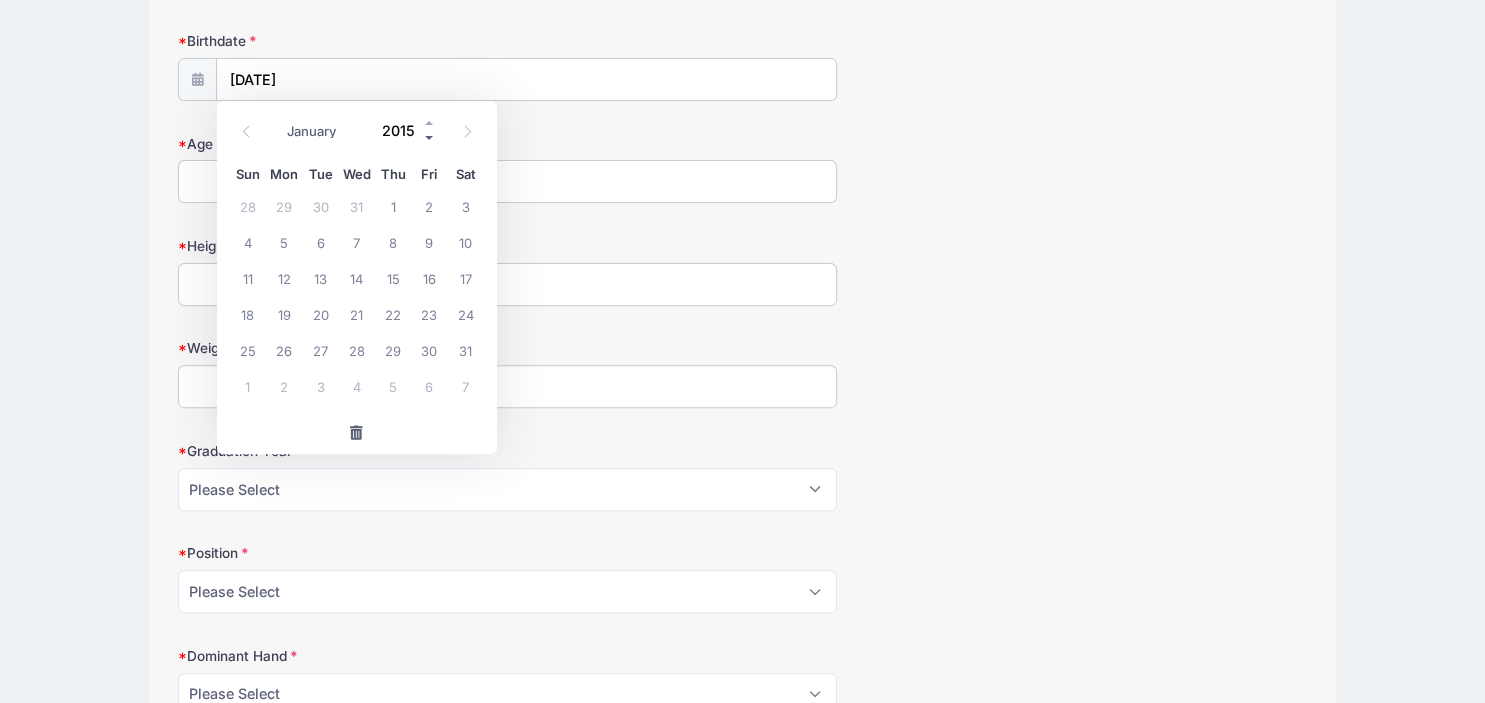 click at bounding box center [430, 137] 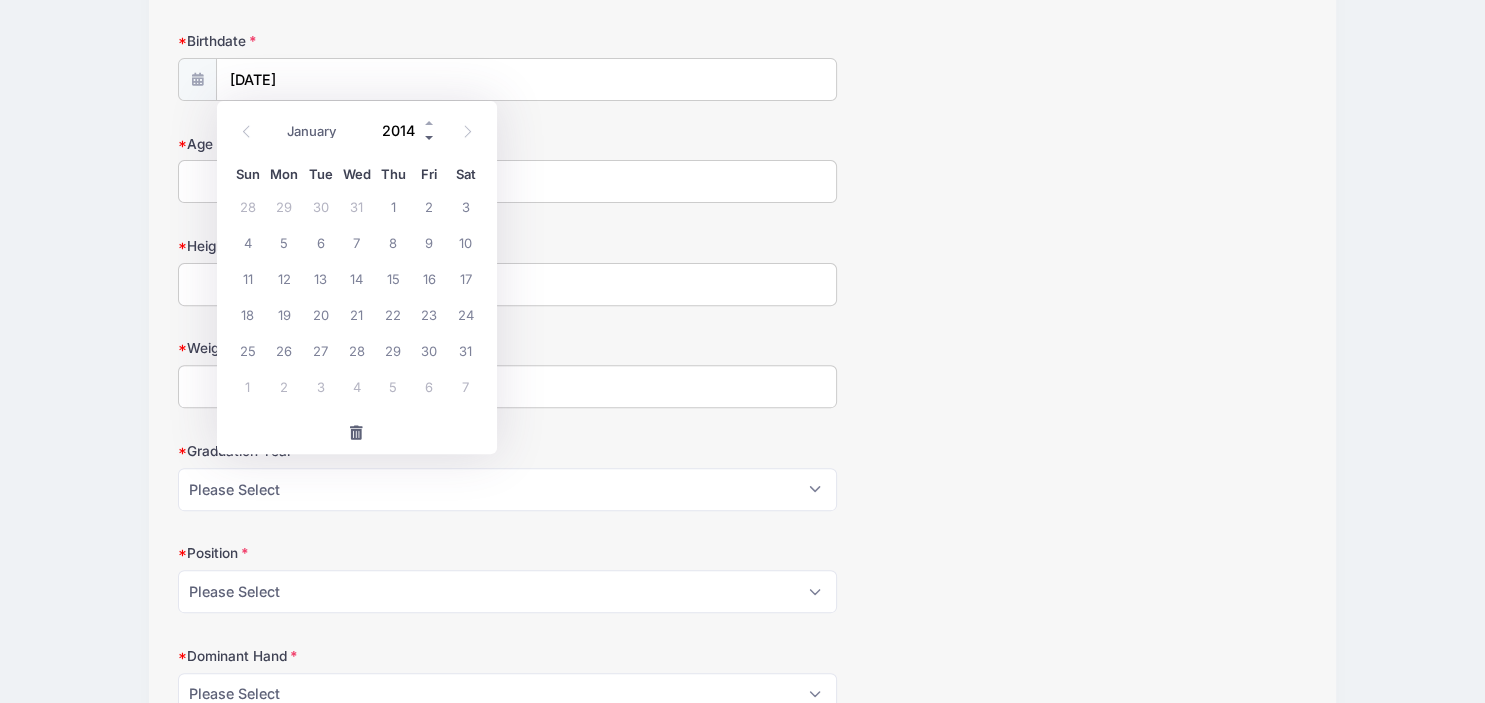 click at bounding box center [430, 137] 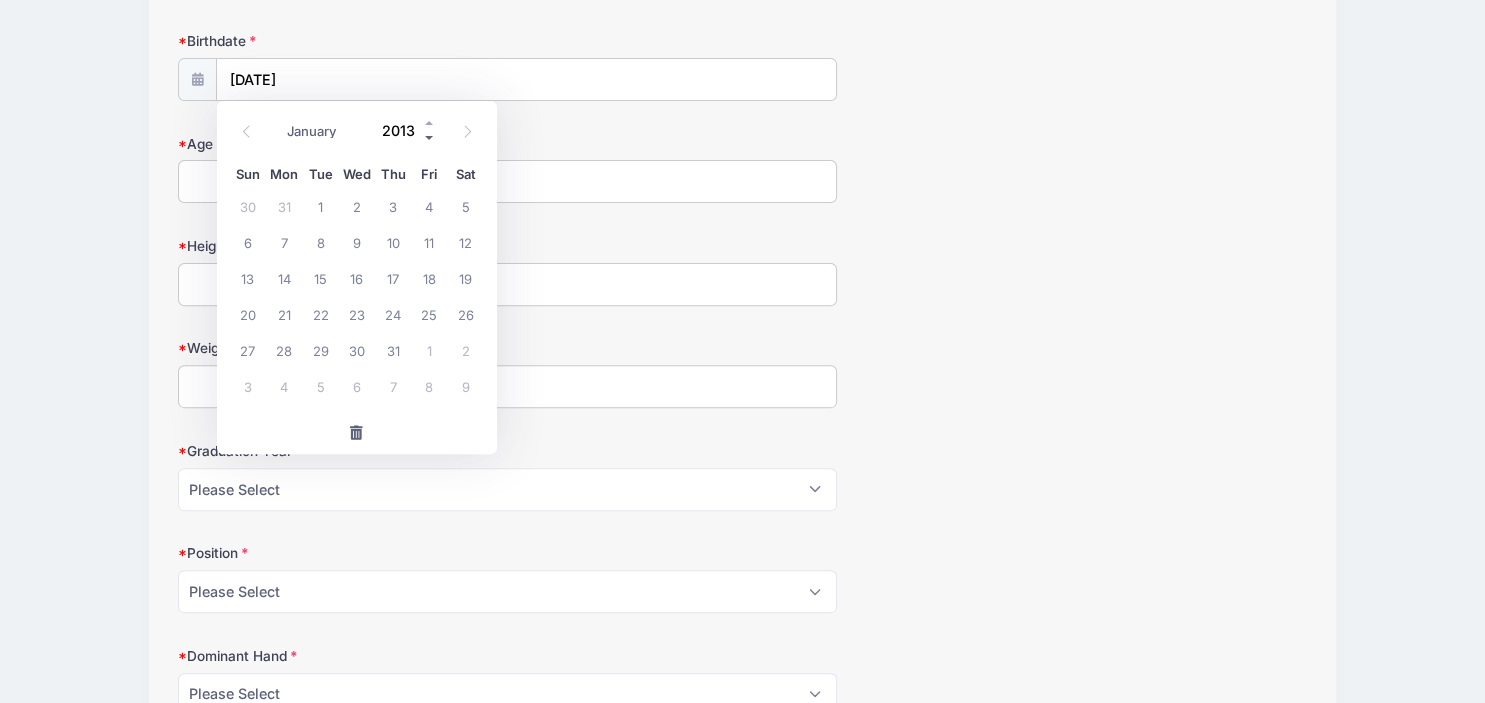 click at bounding box center [430, 137] 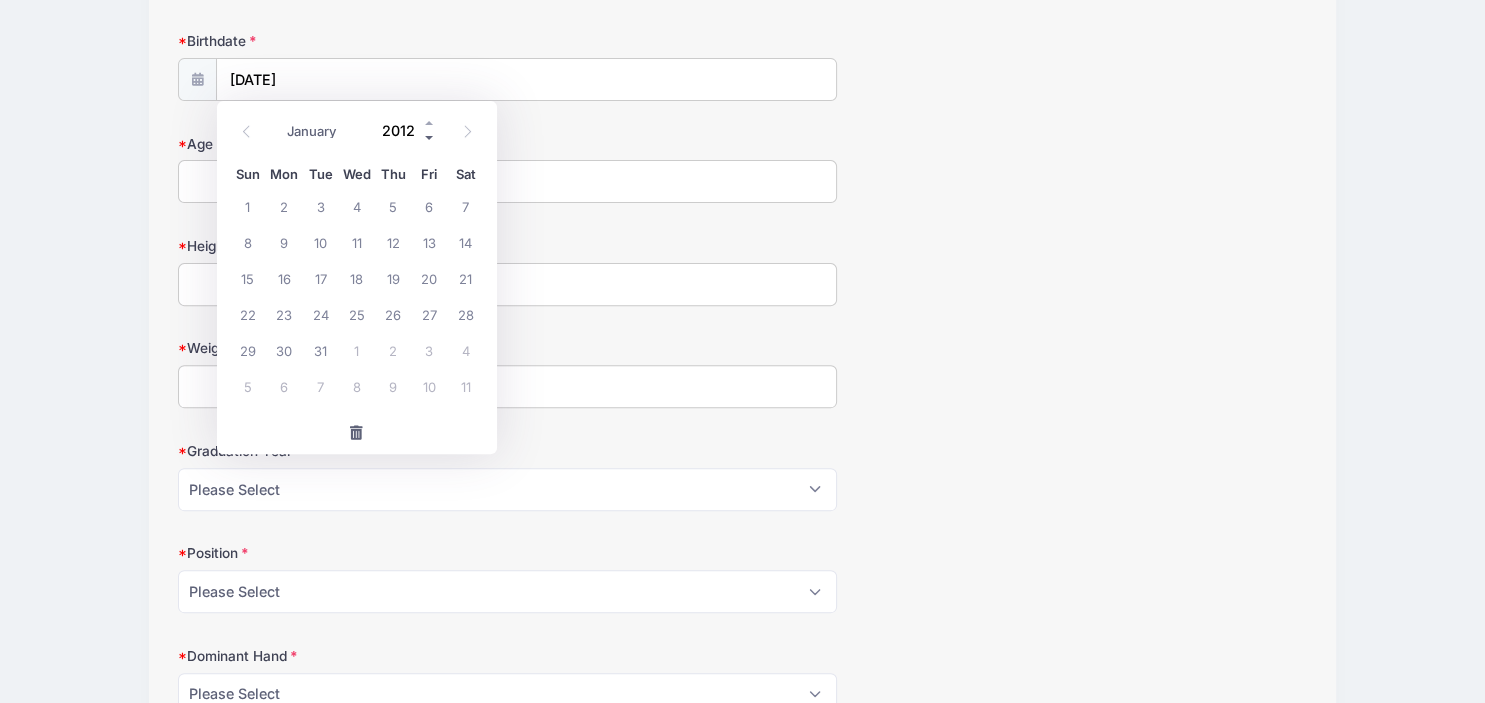 click at bounding box center [430, 137] 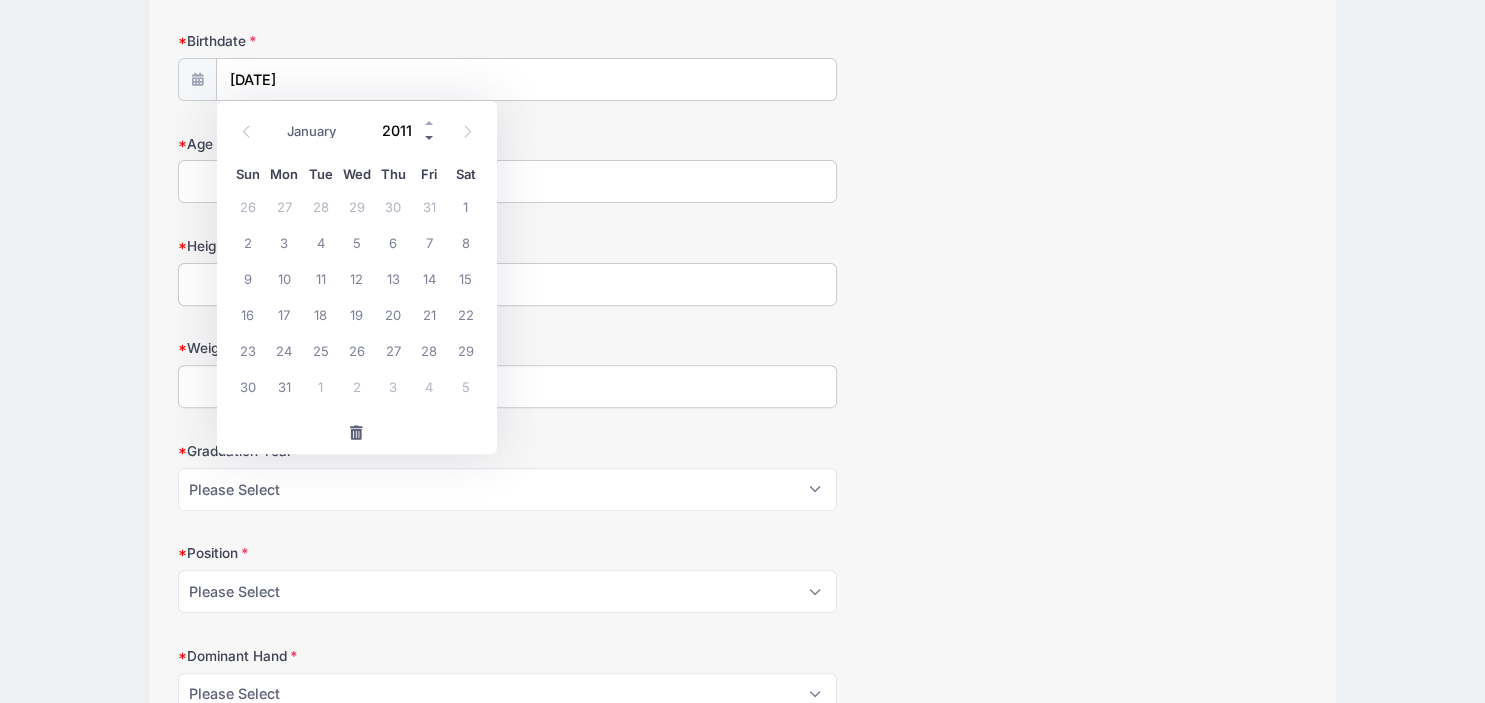 click at bounding box center (430, 137) 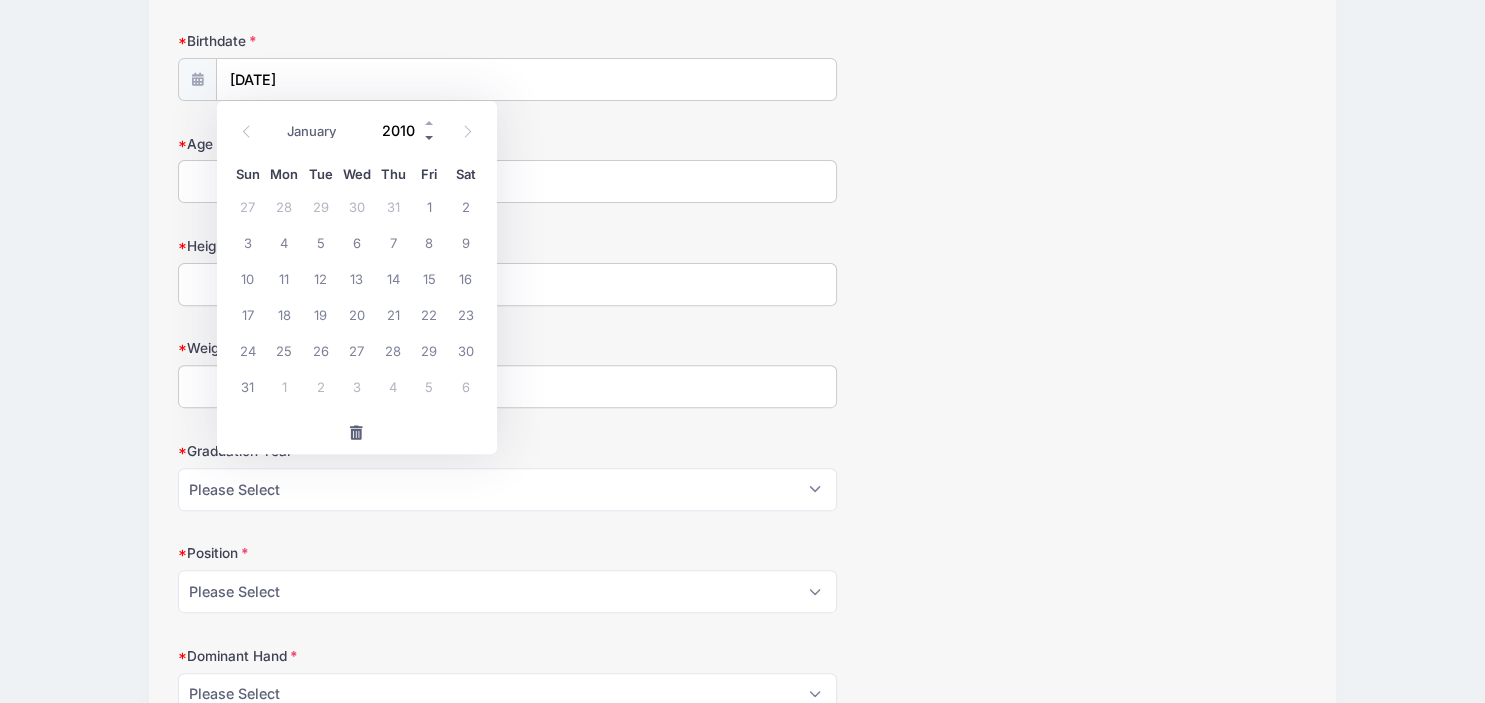 click at bounding box center [430, 137] 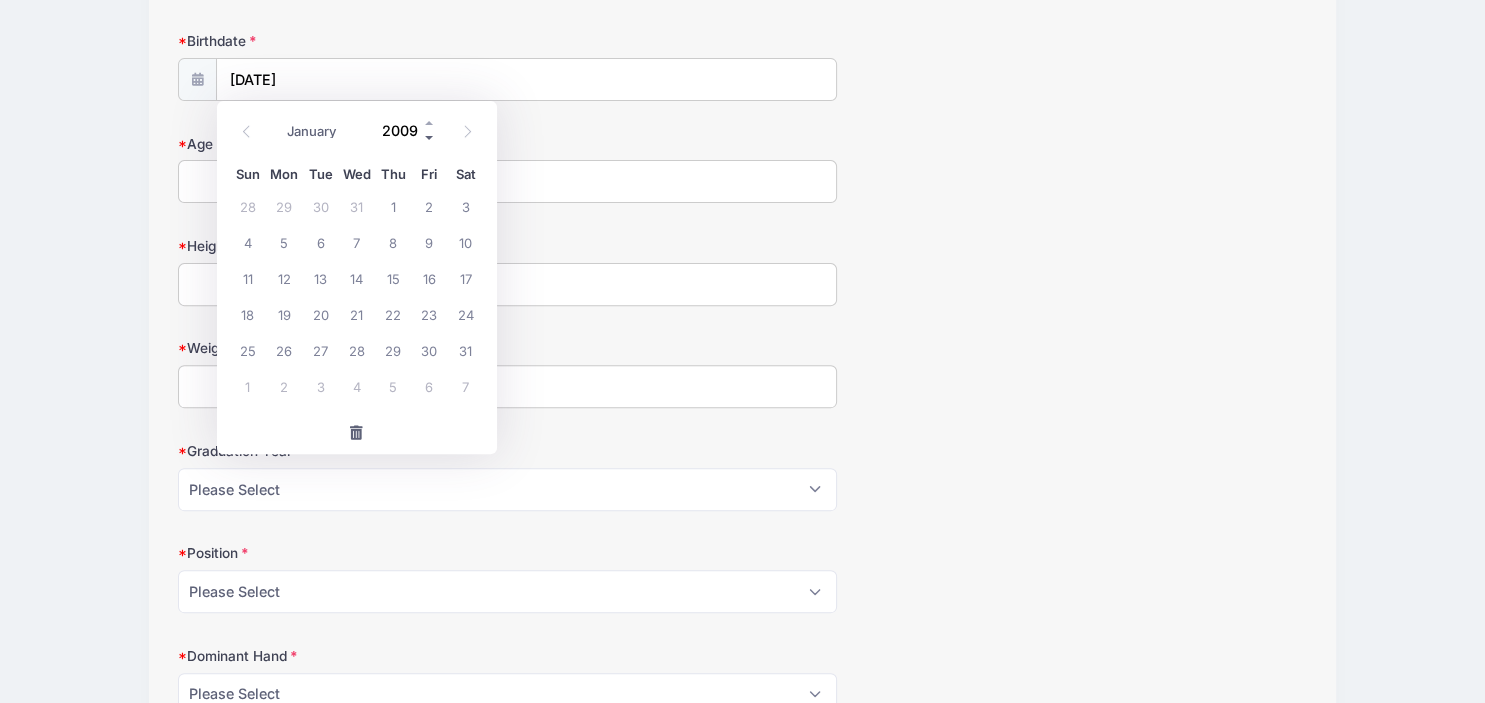 click at bounding box center [430, 137] 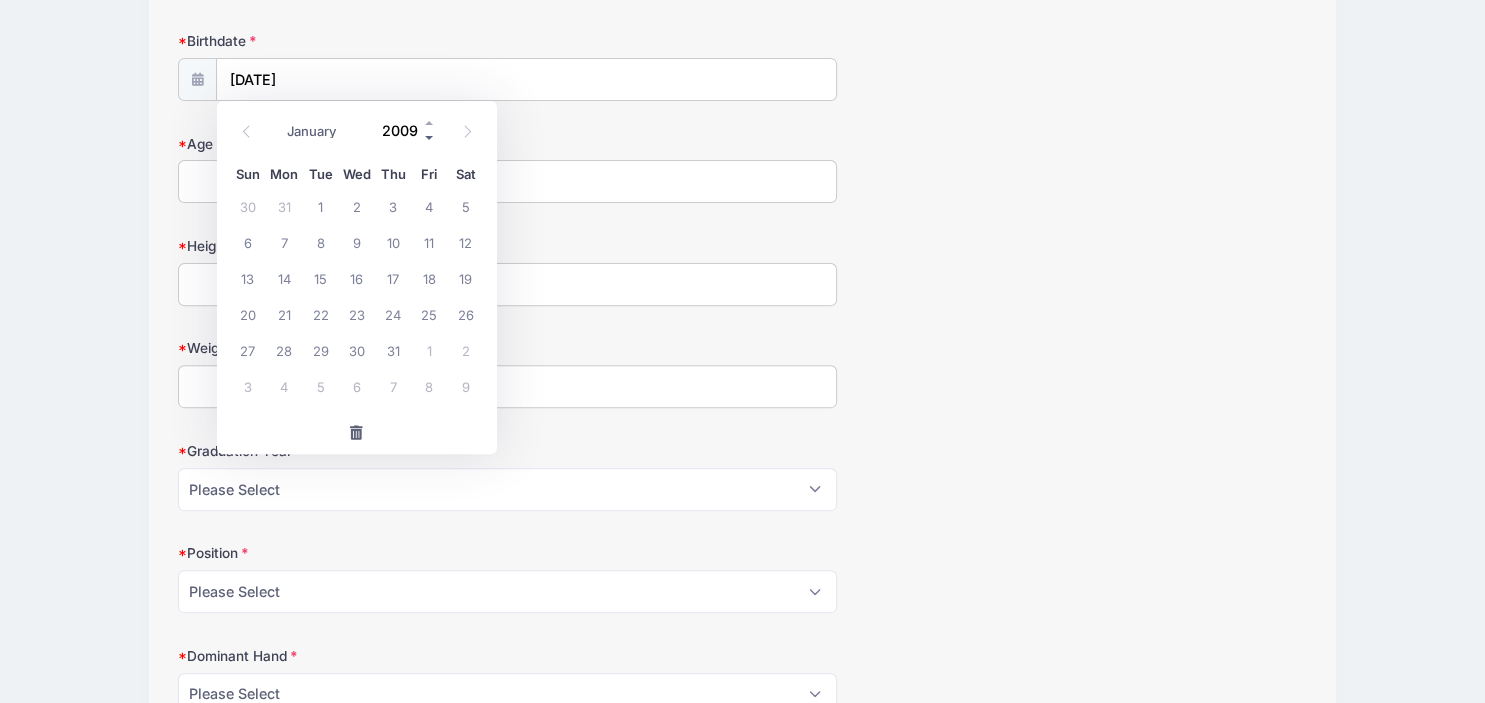 type on "2008" 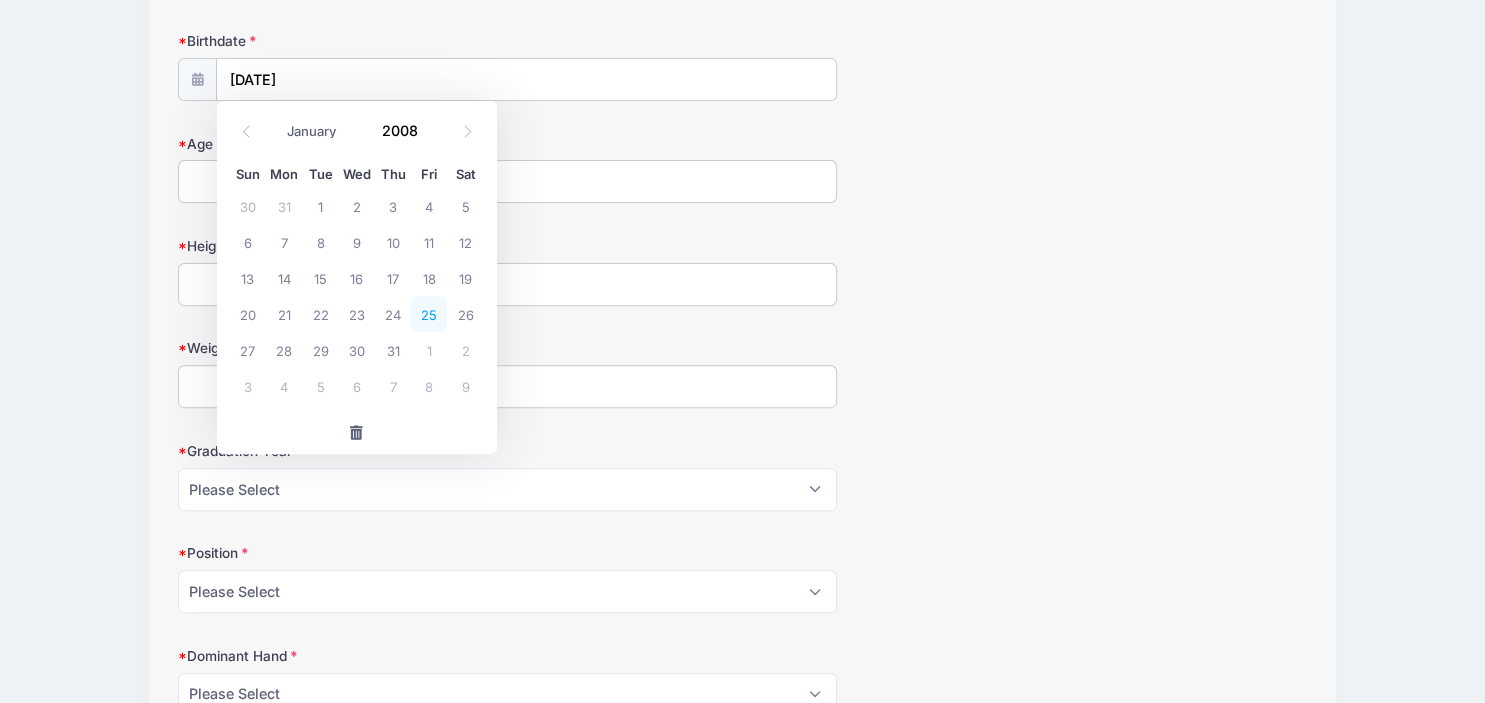 click on "25" at bounding box center [429, 314] 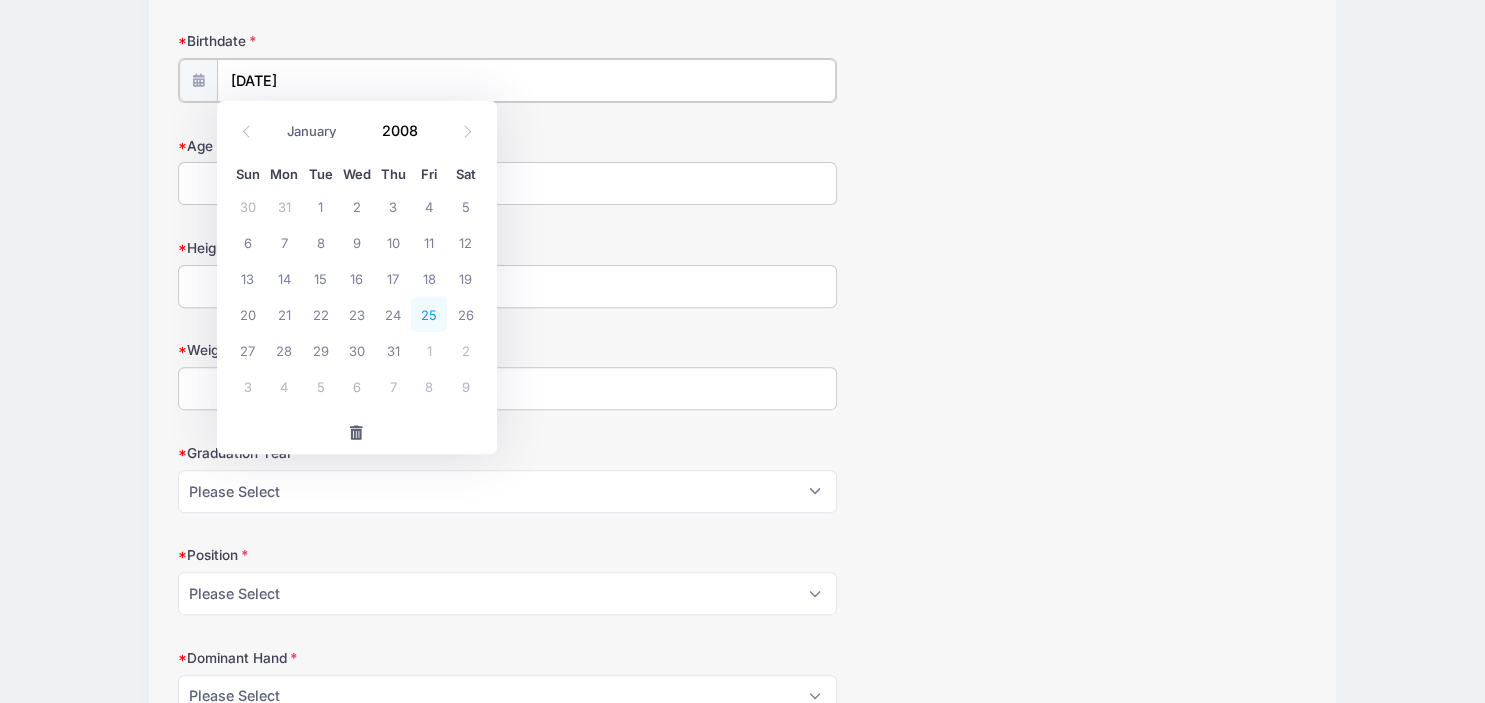 type on "[DATE]" 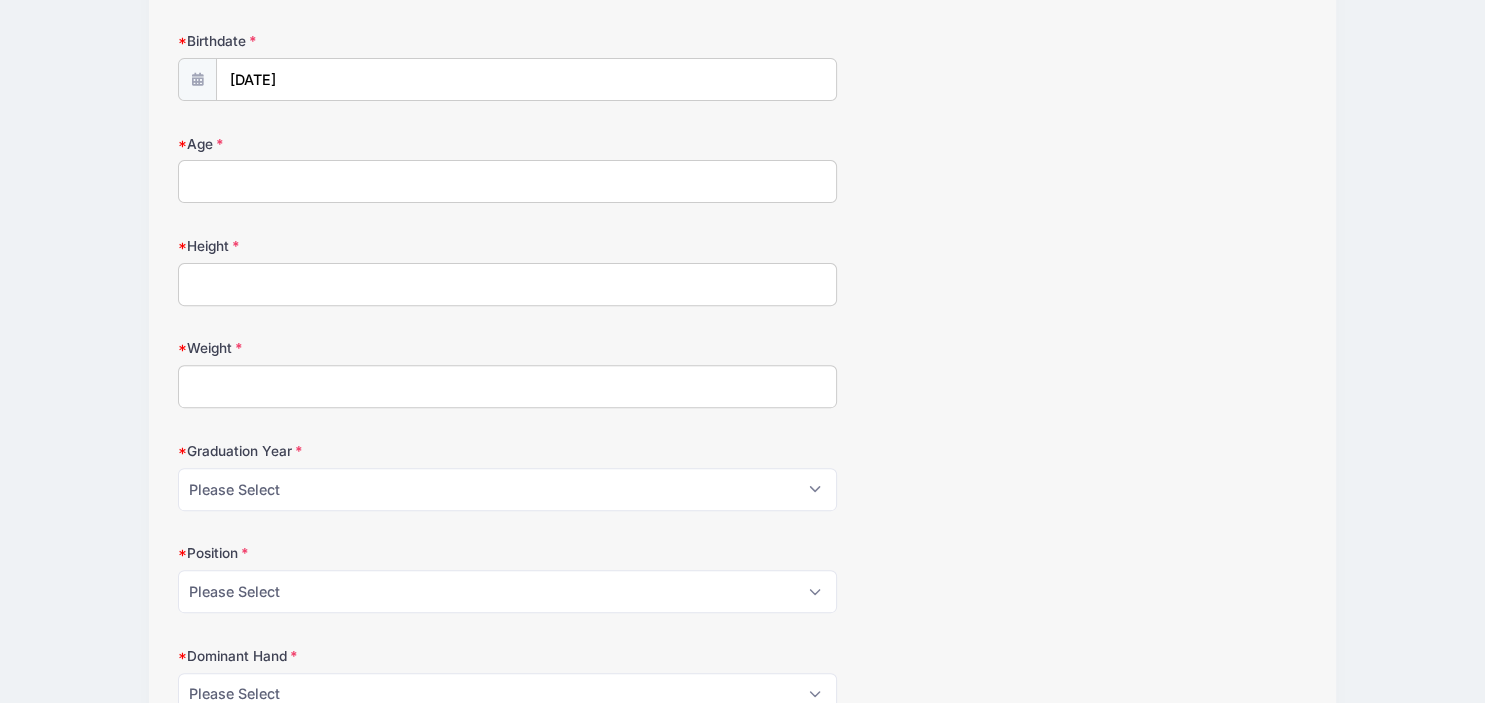 click on "Age" at bounding box center [507, 181] 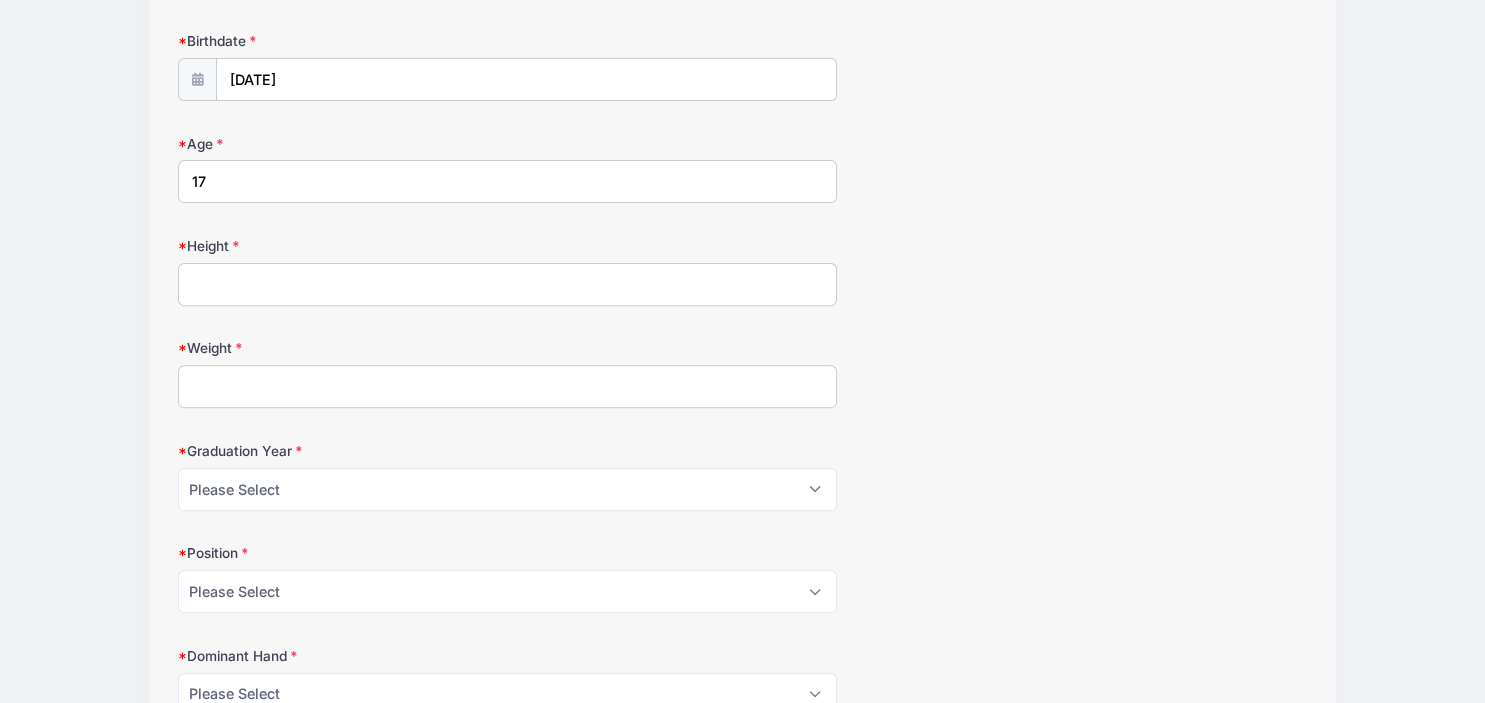 type on "17" 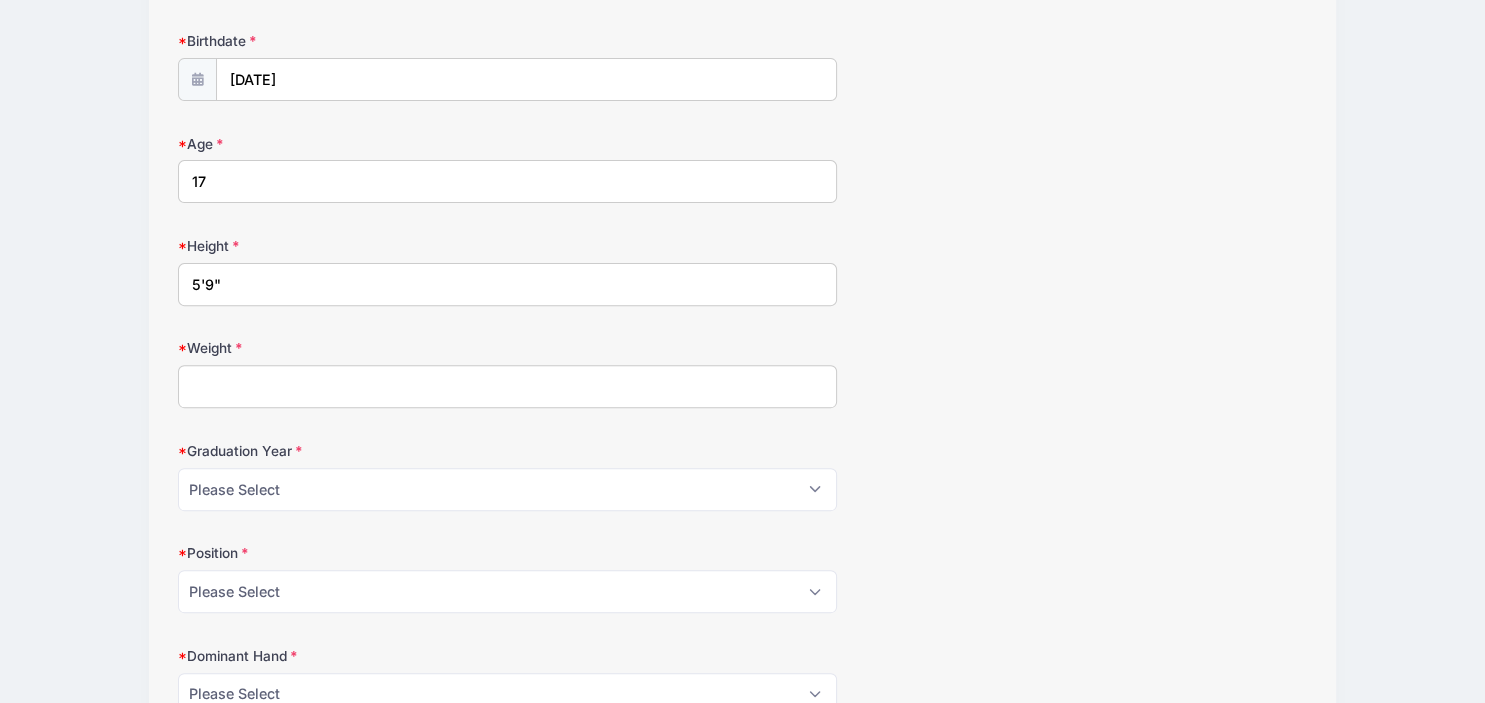 type on "5'9"" 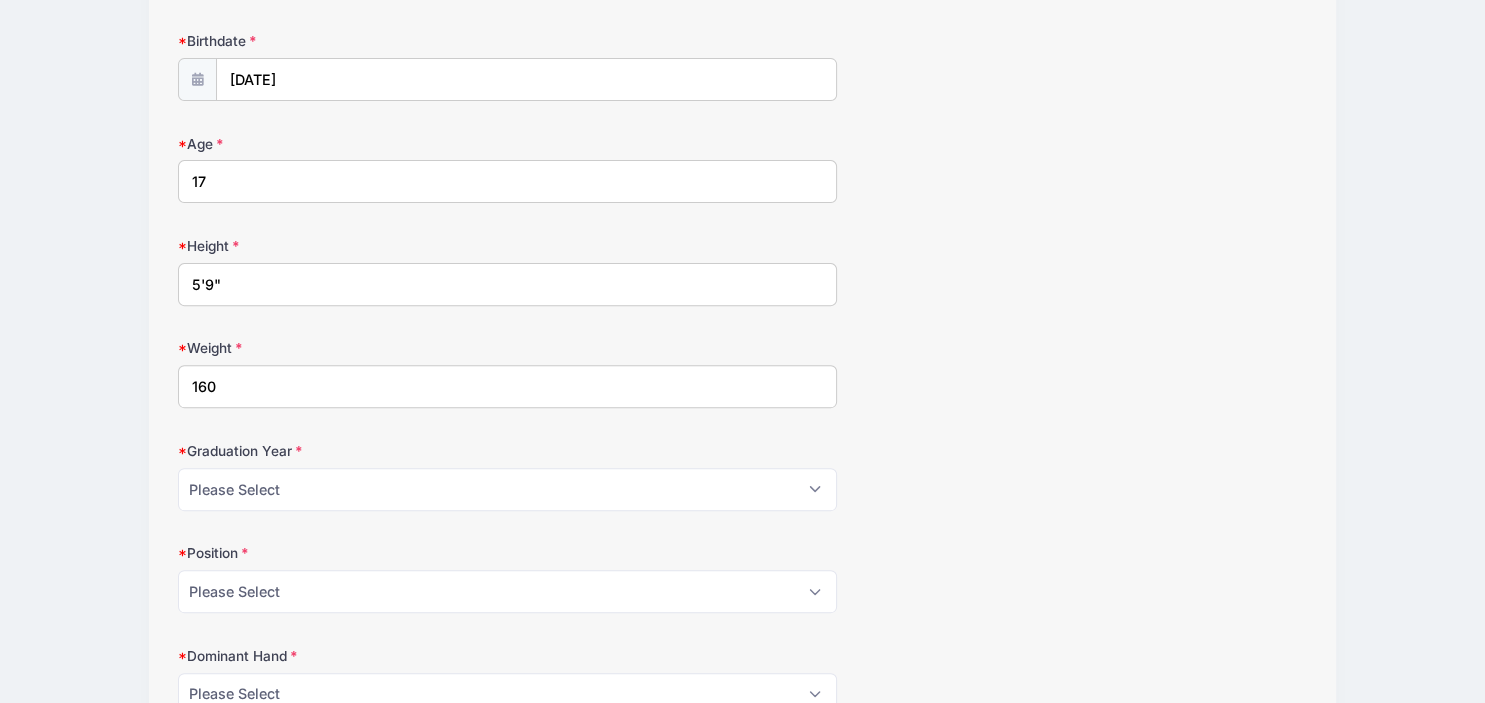 type on "160" 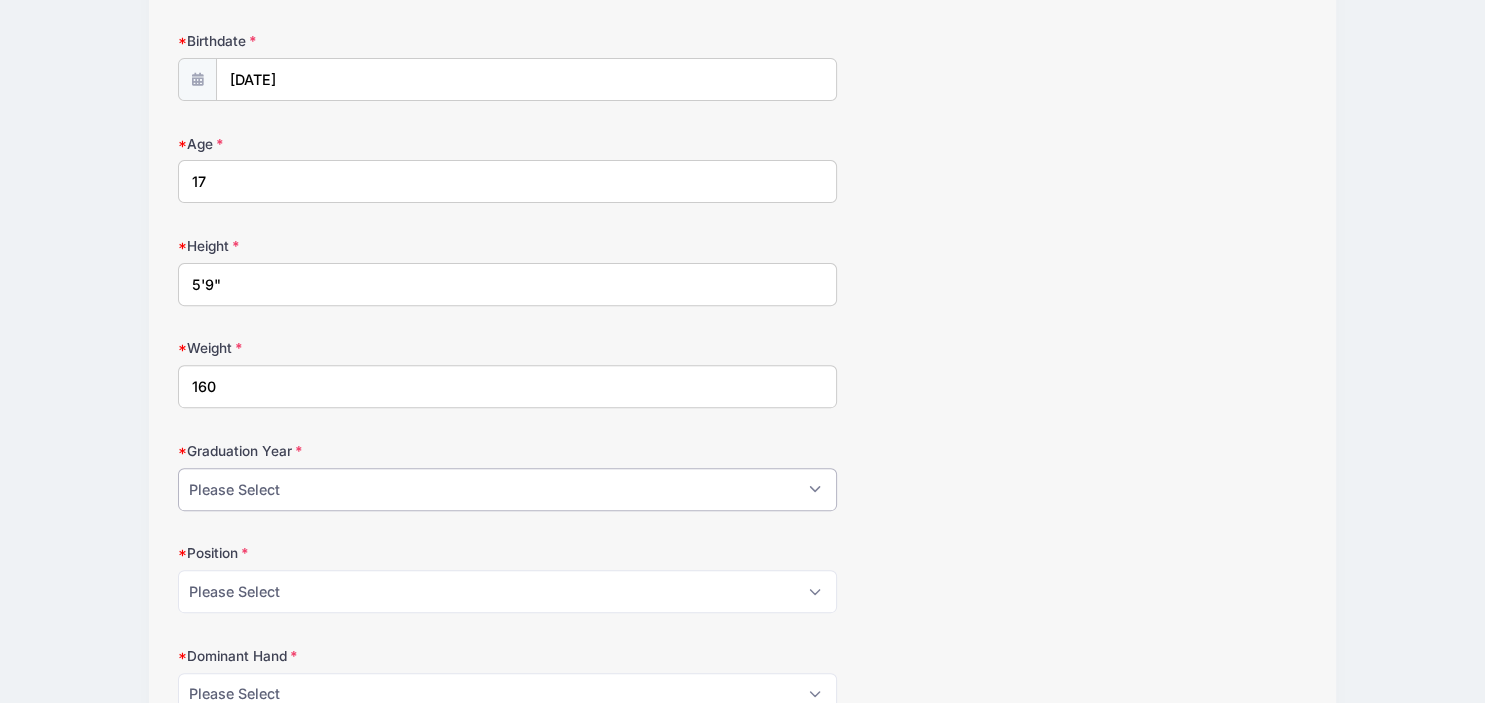 click on "Please Select 2024
2025
2026
2027
2028" at bounding box center (507, 489) 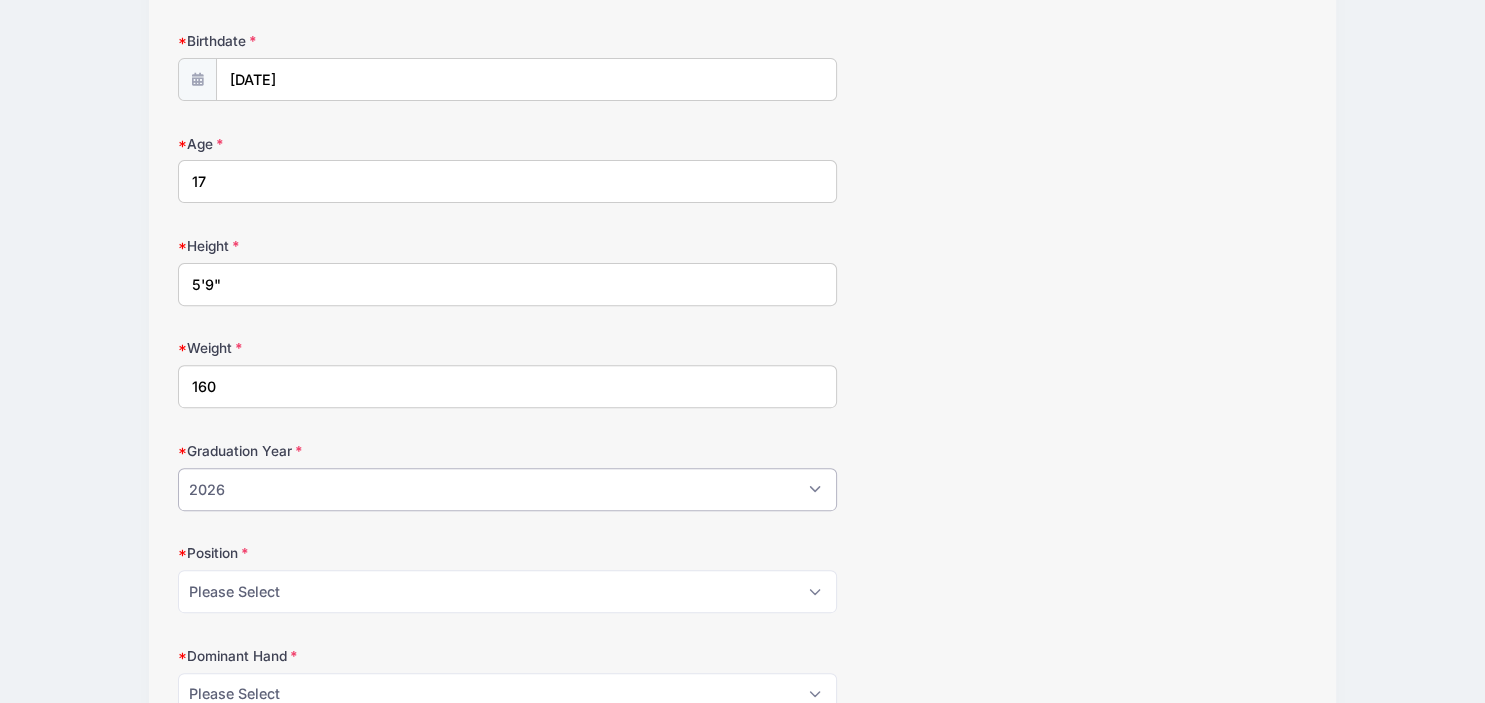 click on "2026" at bounding box center [0, 0] 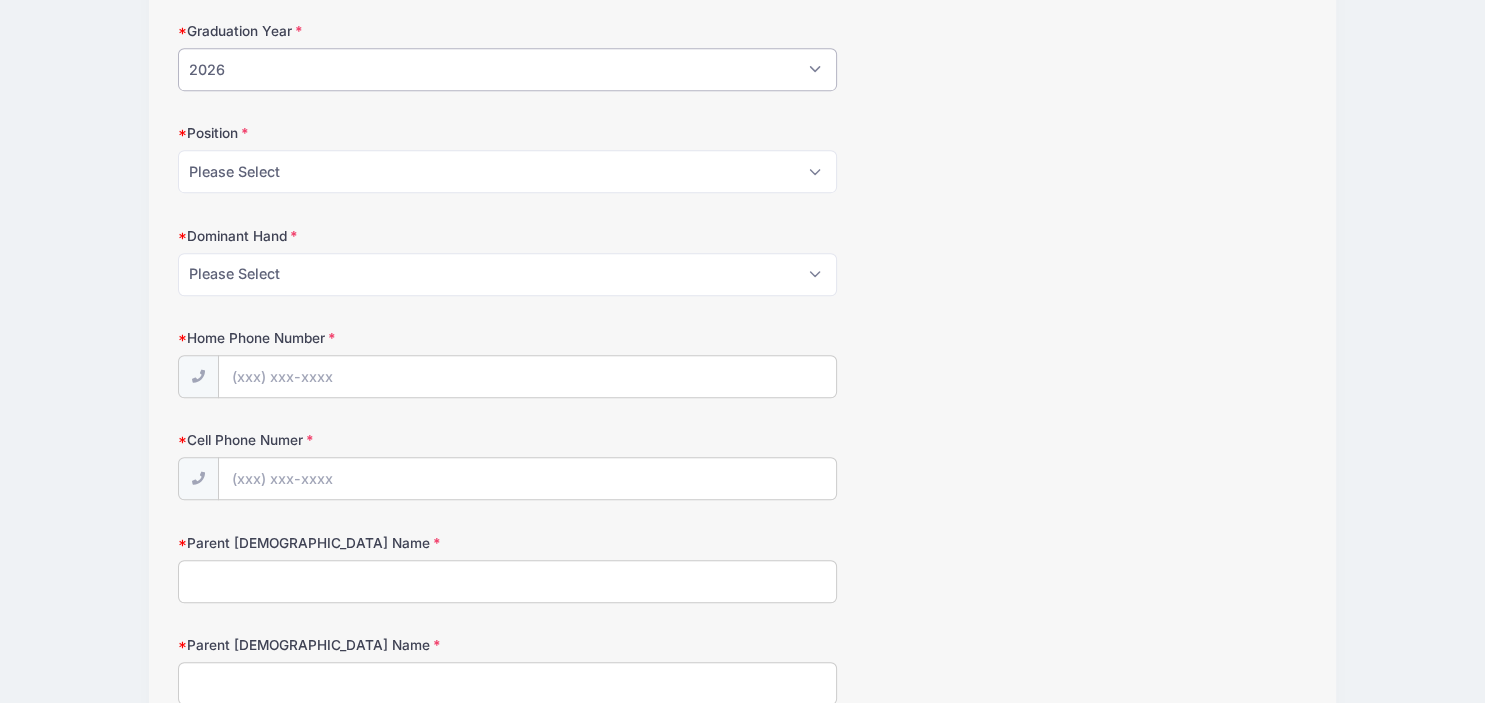 scroll, scrollTop: 1076, scrollLeft: 0, axis: vertical 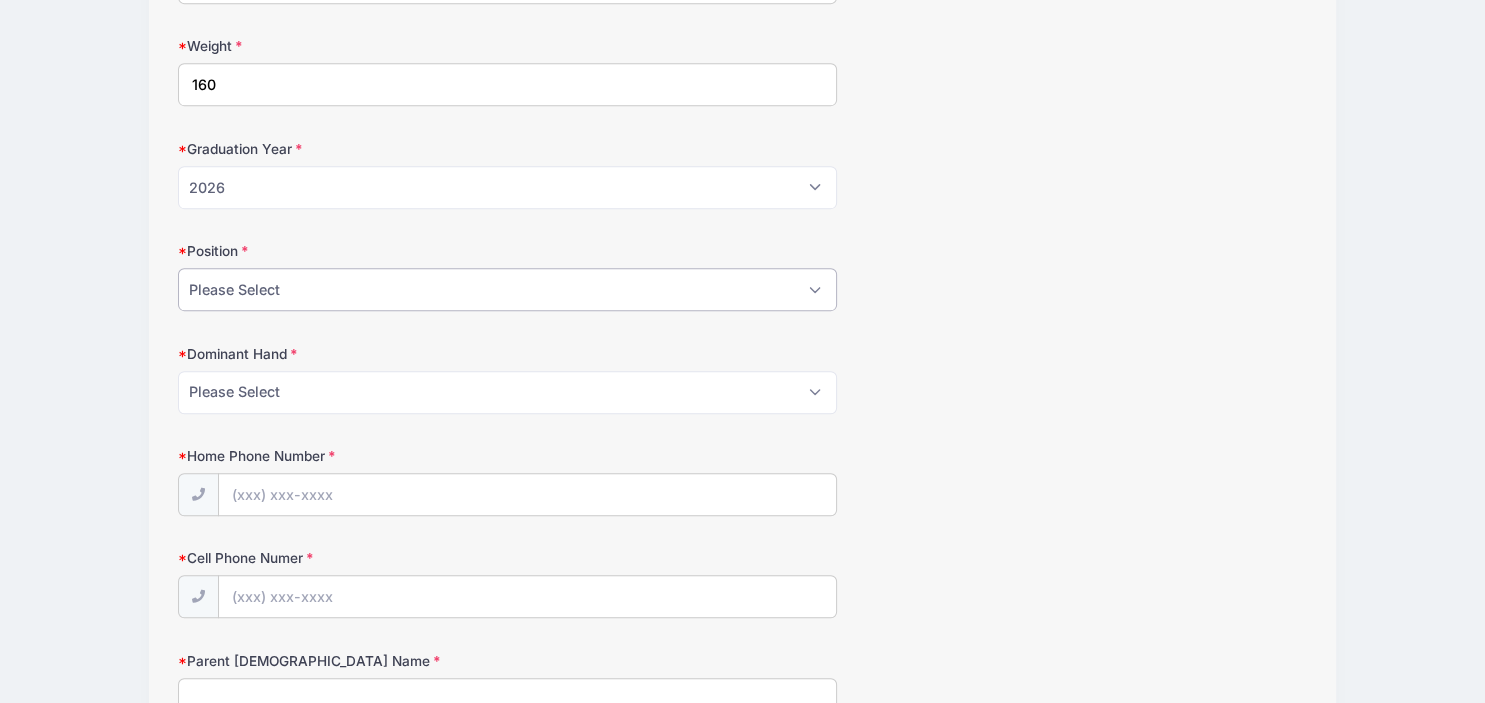 click on "Please Select Attack
Midfield
Defense
Goalie
LSM
Face Off" at bounding box center [507, 289] 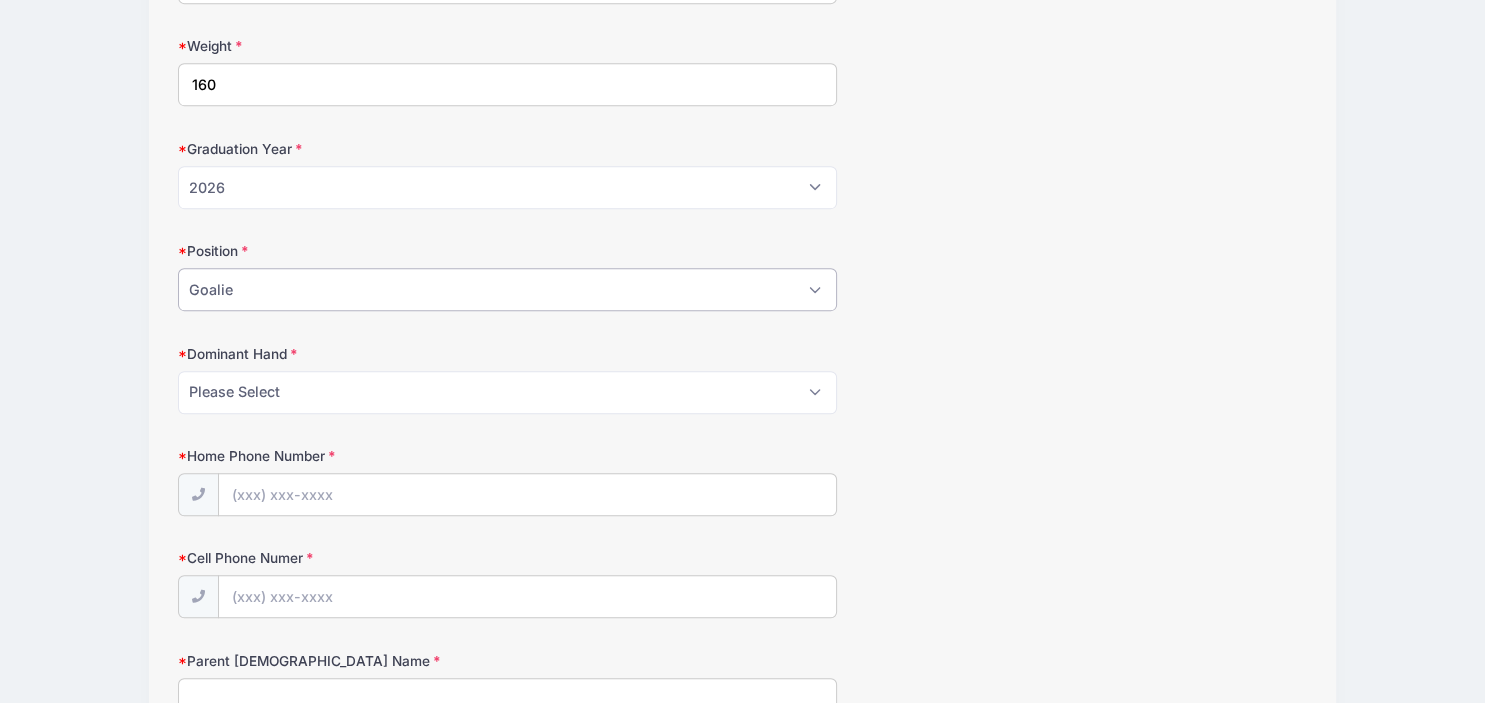 click on "Goalie" at bounding box center [0, 0] 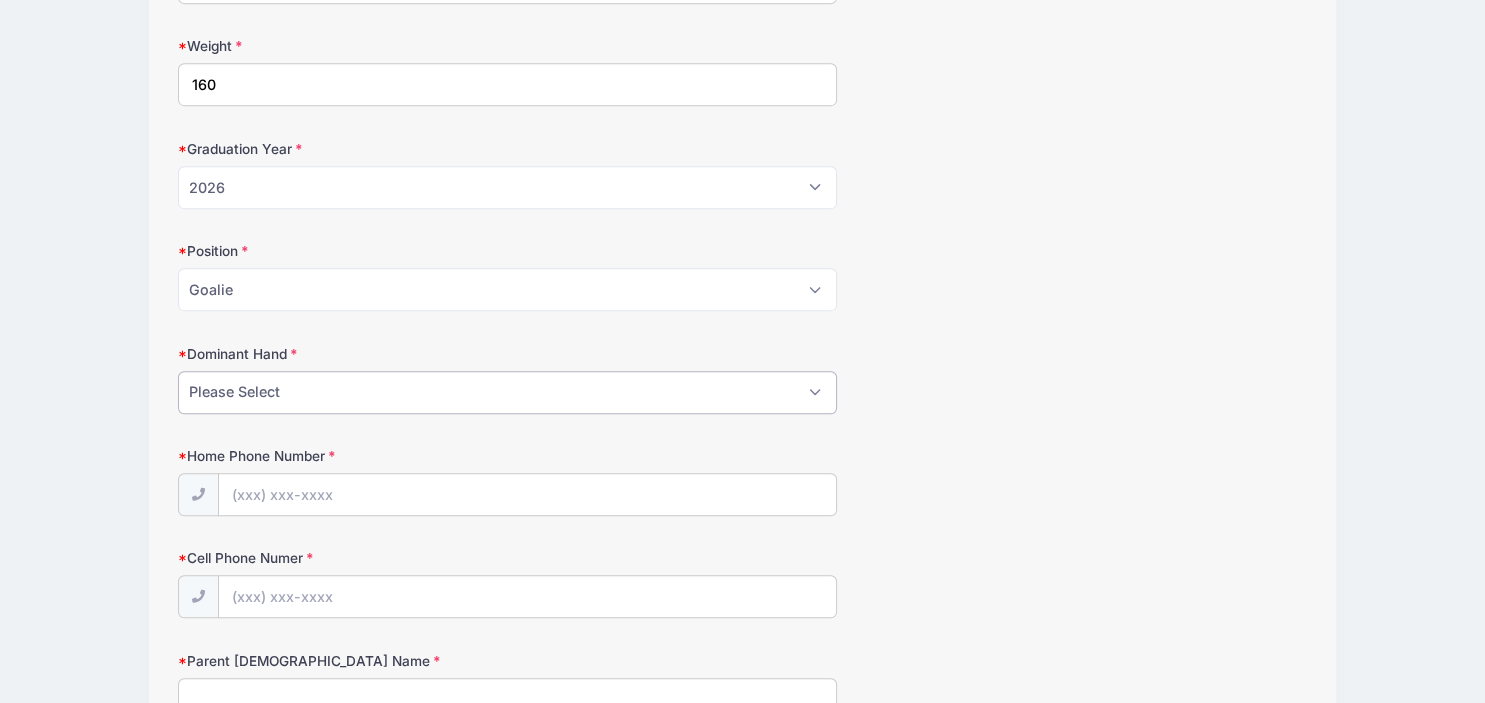 click on "Please Select Right
Left" at bounding box center [507, 392] 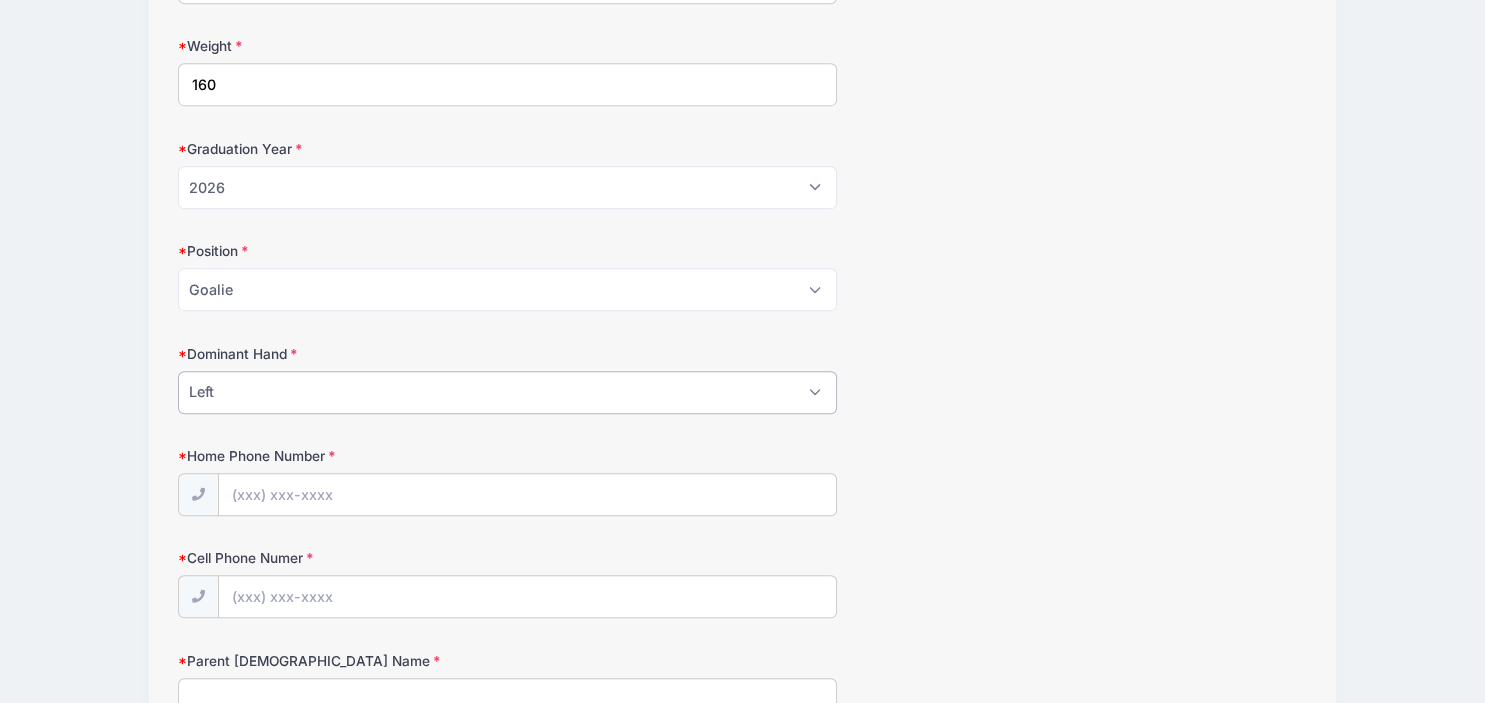 click on "Left" at bounding box center [0, 0] 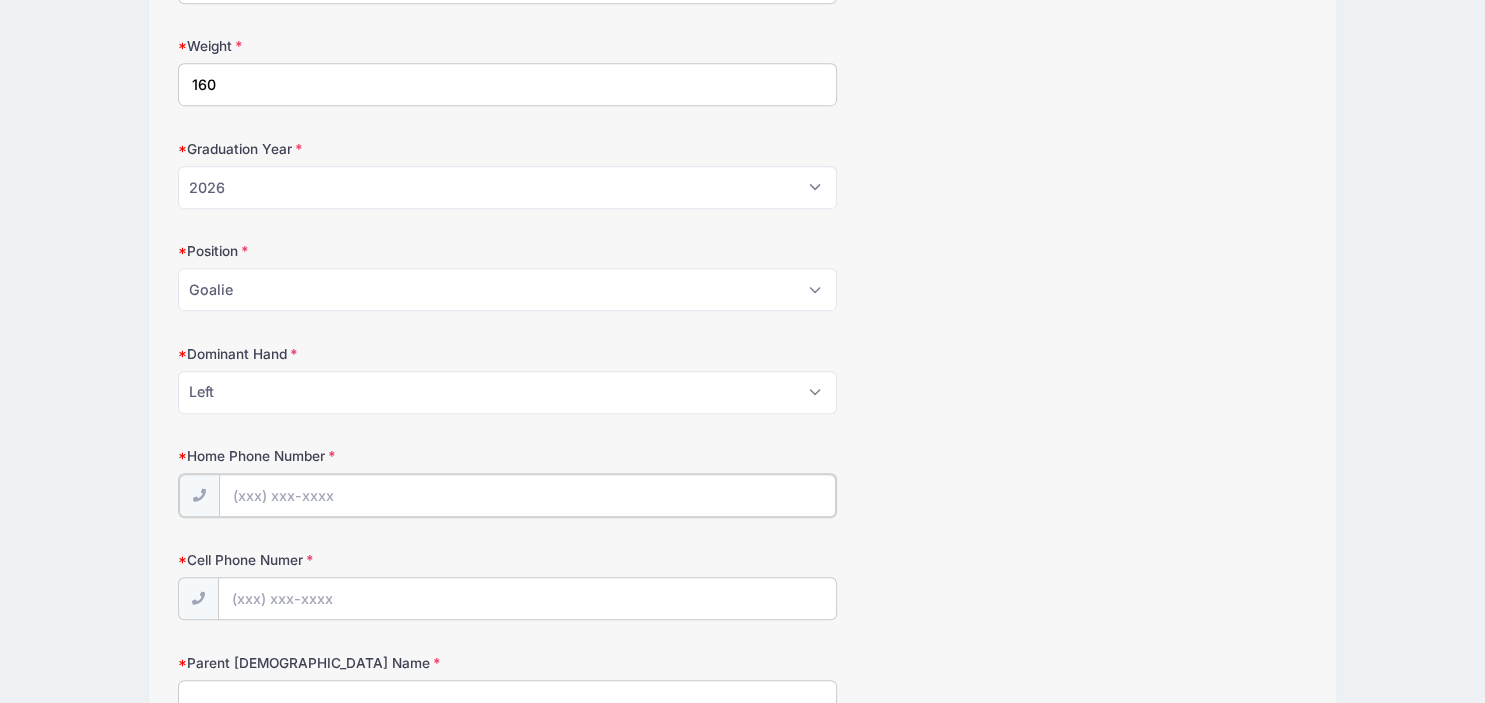 click on "Home Phone Number" at bounding box center [527, 495] 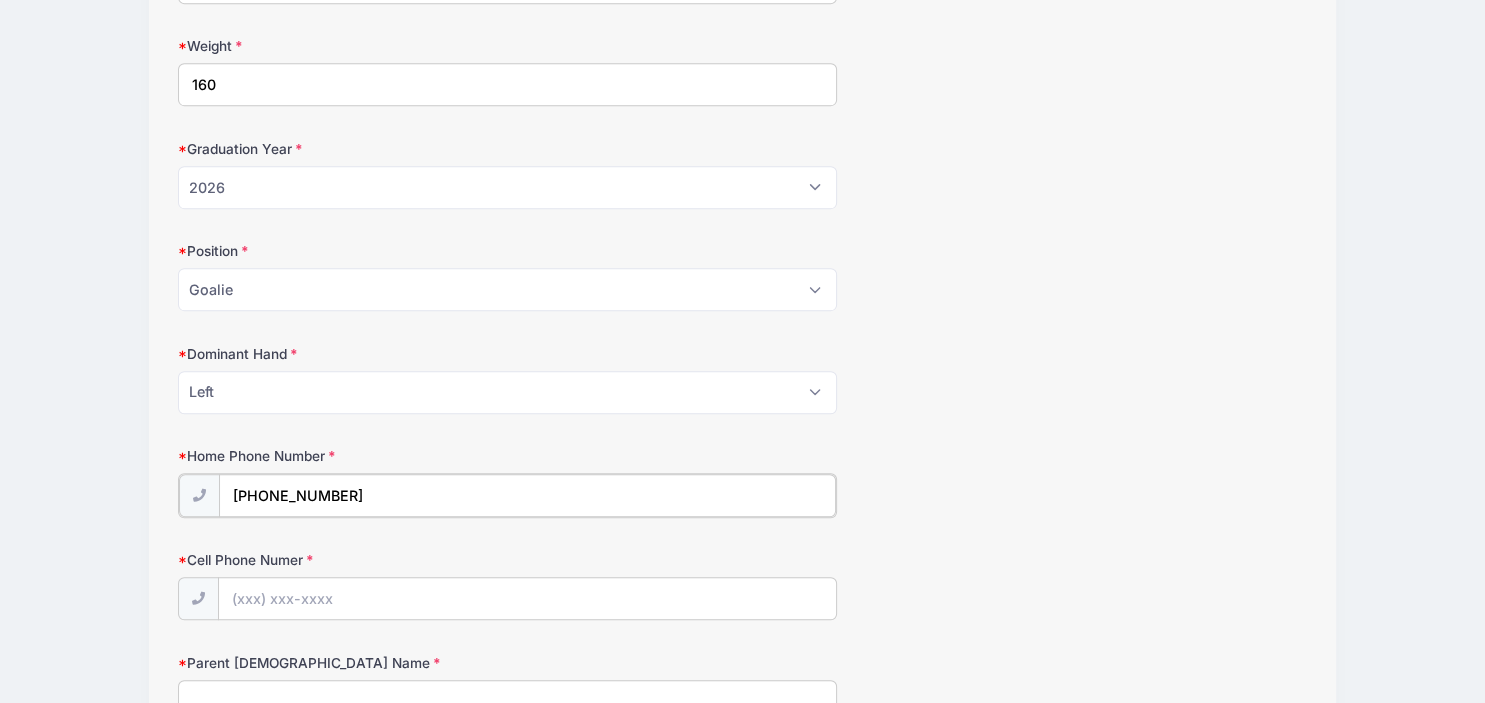 type on "[PHONE_NUMBER]" 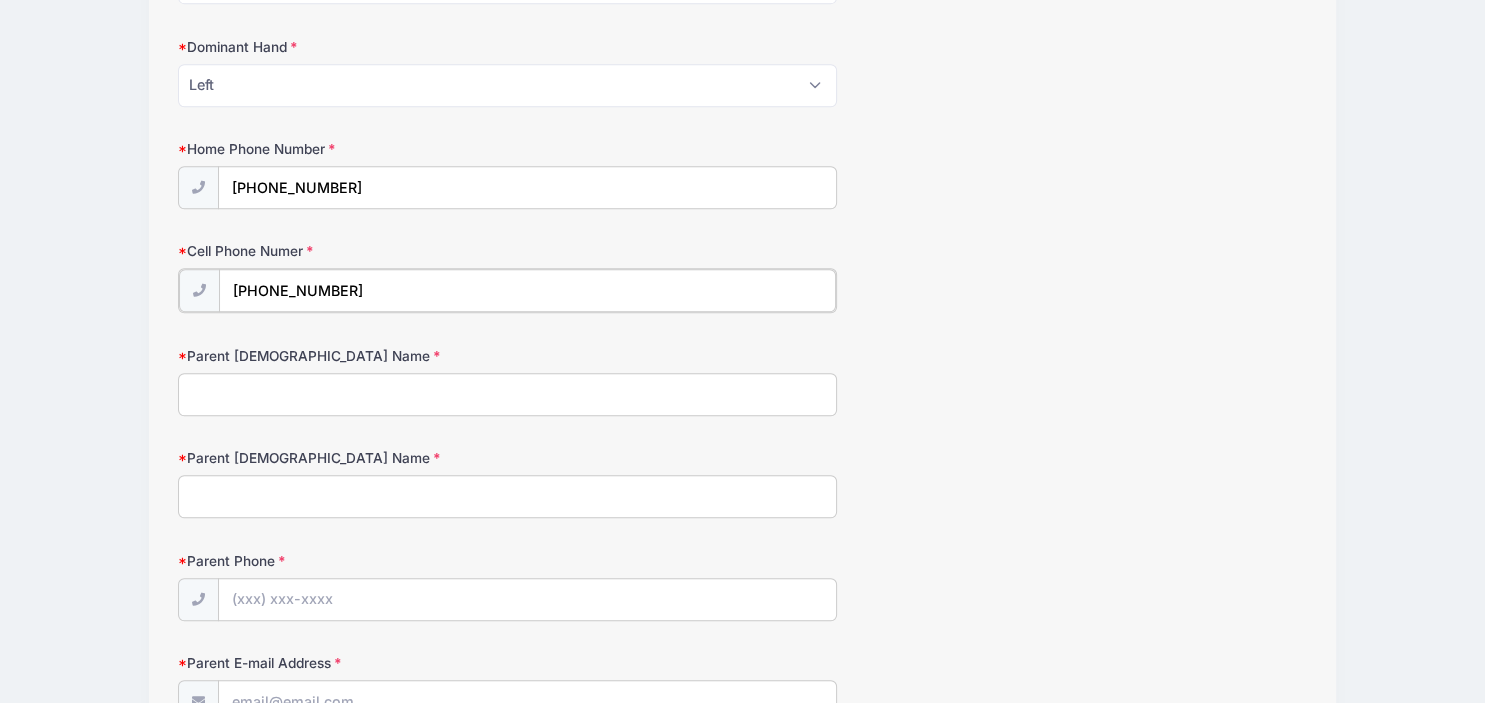 scroll, scrollTop: 1348, scrollLeft: 0, axis: vertical 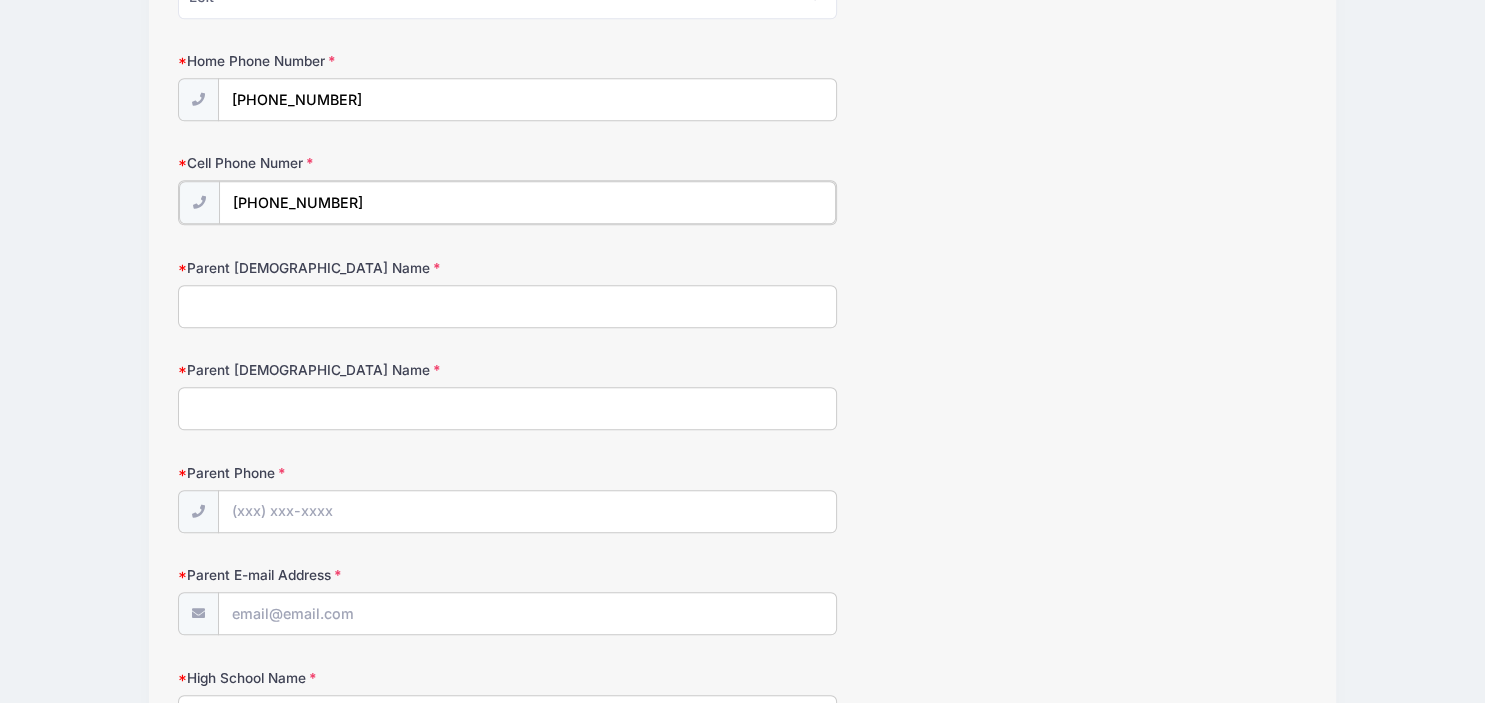 type on "[PHONE_NUMBER]" 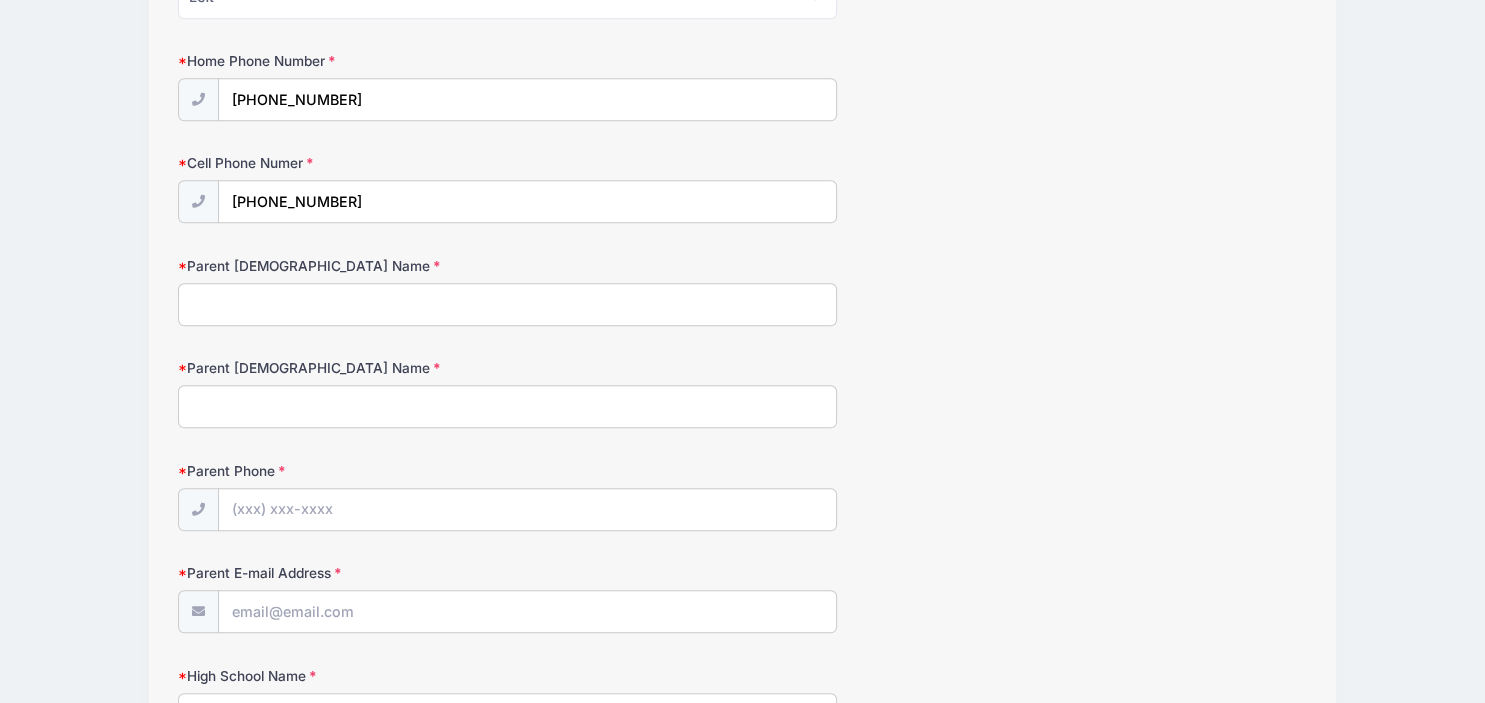 click on "Parent [DEMOGRAPHIC_DATA] Name" at bounding box center [507, 305] 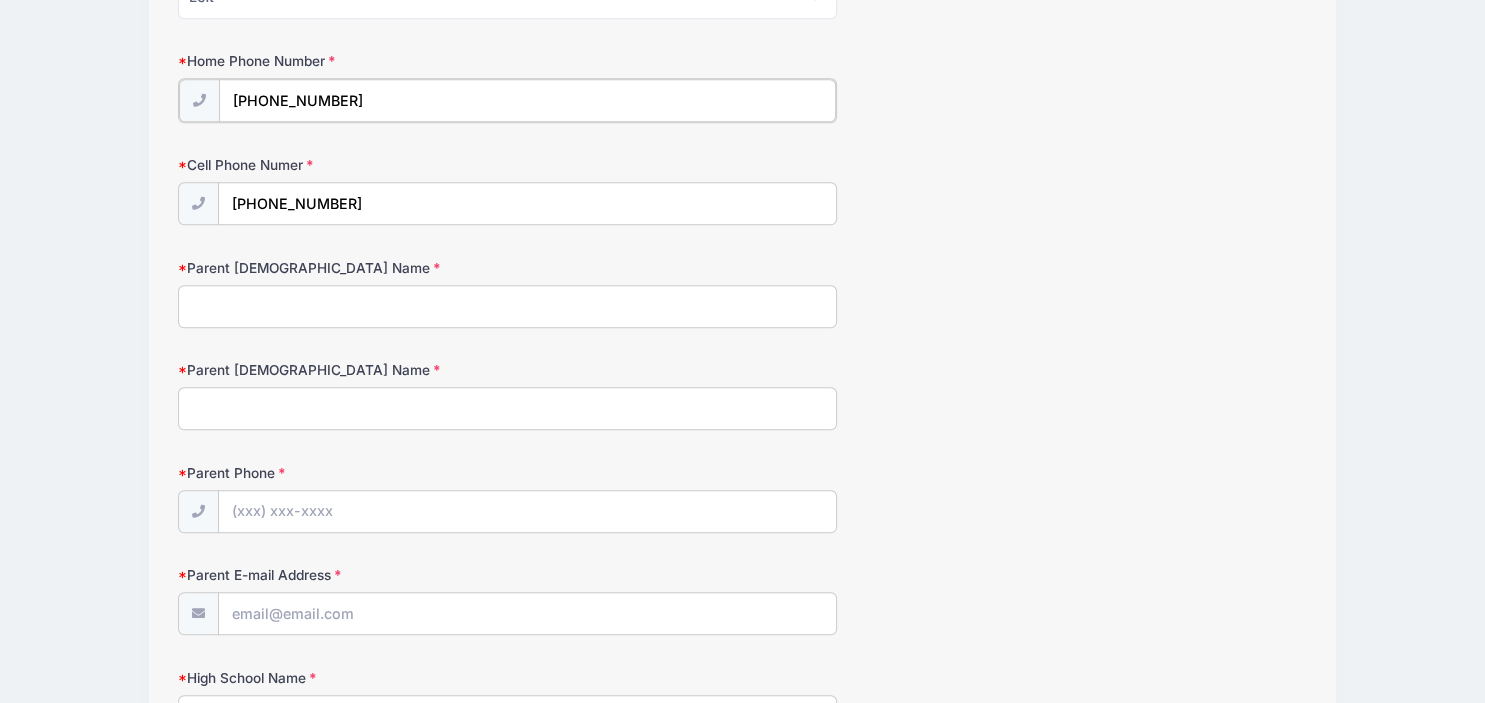 click on "[PHONE_NUMBER]" at bounding box center [527, 101] 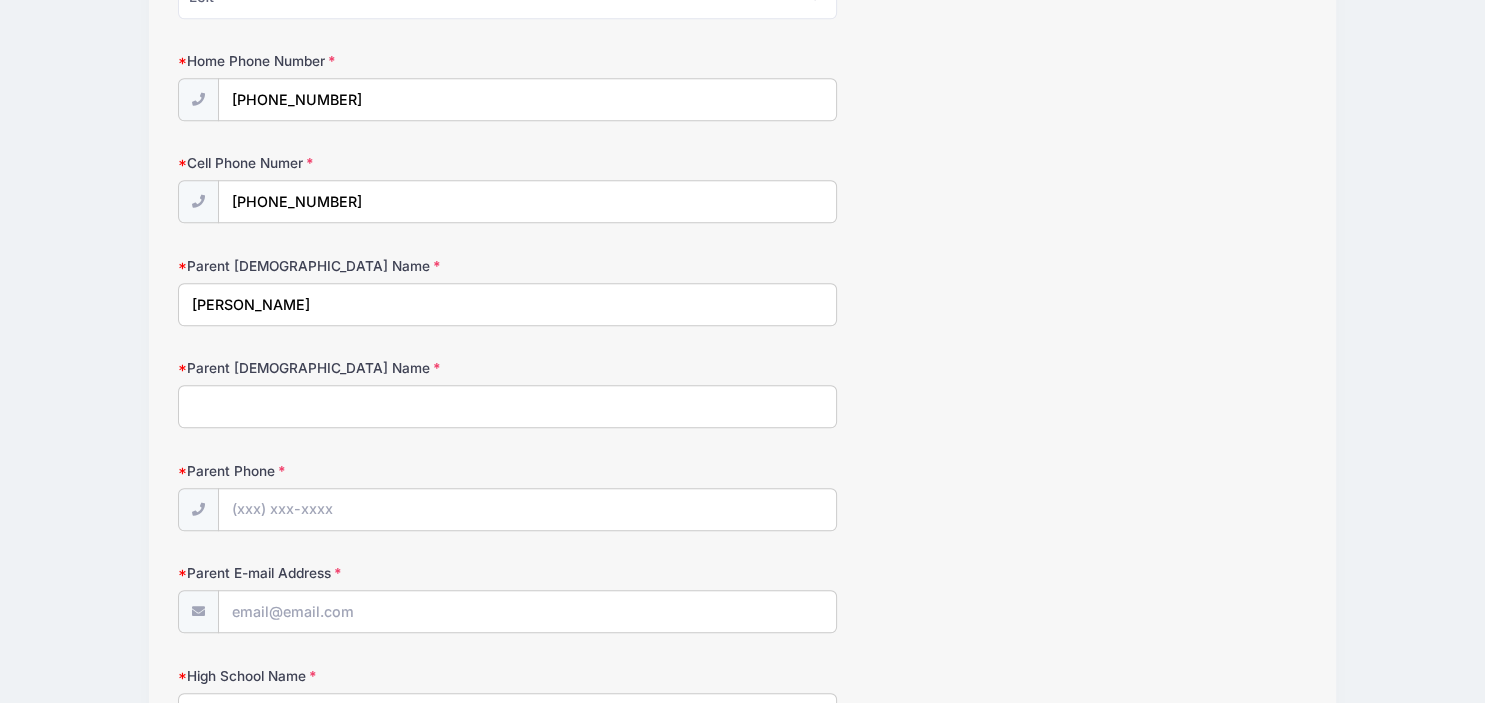 type on "[PERSON_NAME]" 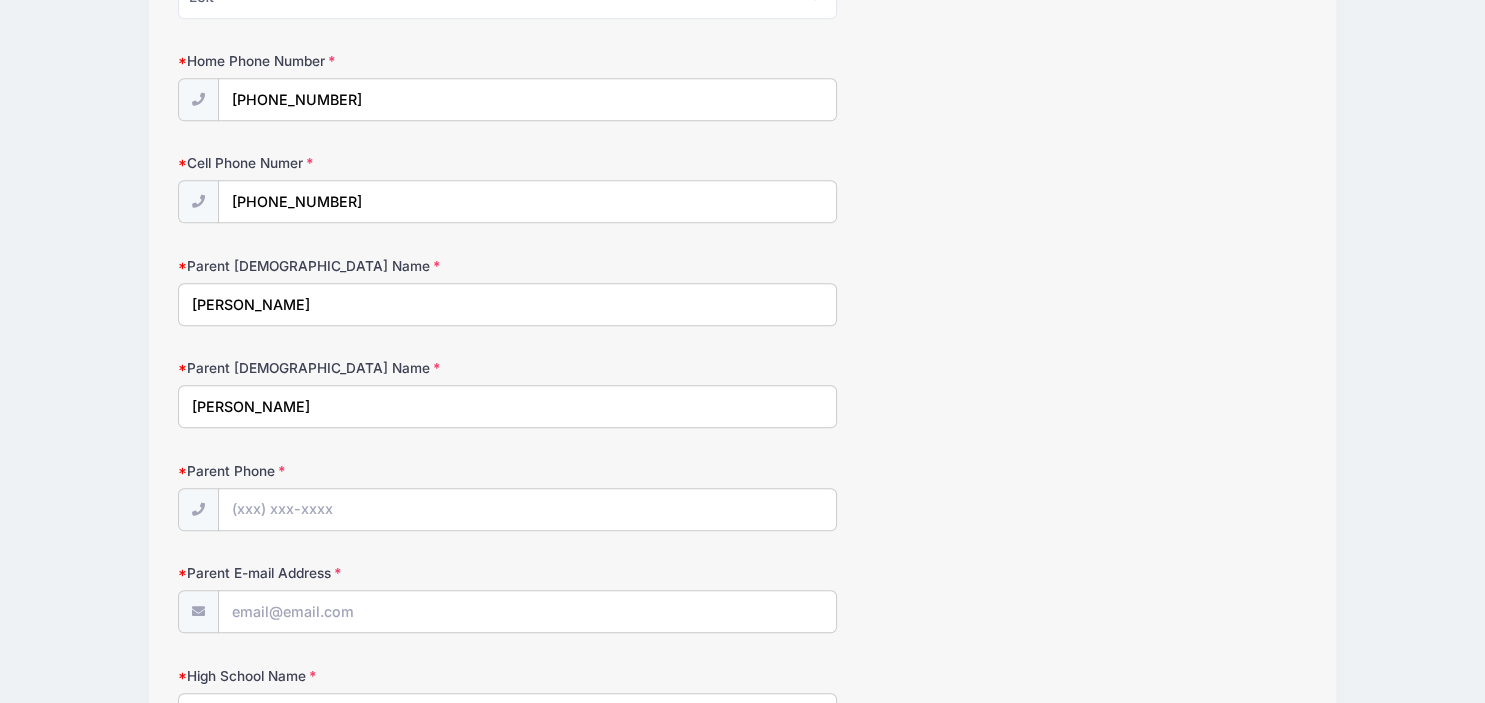 type on "[PERSON_NAME]" 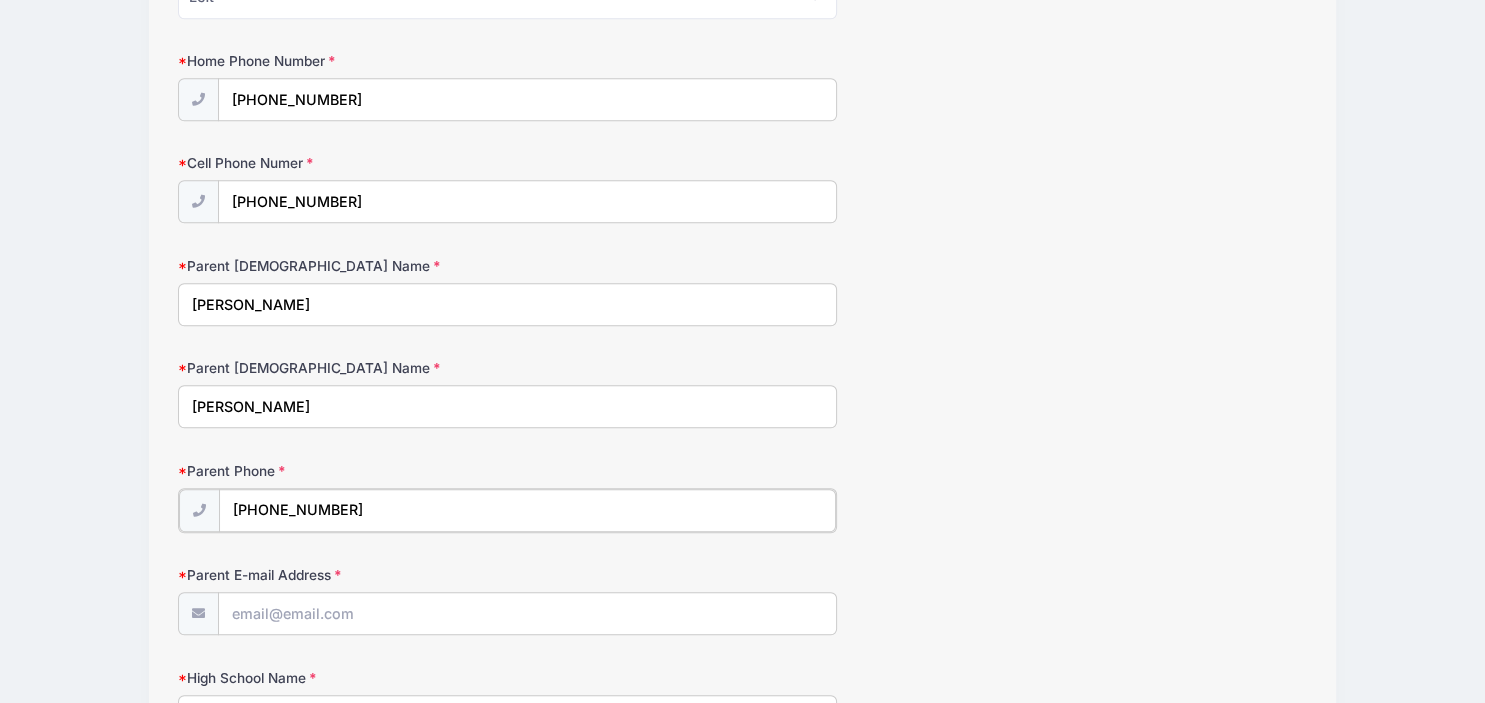 type on "[PHONE_NUMBER]" 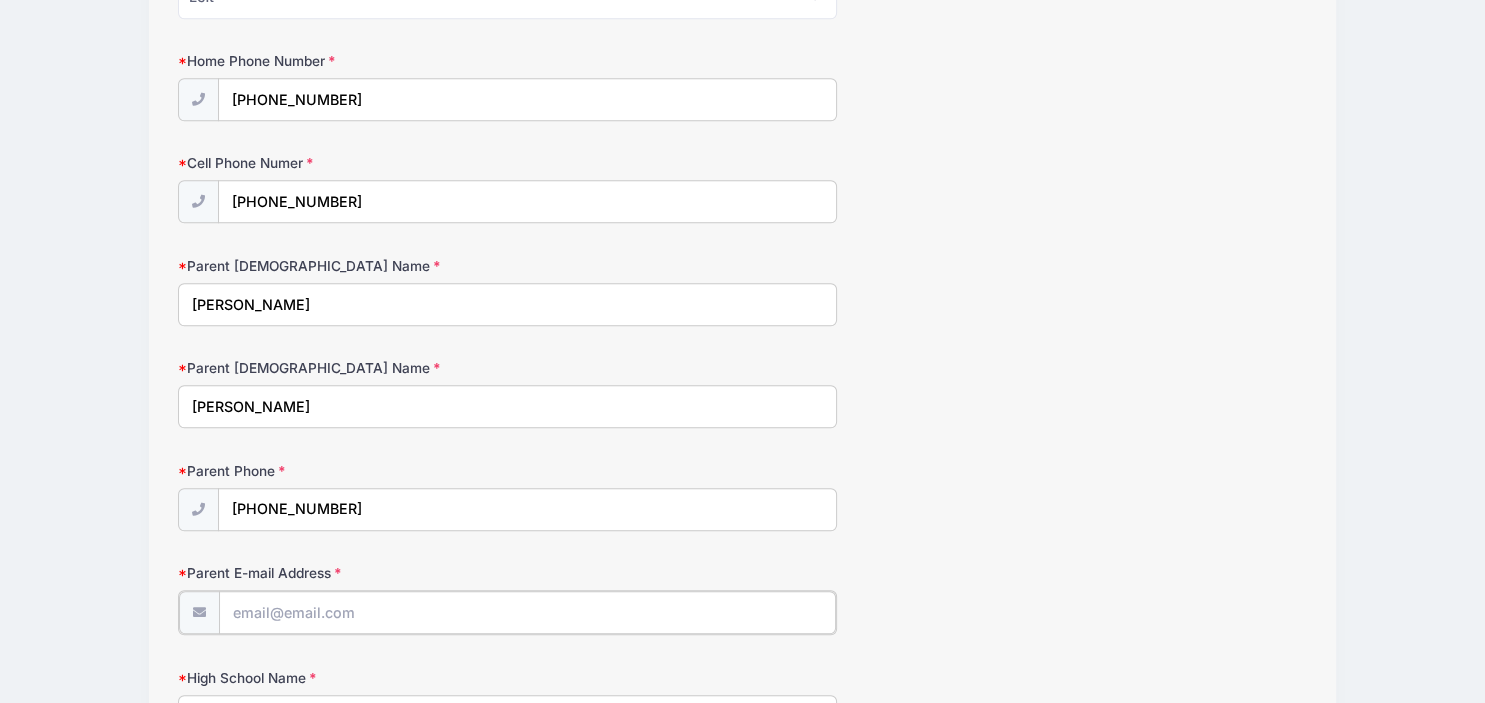 click on "Parent E-mail Address" at bounding box center (527, 613) 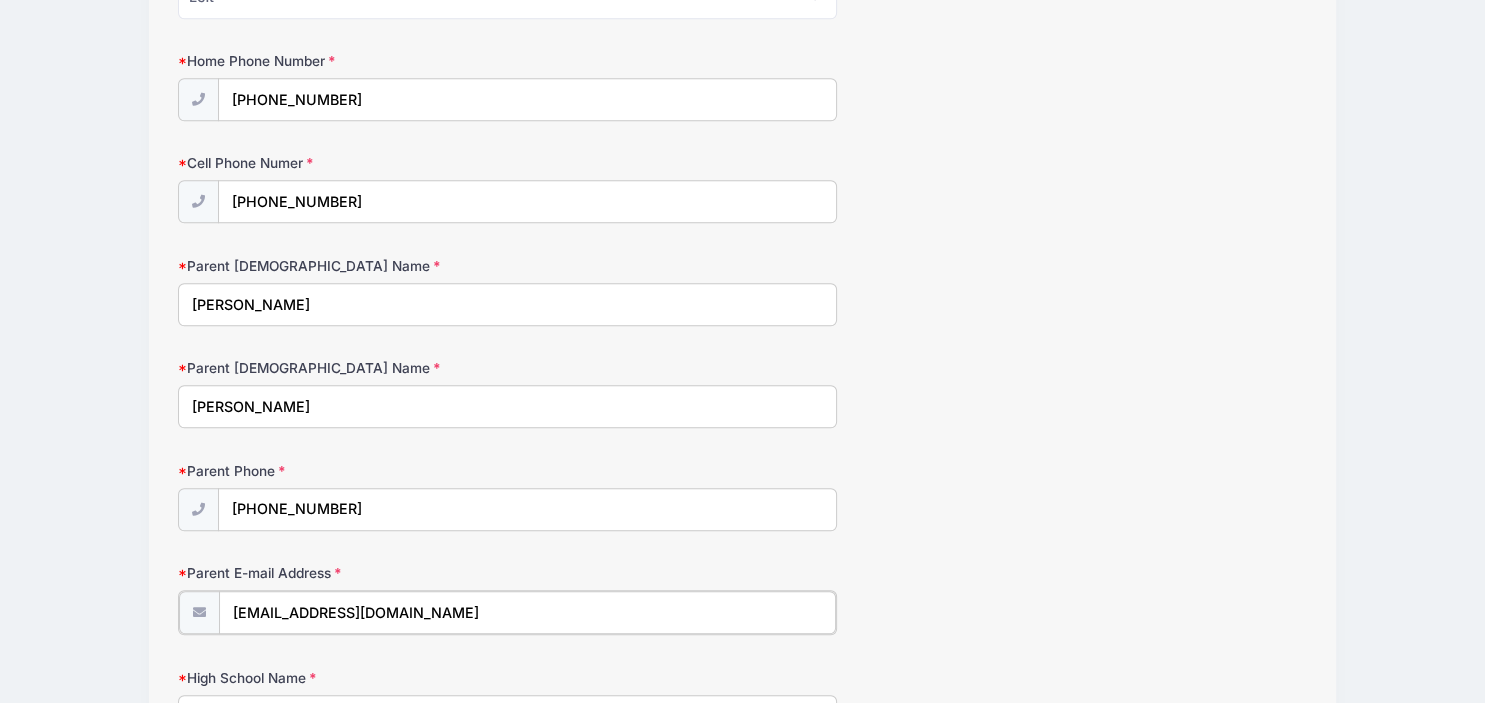 type on "[EMAIL_ADDRESS][DOMAIN_NAME]" 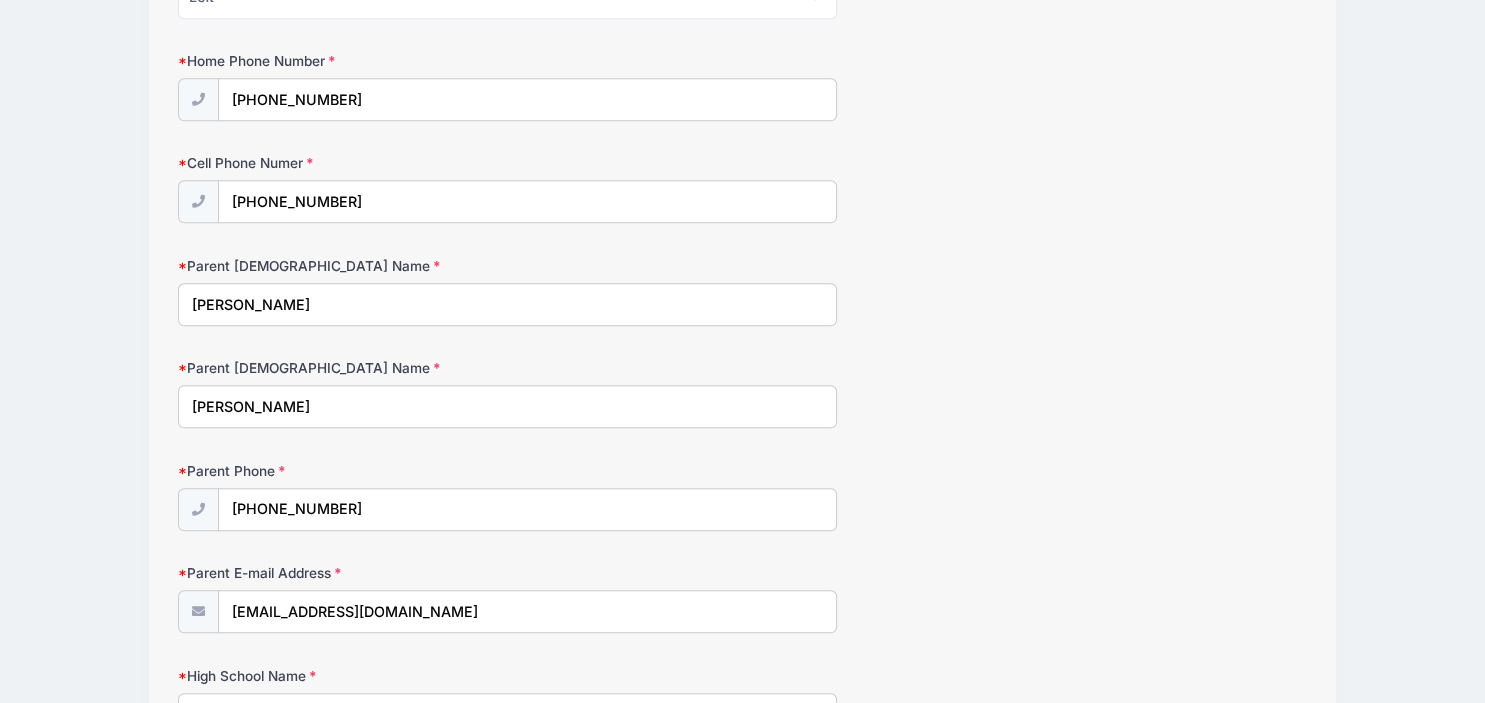 click on "Parent Phone
[PHONE_NUMBER]" at bounding box center (742, 497) 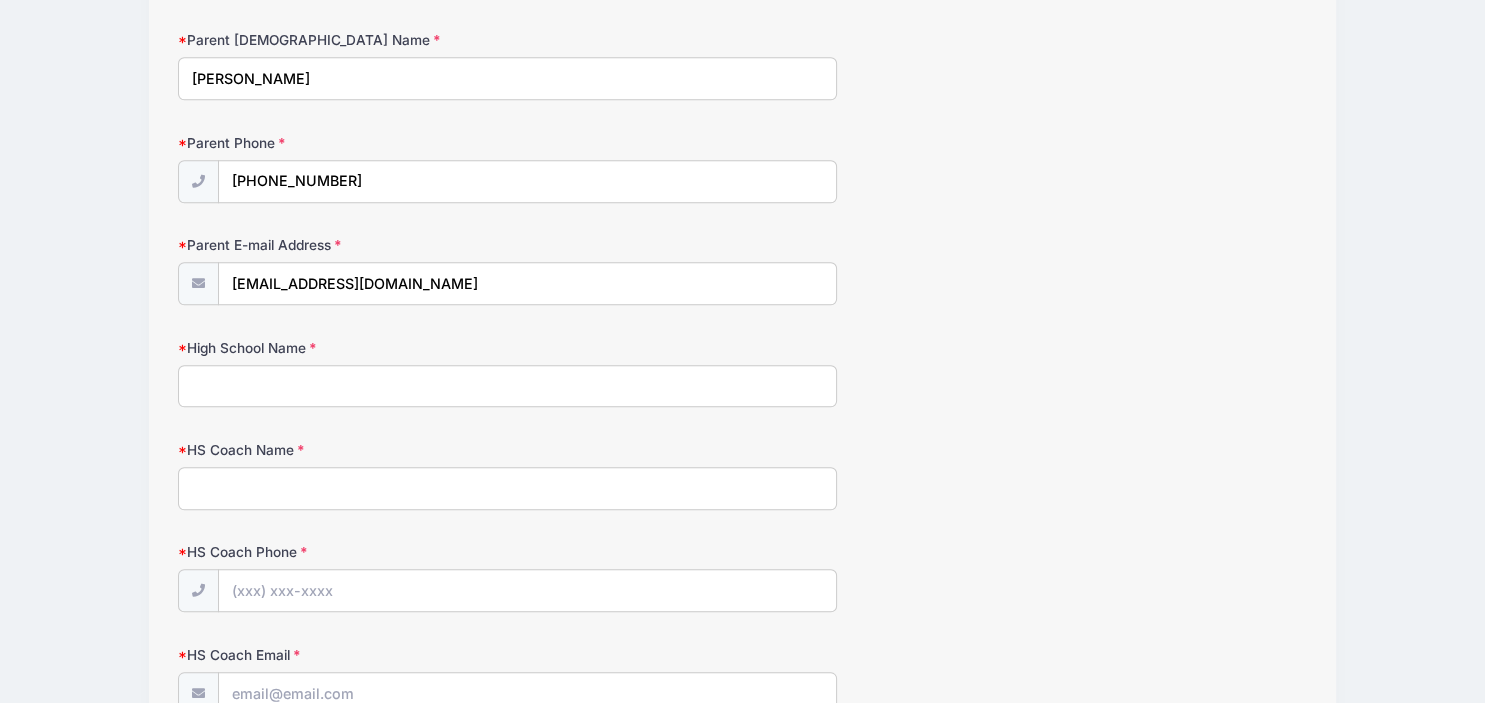 scroll, scrollTop: 1669, scrollLeft: 0, axis: vertical 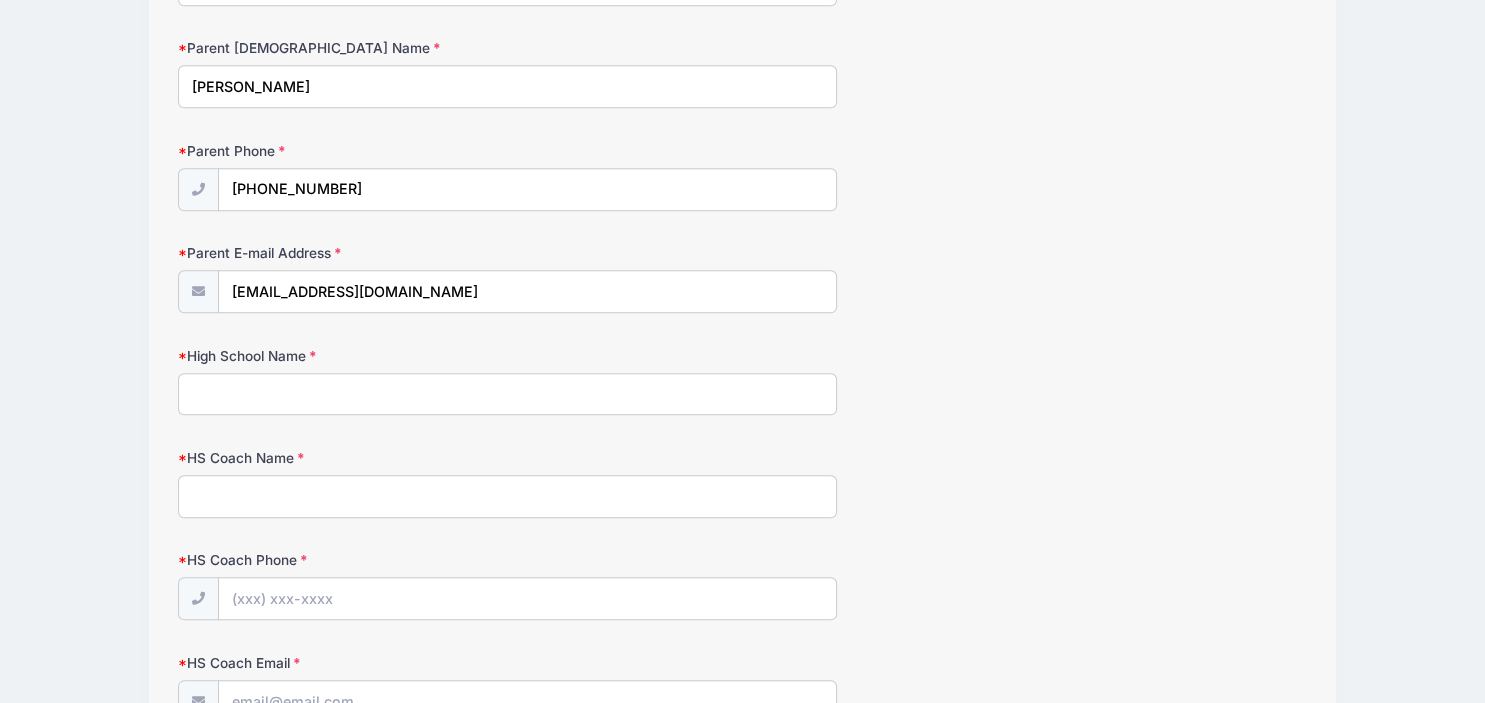 click on "High School Name" at bounding box center [507, 394] 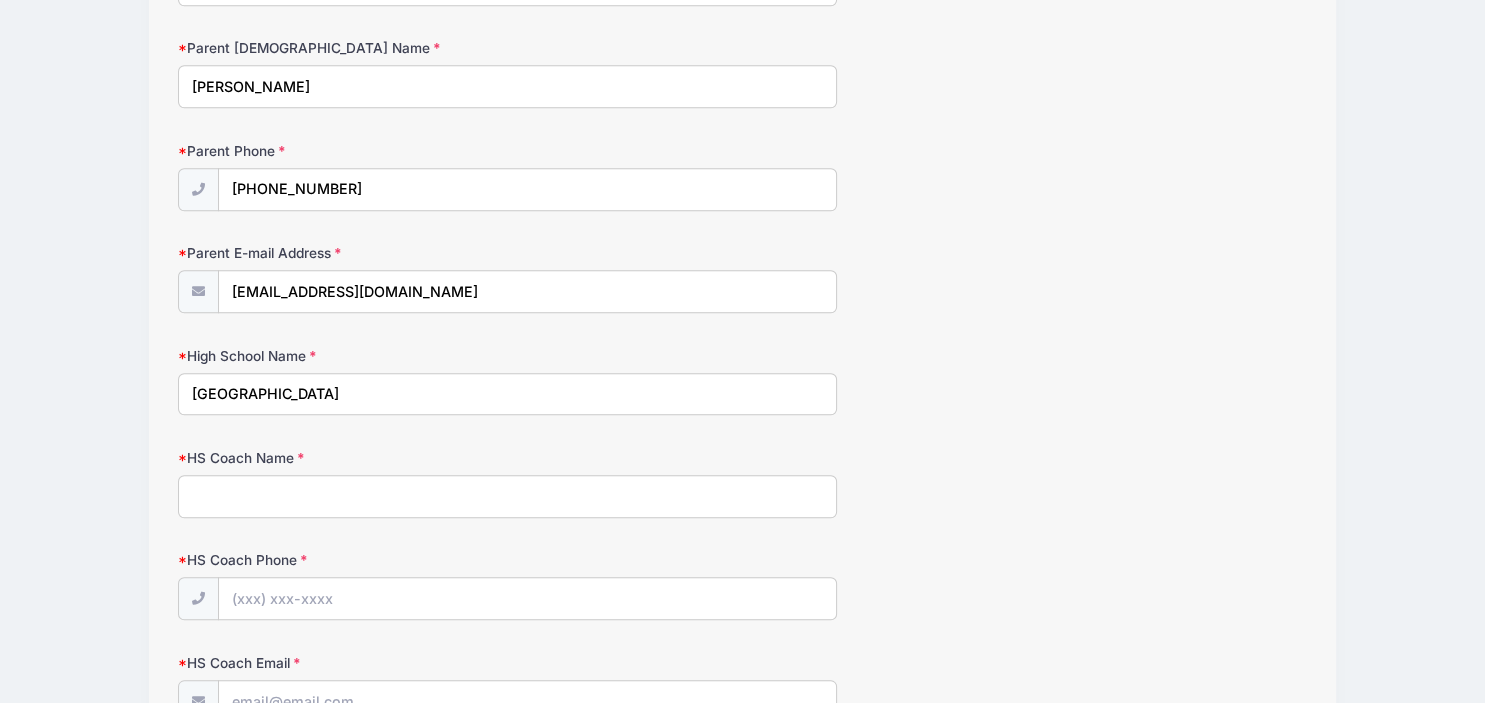 type on "[GEOGRAPHIC_DATA]" 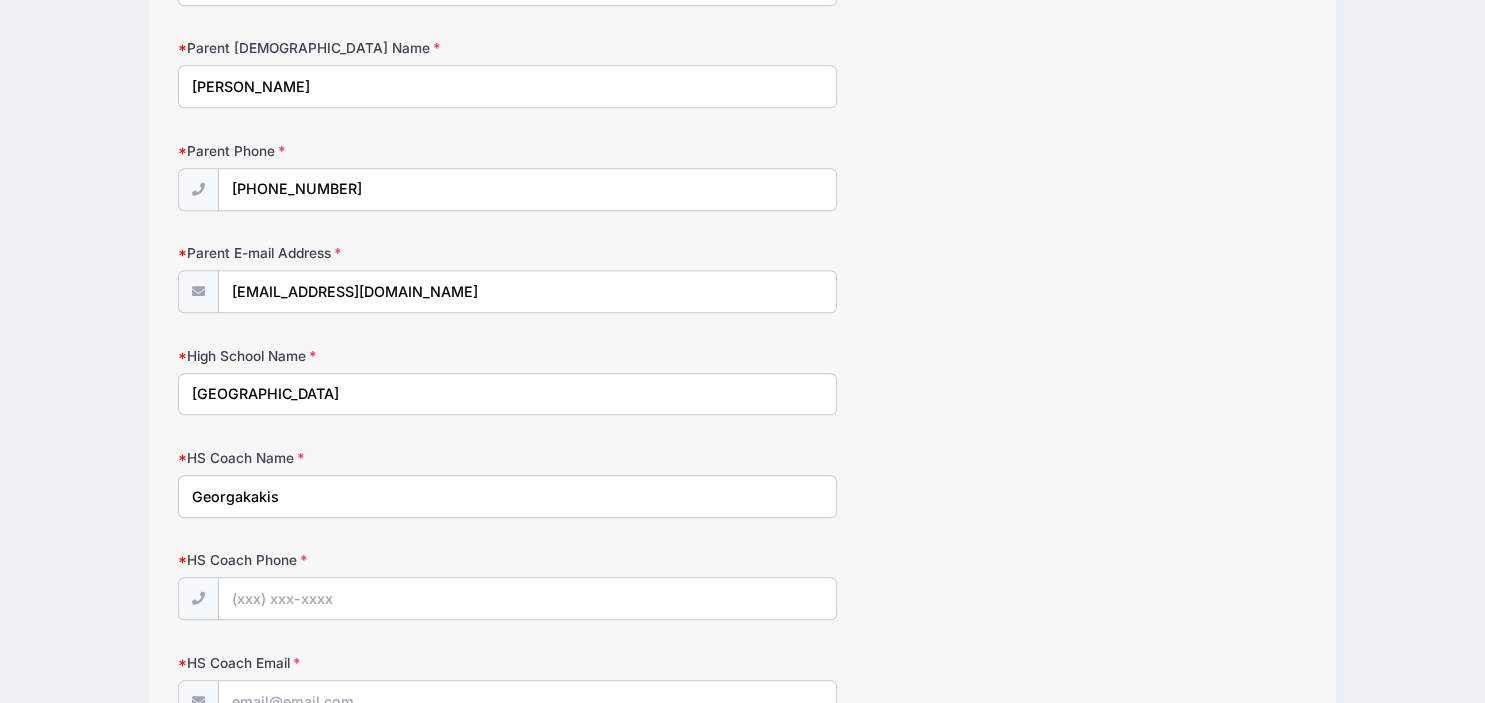 click on "Georgakakis" at bounding box center (507, 496) 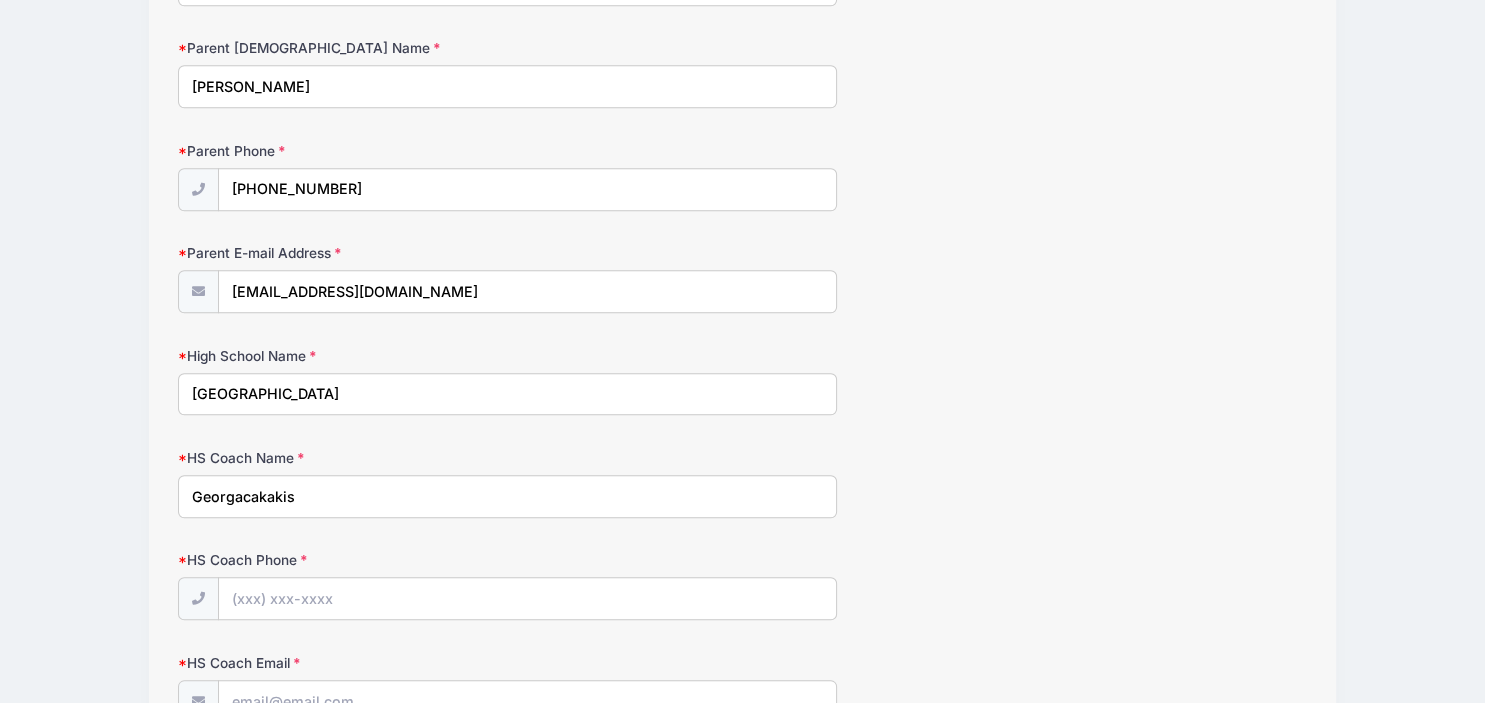 click on "Georgacakakis" at bounding box center (507, 496) 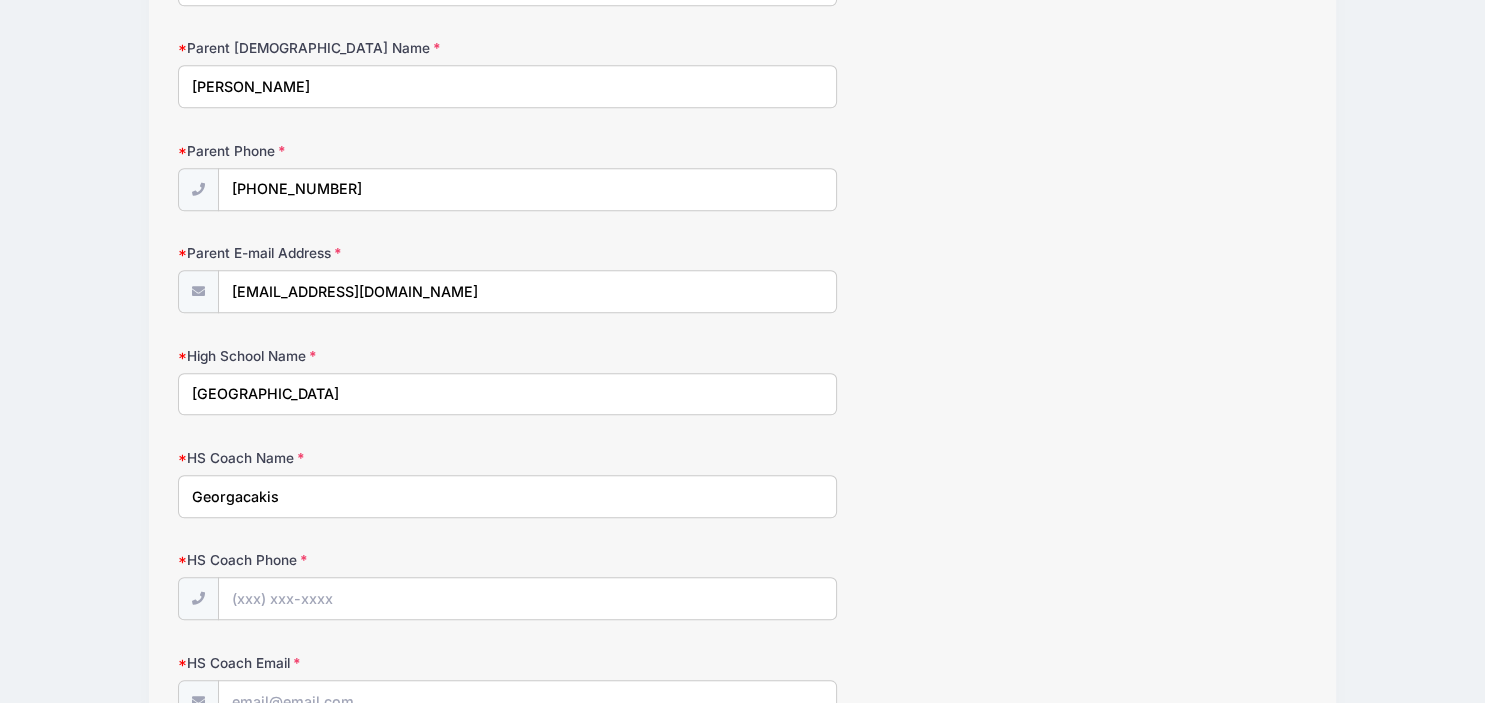 click on "Georgacakis" at bounding box center (507, 496) 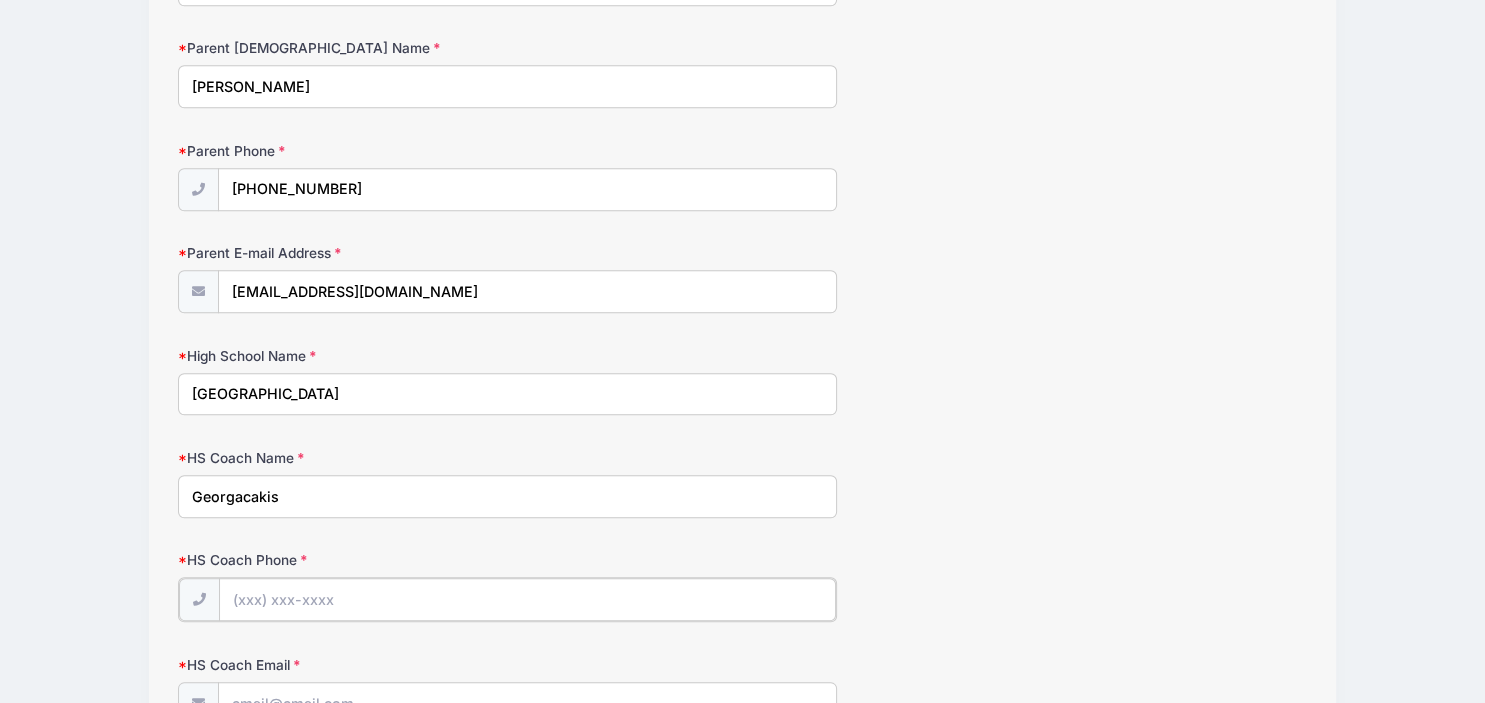 click on "HS Coach Phone" at bounding box center [527, 599] 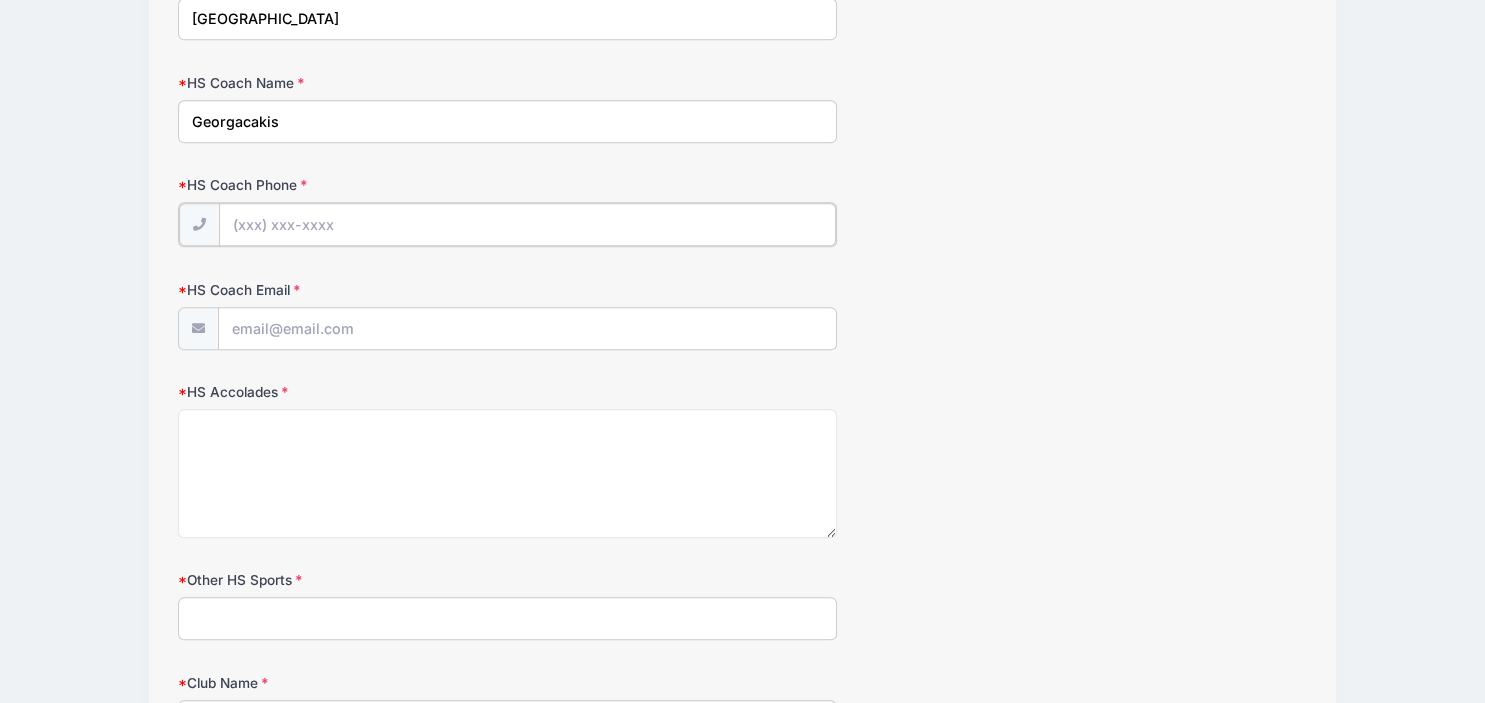 scroll, scrollTop: 2056, scrollLeft: 0, axis: vertical 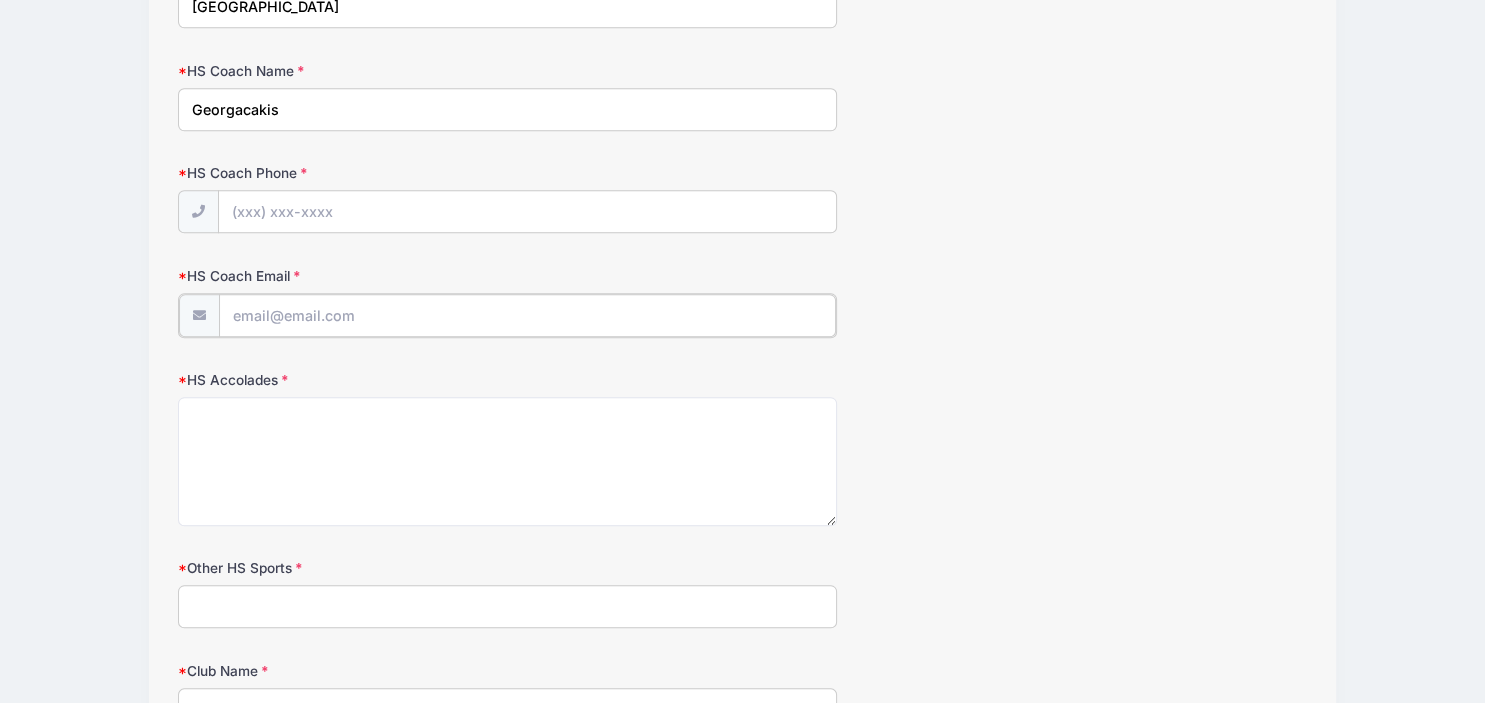 click on "HS Coach Email" at bounding box center [527, 315] 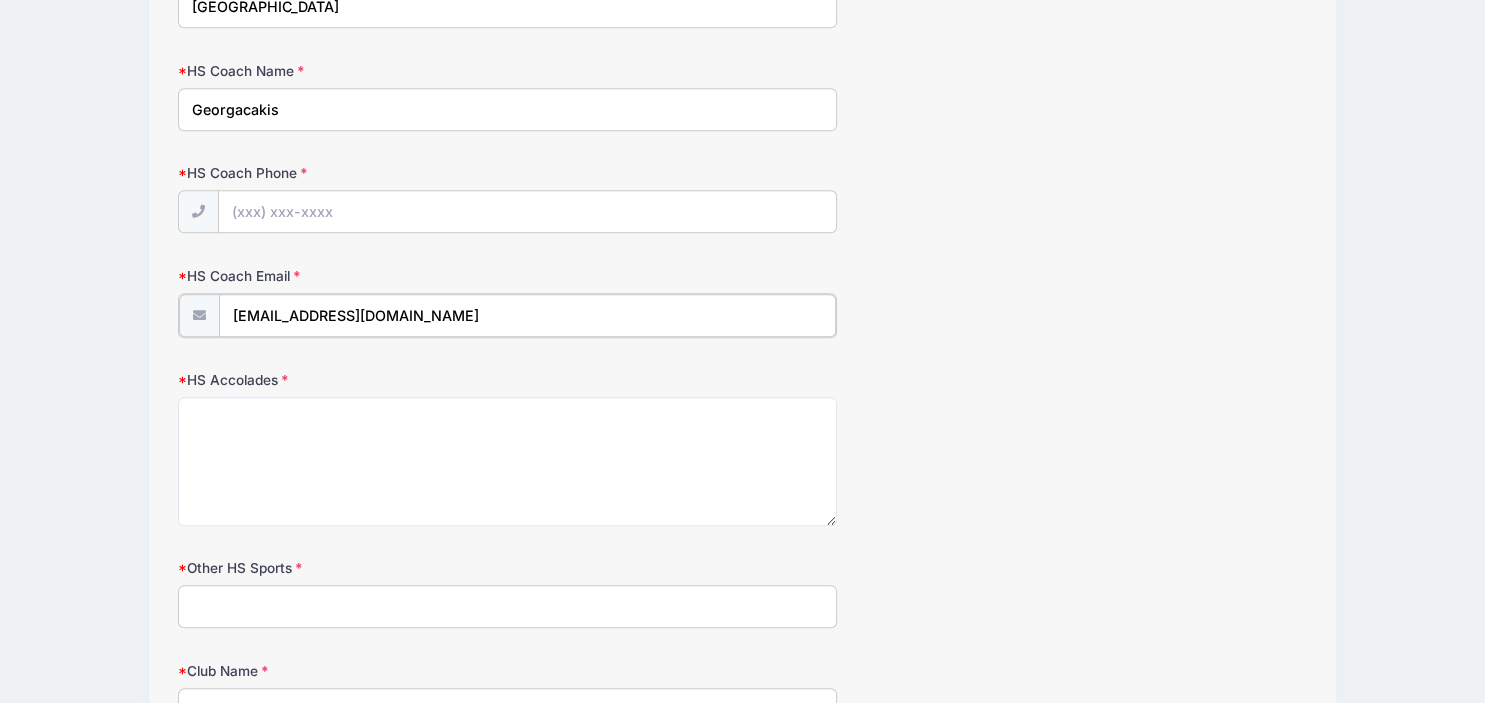 type on "[EMAIL_ADDRESS][DOMAIN_NAME]" 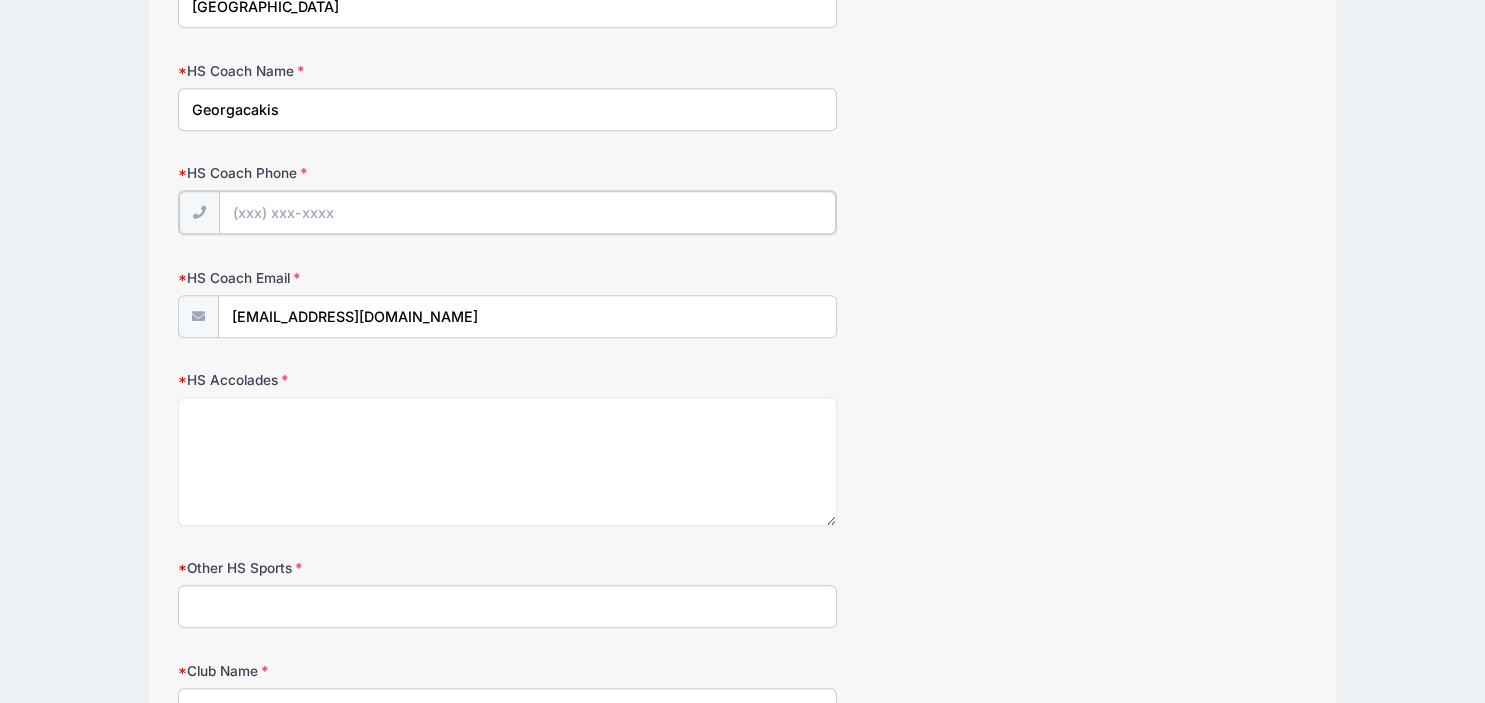 click on "HS Coach Phone" at bounding box center [527, 212] 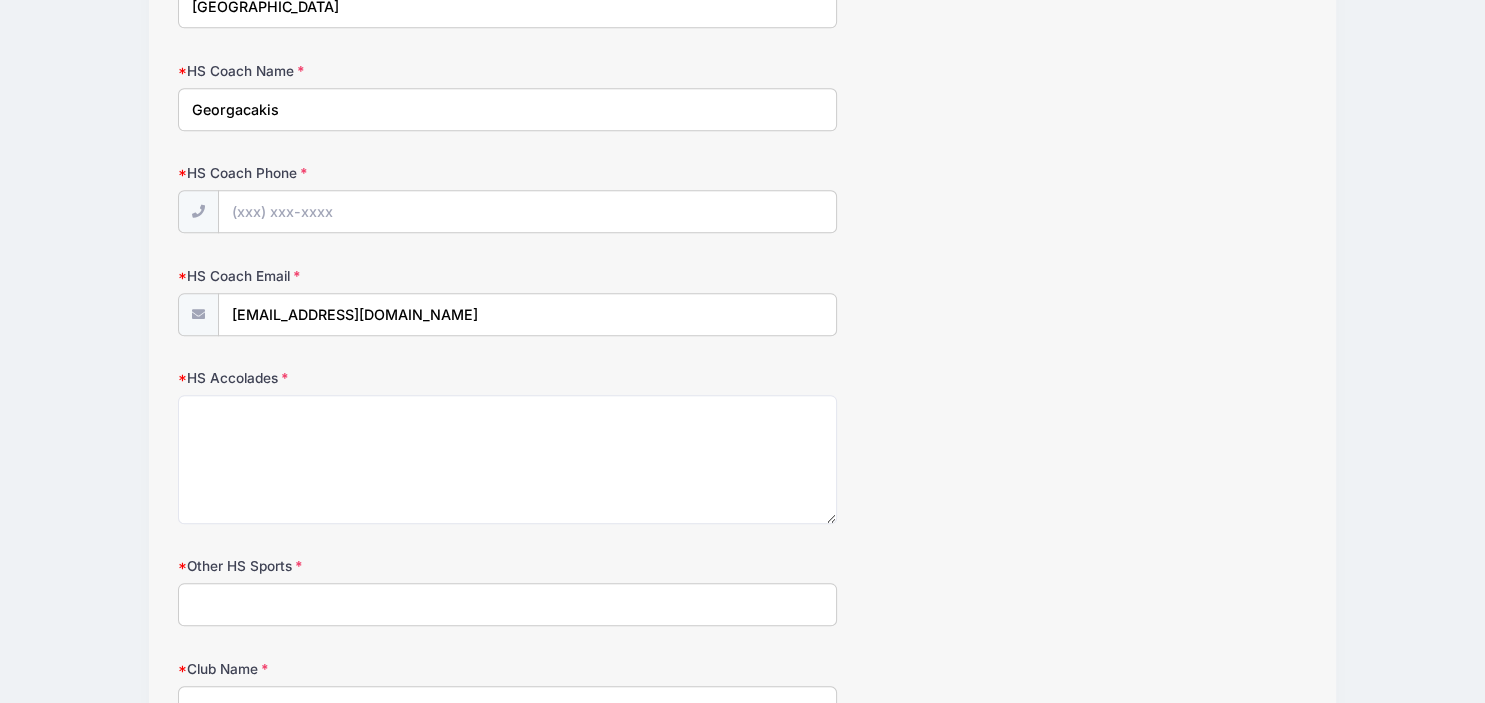 click on "Other HS Sports" at bounding box center (507, 604) 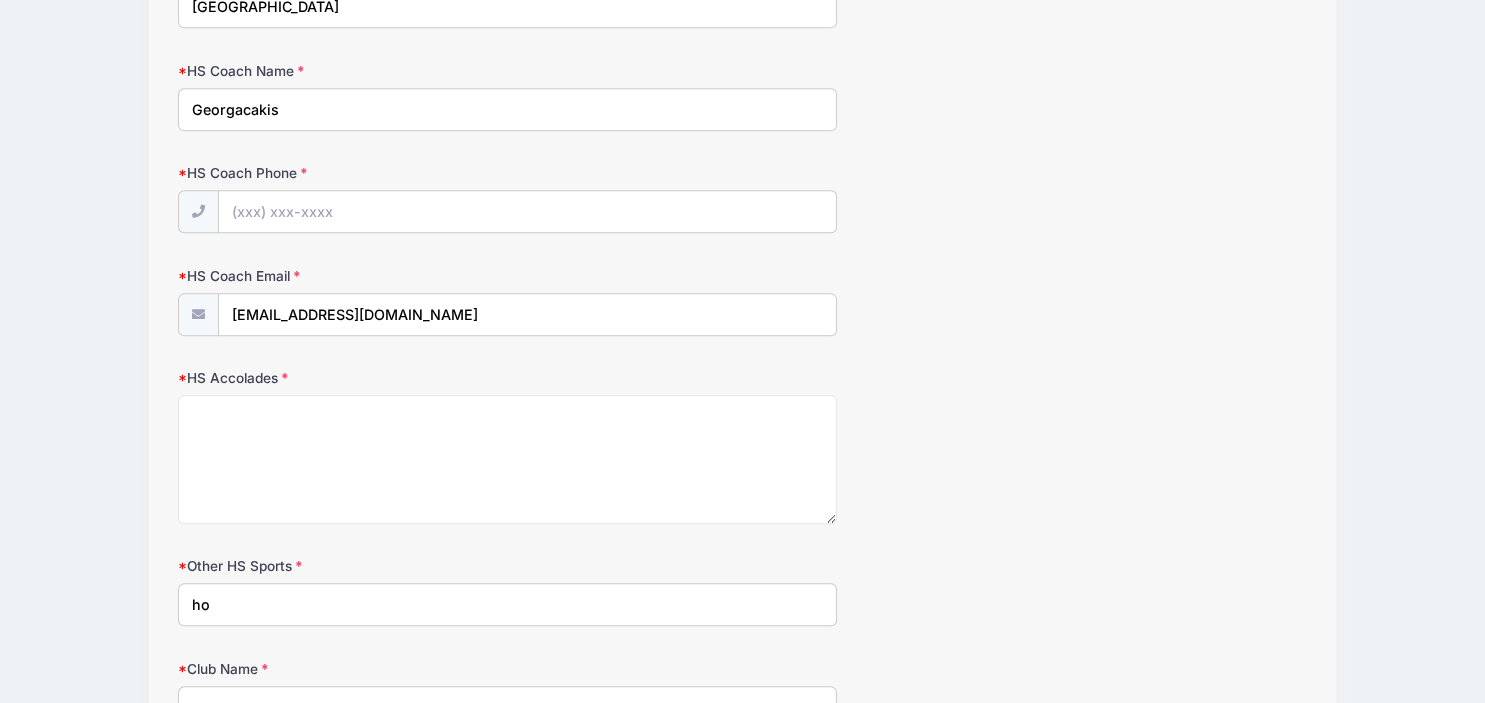 click on "ho" at bounding box center [507, 604] 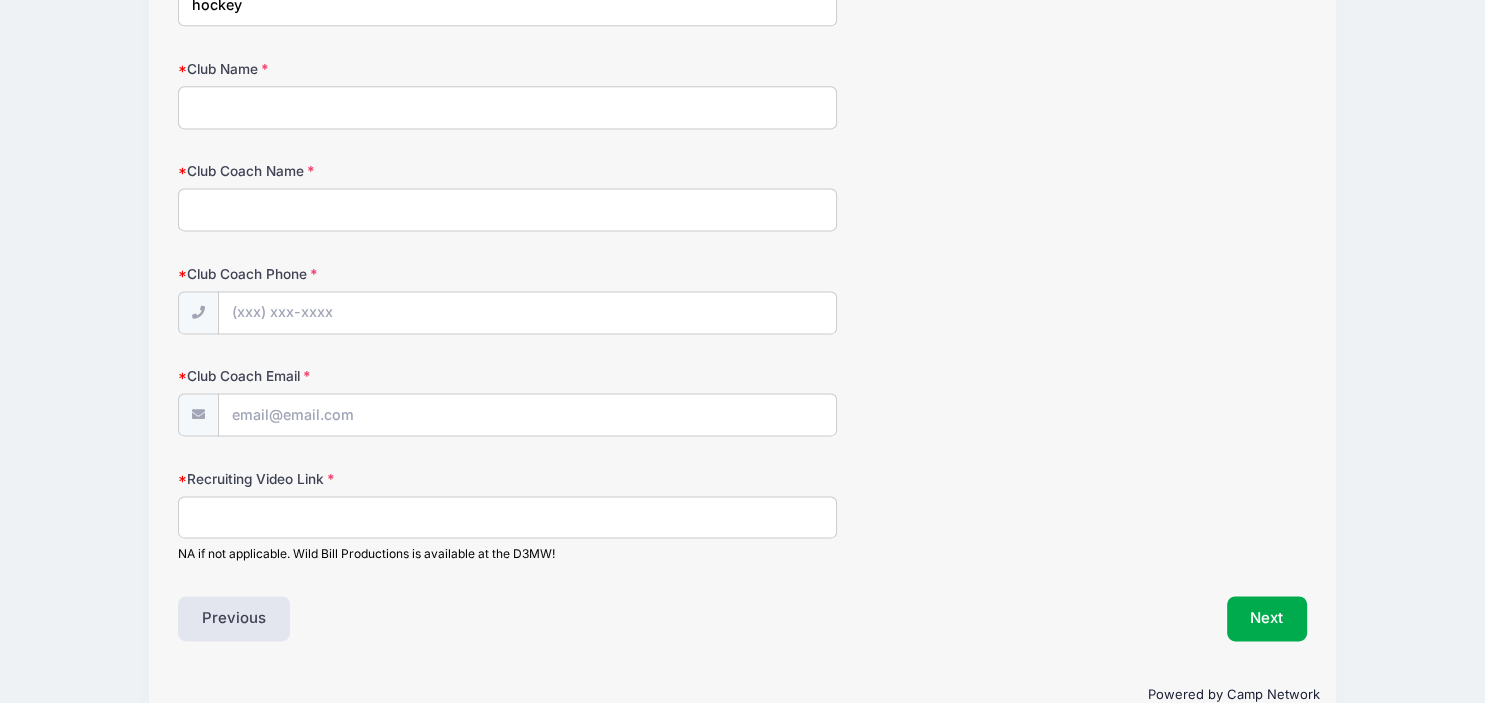 scroll, scrollTop: 2675, scrollLeft: 0, axis: vertical 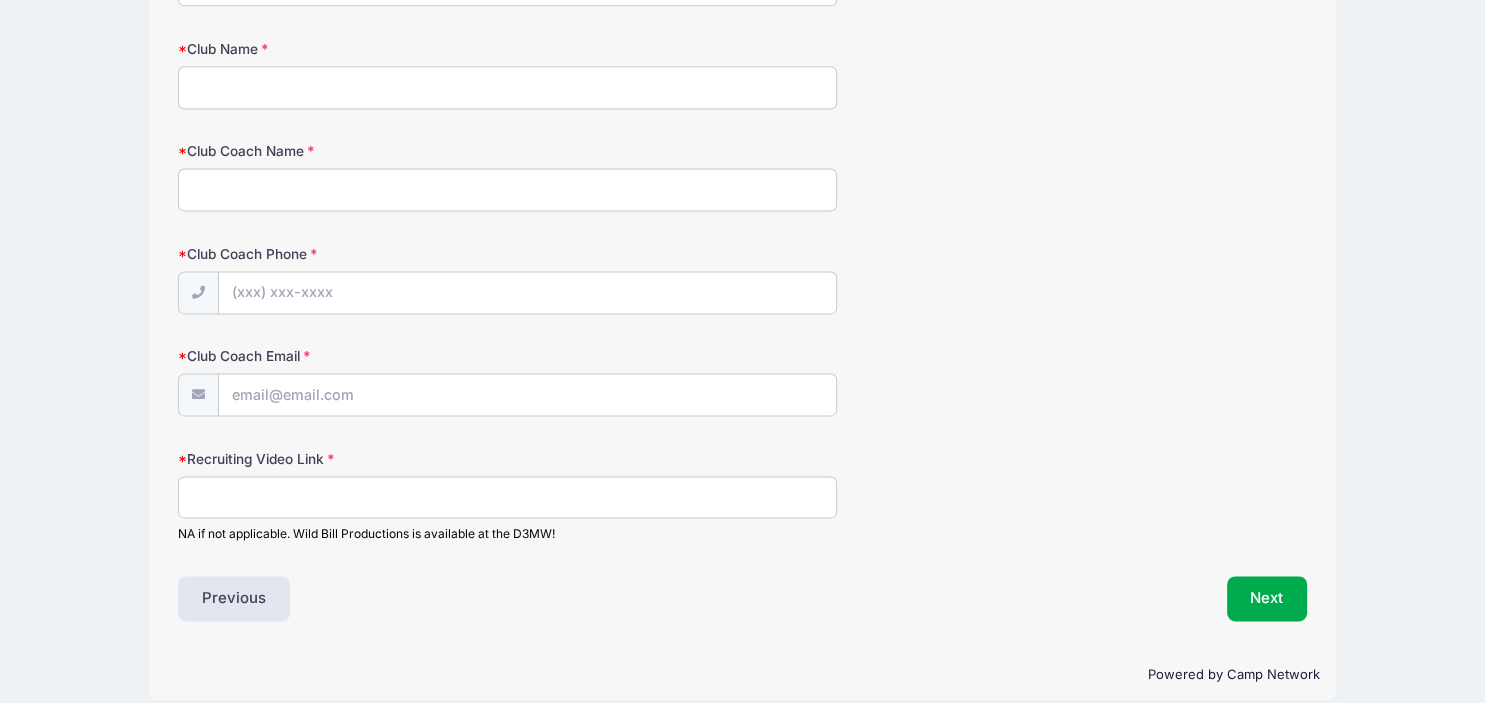 type on "hockey" 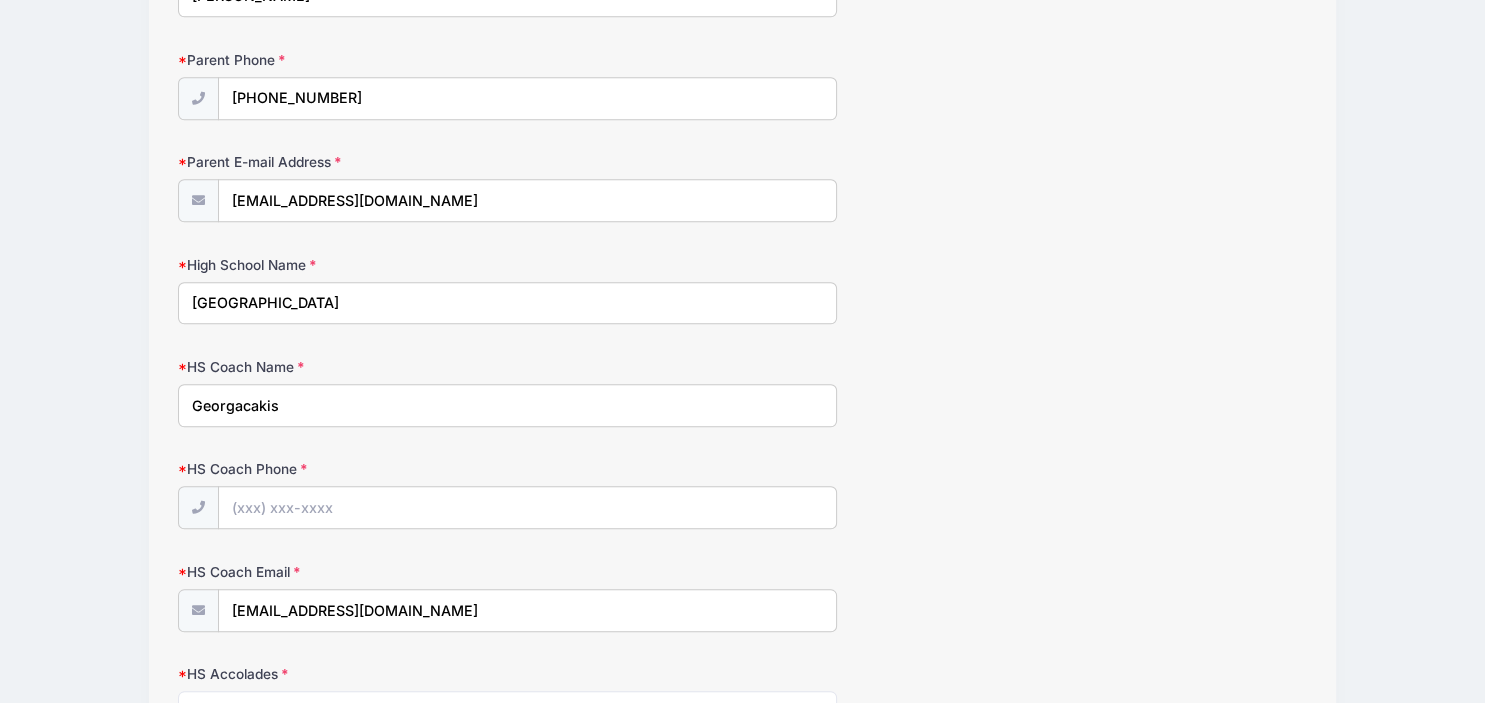 scroll, scrollTop: 1854, scrollLeft: 0, axis: vertical 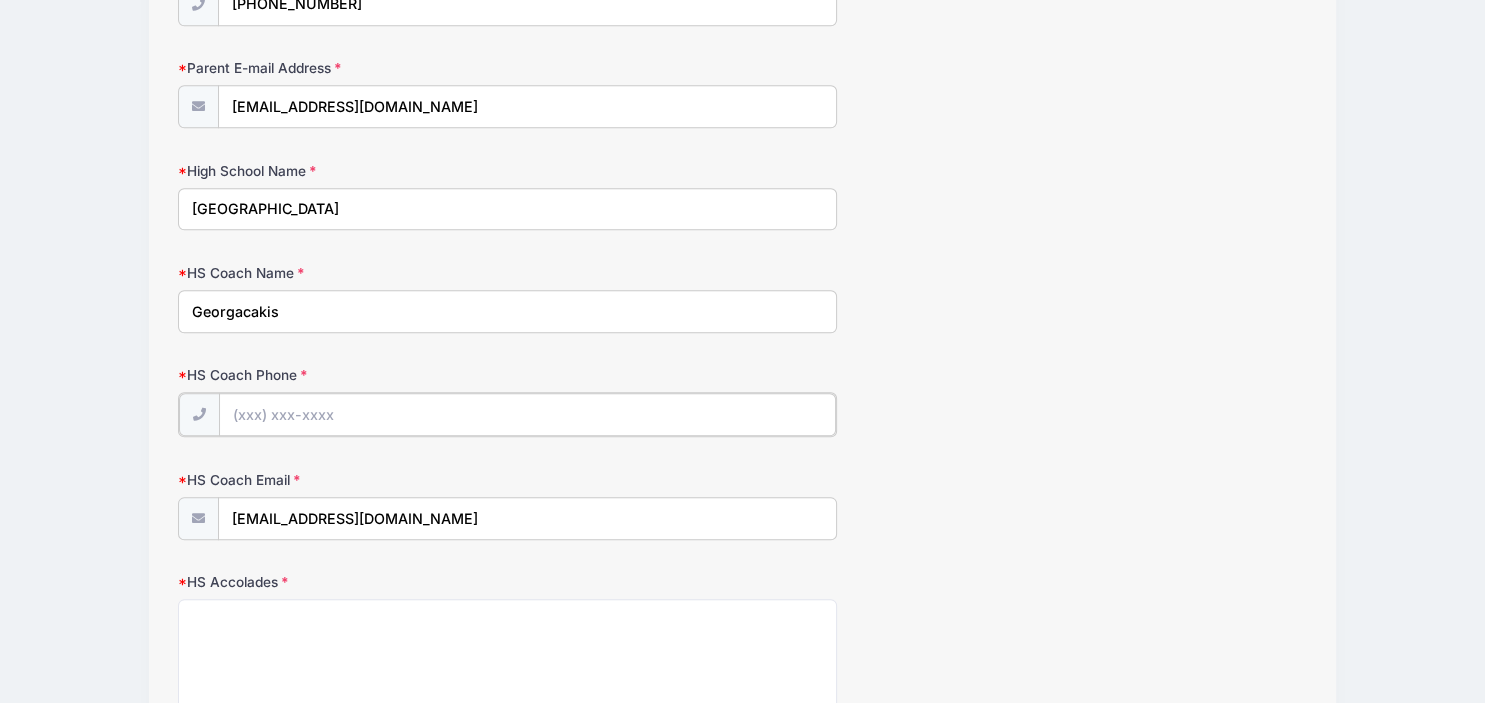 click on "HS Coach Phone" at bounding box center [527, 414] 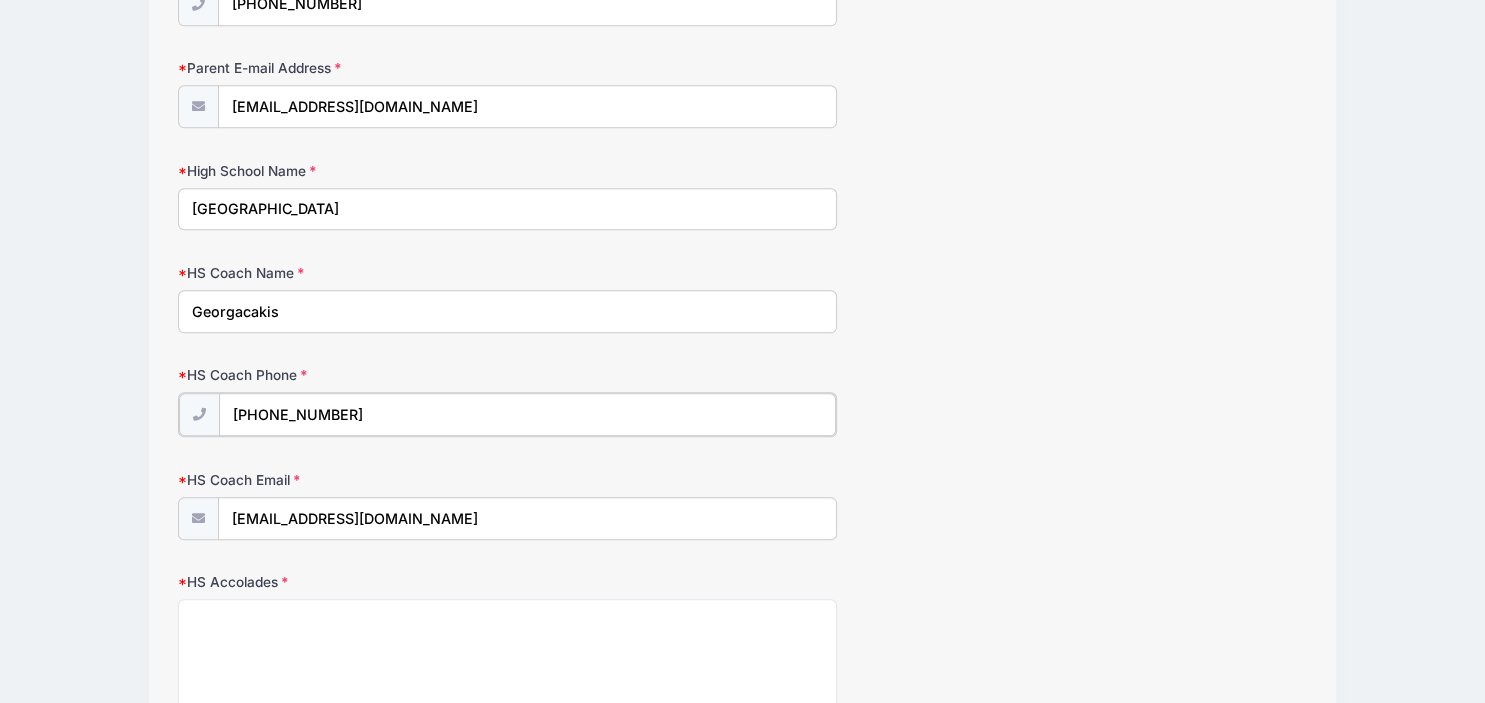 type on "[PHONE_NUMBER]" 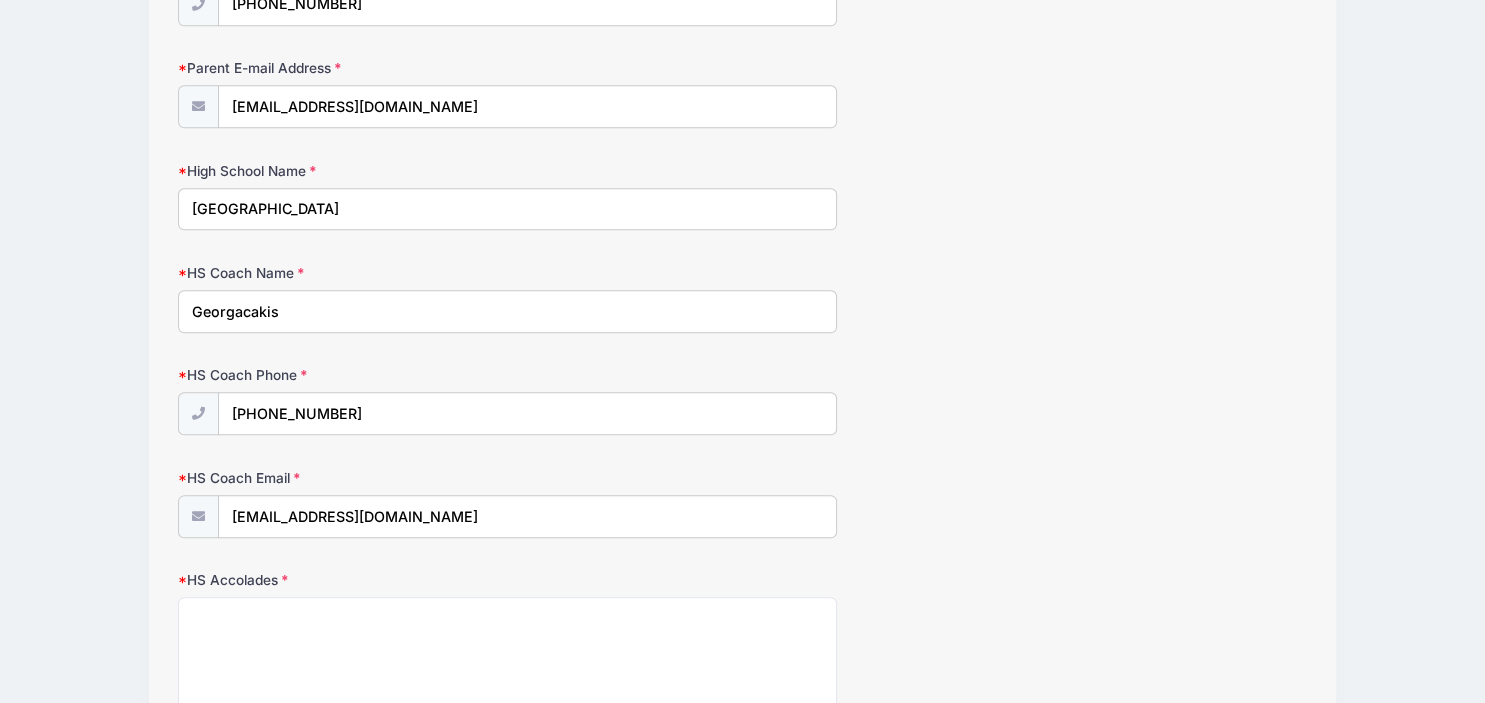 click on "D3 Midwest Lacrosse Showcase
Boys D3 Midwest Lacrosse Showcase [US_STATE]: Goalie from [DATE] to [DATE]
Exit
Step  2 /7
Step 1
Step 2
Step 3
Policies
Summary
[GEOGRAPHIC_DATA]" at bounding box center (742, -153) 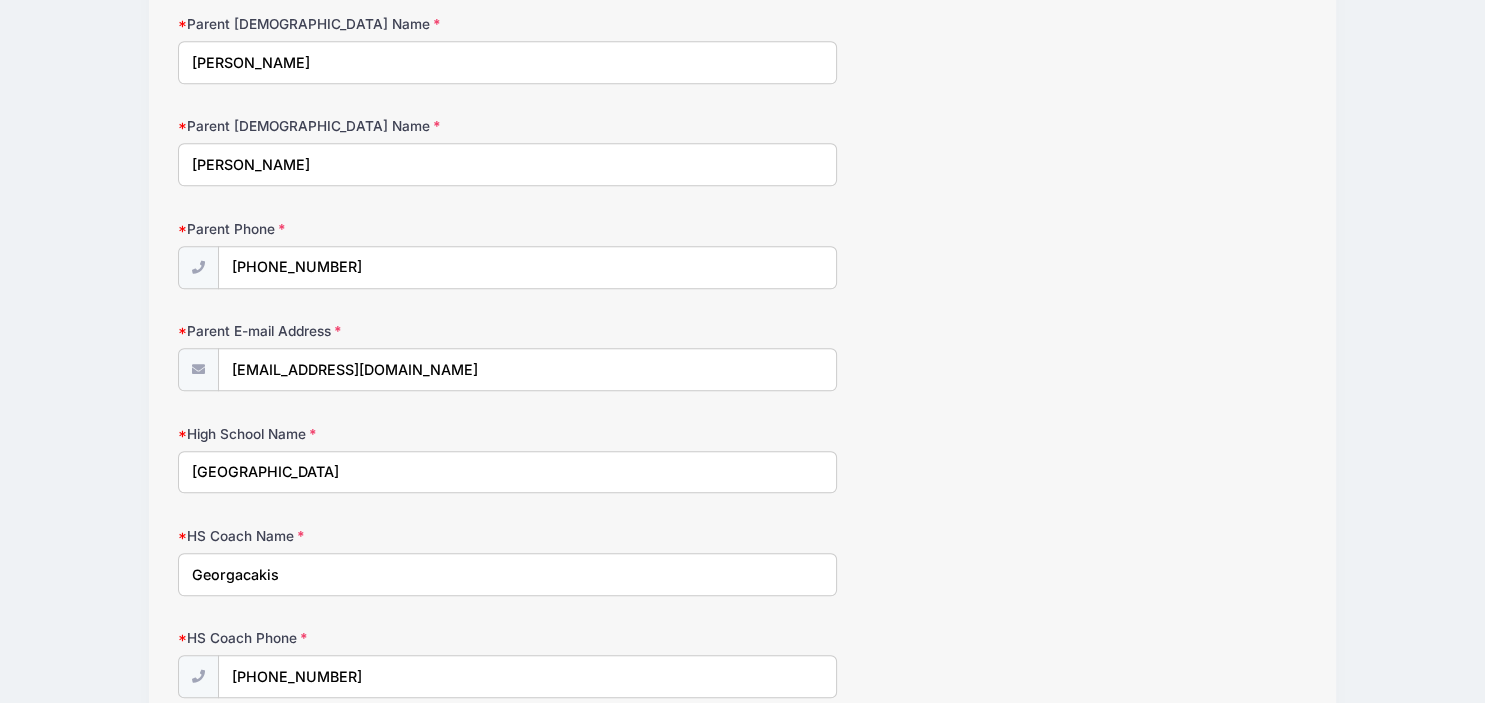 scroll, scrollTop: 2687, scrollLeft: 0, axis: vertical 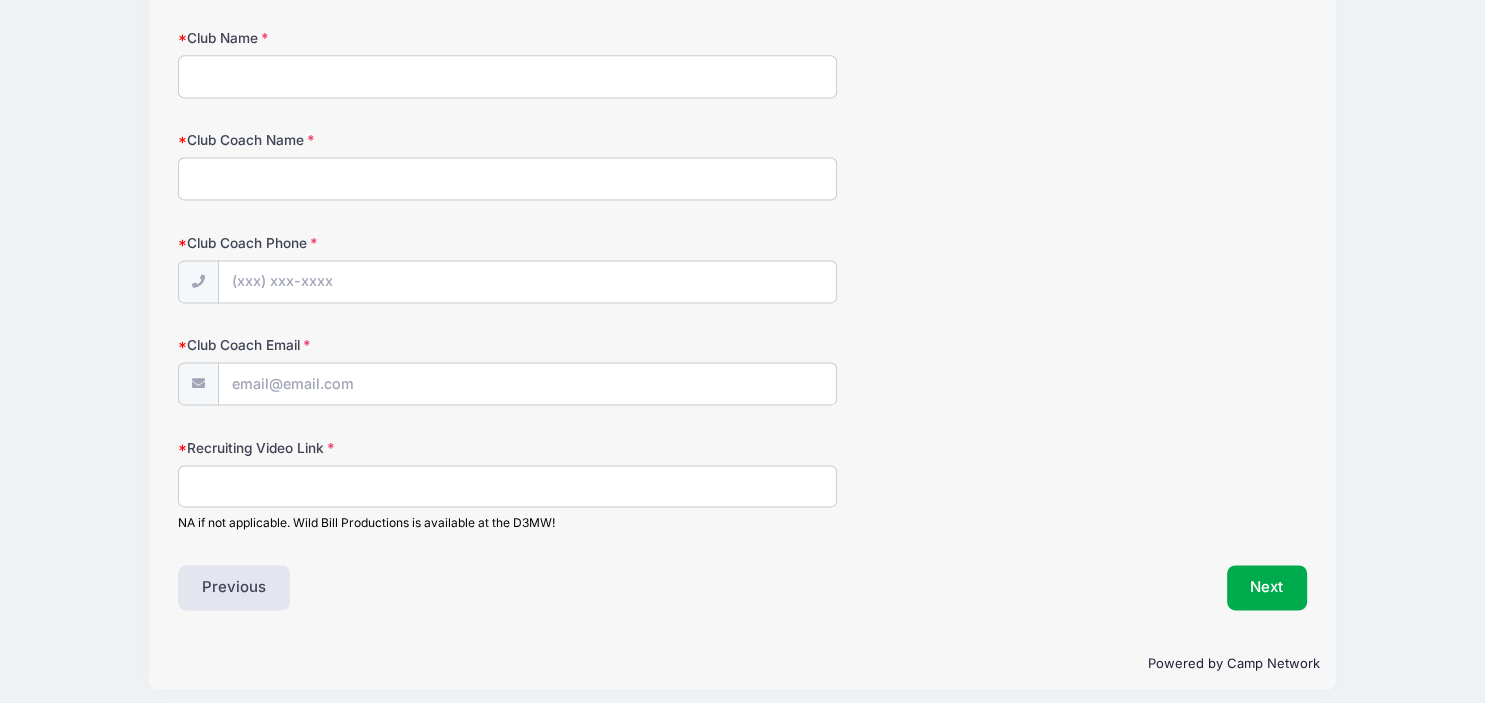 click on "Recruiting Video Link" at bounding box center (507, 486) 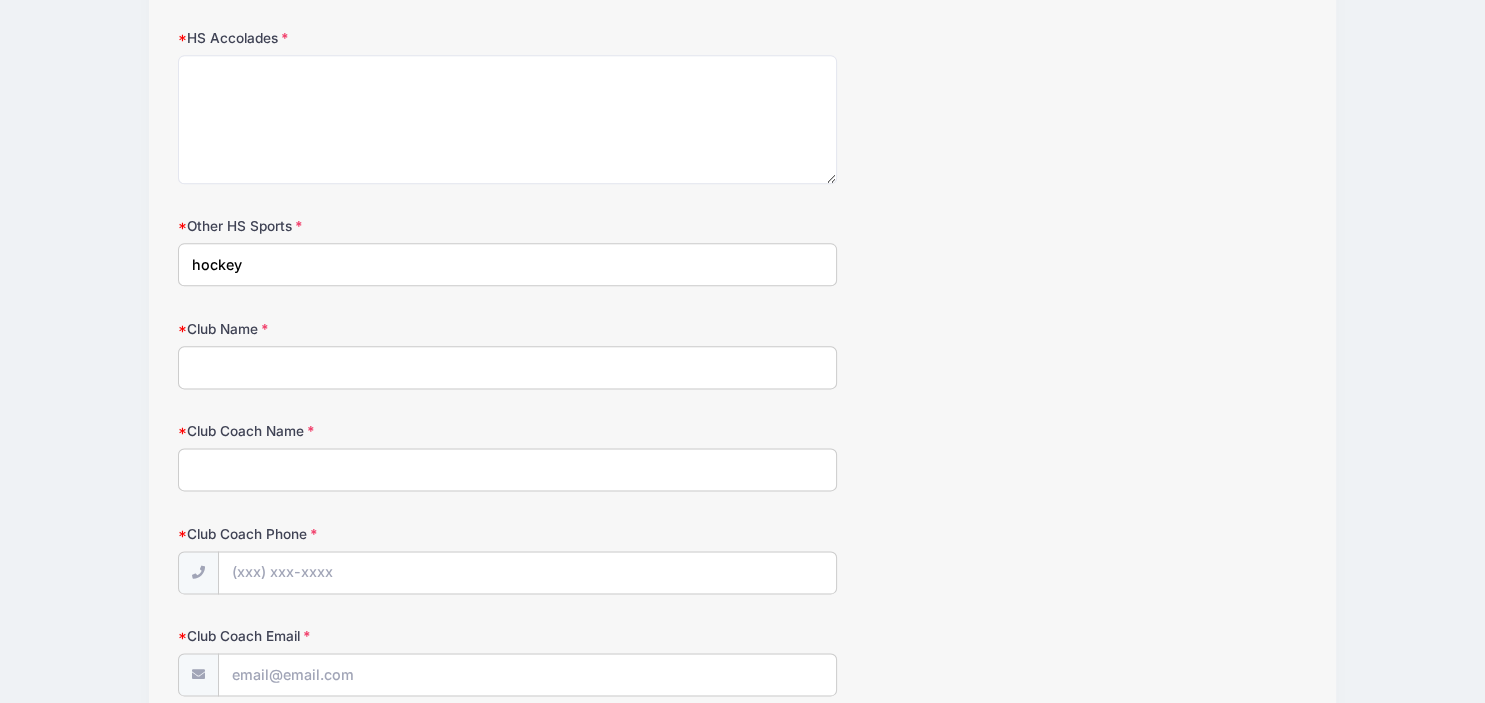 scroll, scrollTop: 2412, scrollLeft: 0, axis: vertical 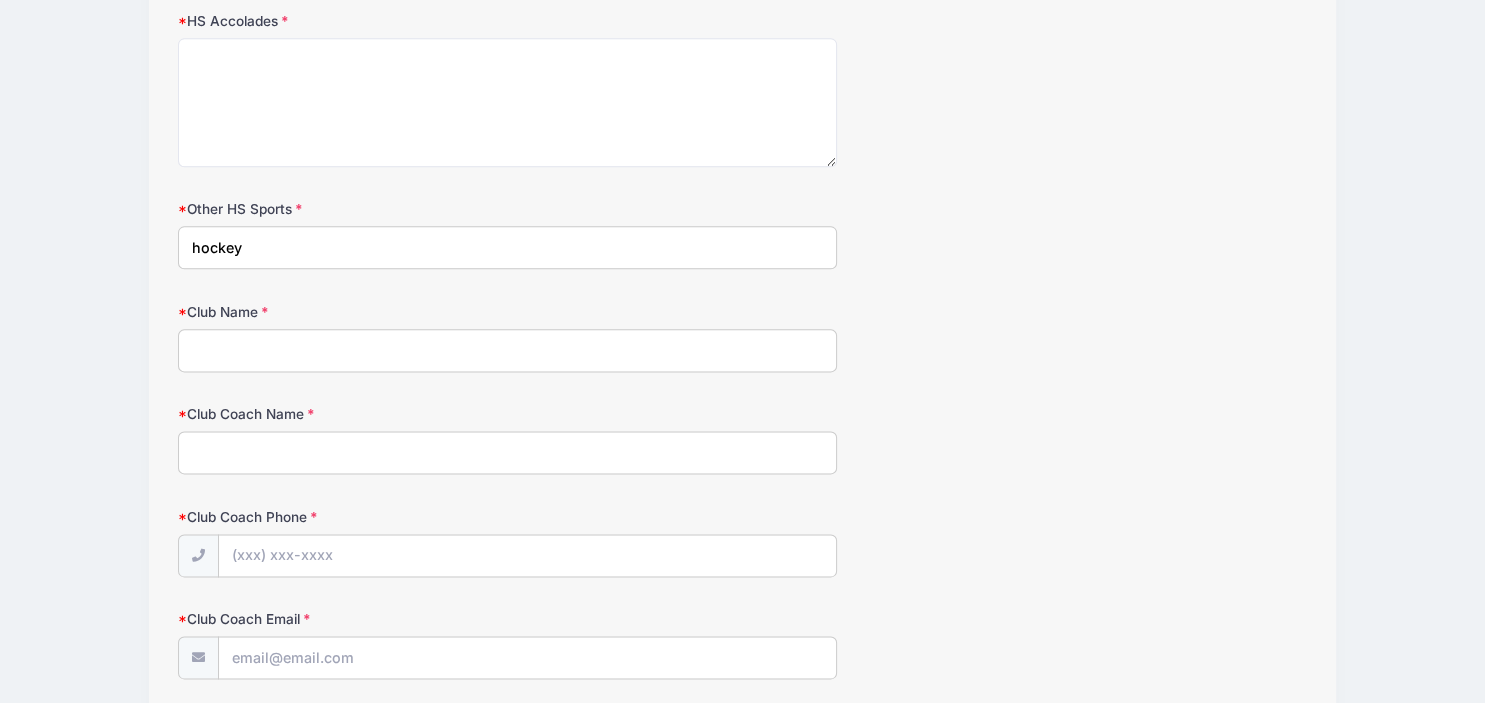 type on "[URL][DOMAIN_NAME][PERSON_NAME]" 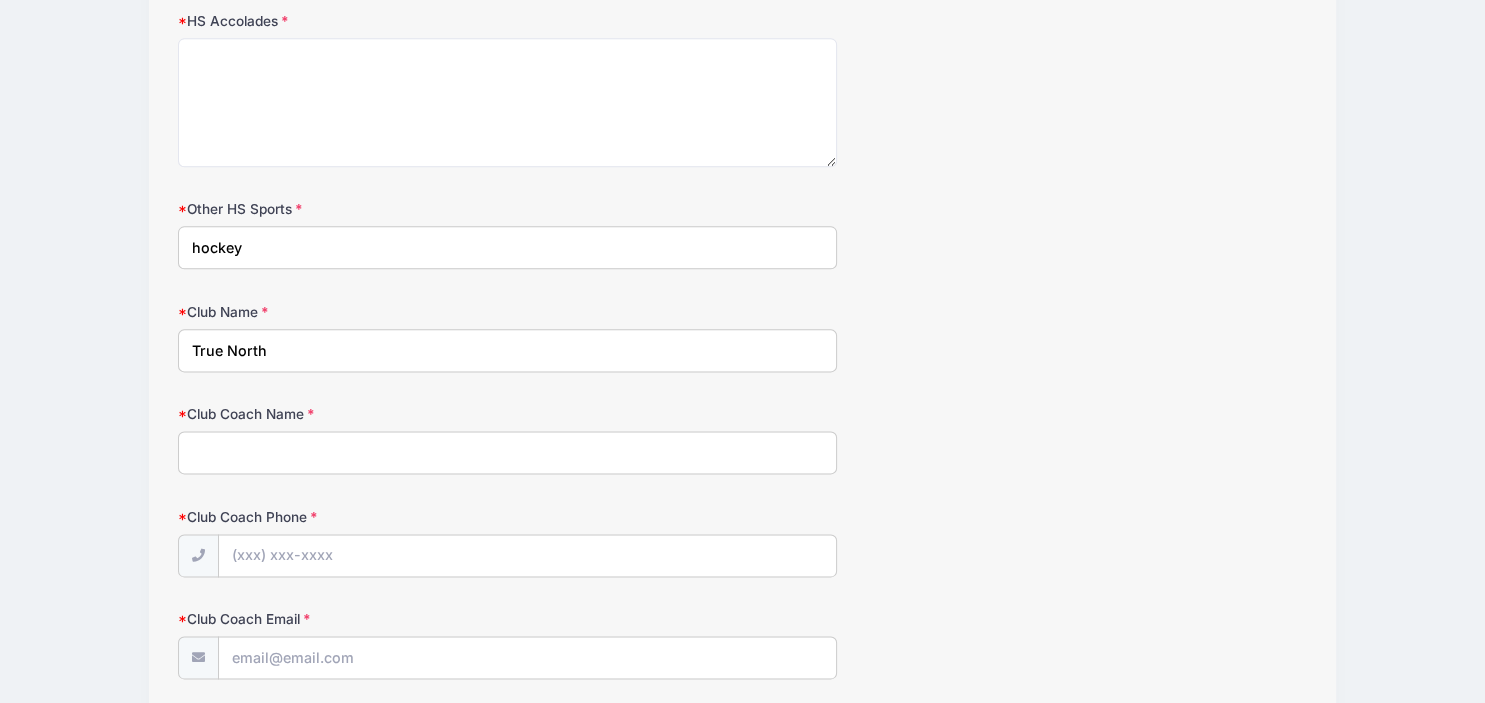 type on "True North" 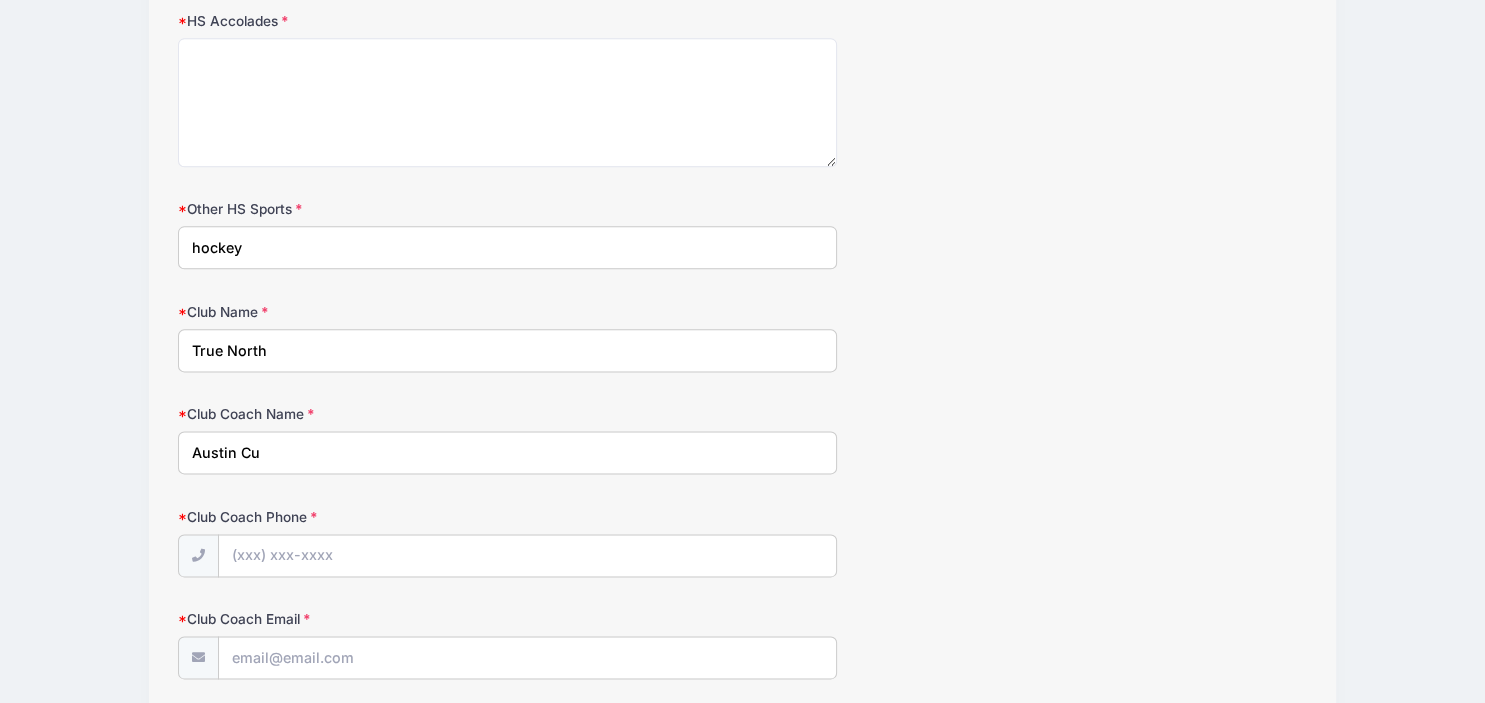click on "Club Coach Name
Austin Cu" at bounding box center (742, 440) 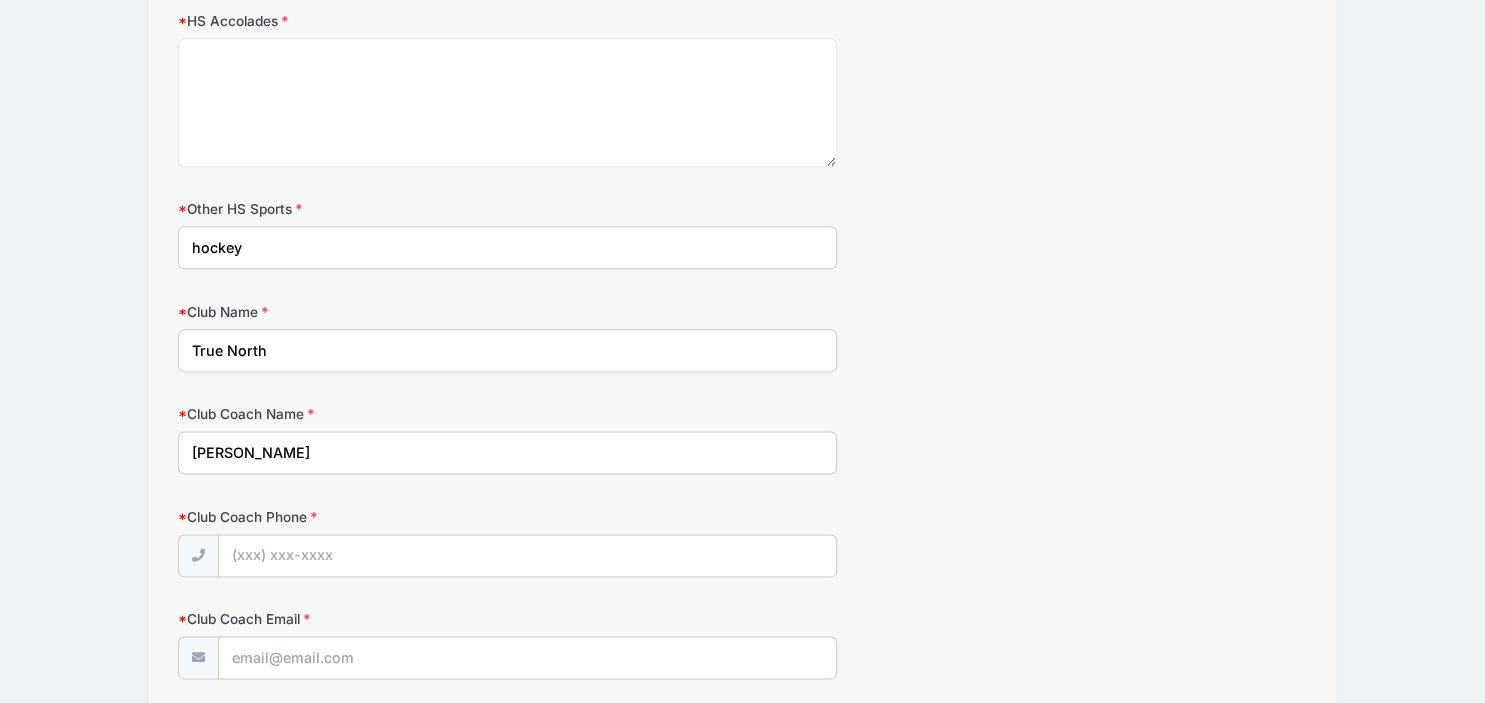 type on "[PERSON_NAME]" 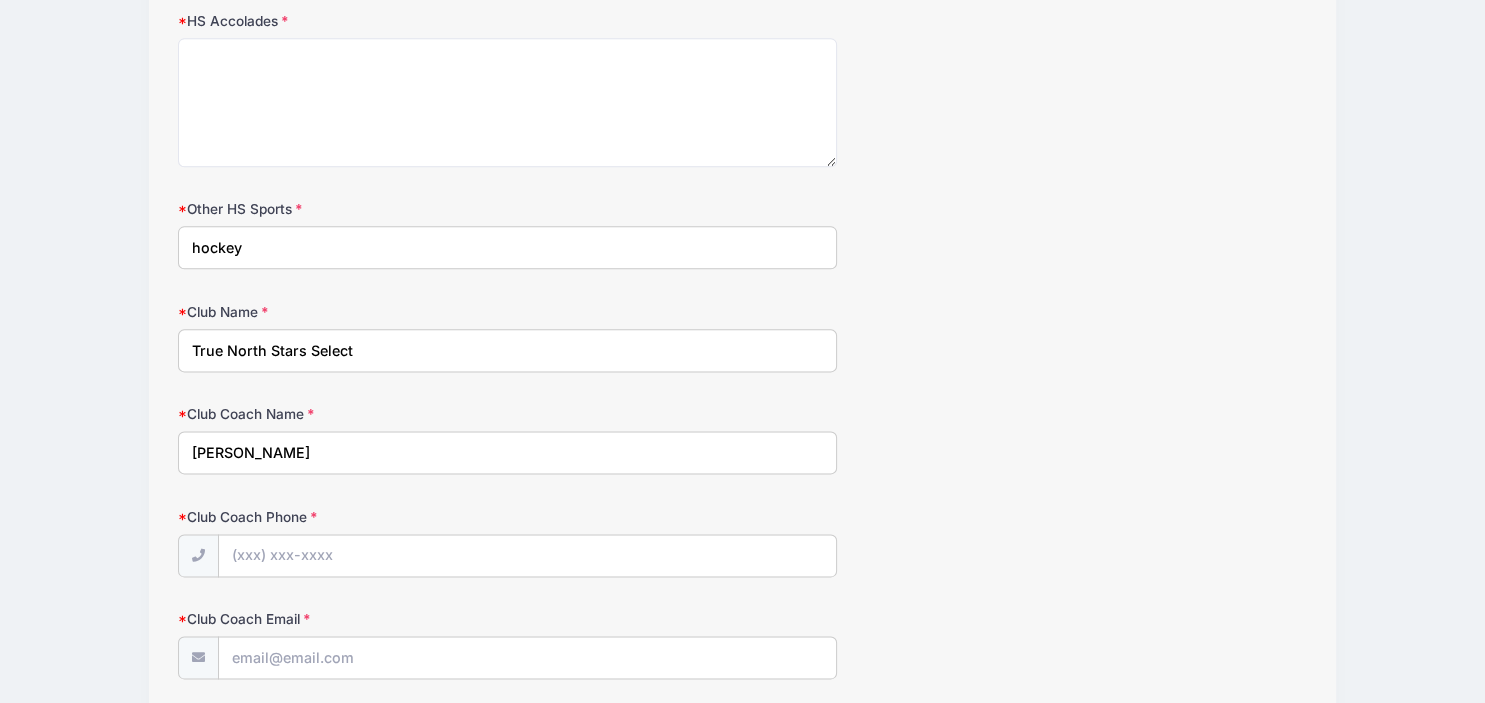 type on "True North Stars Select" 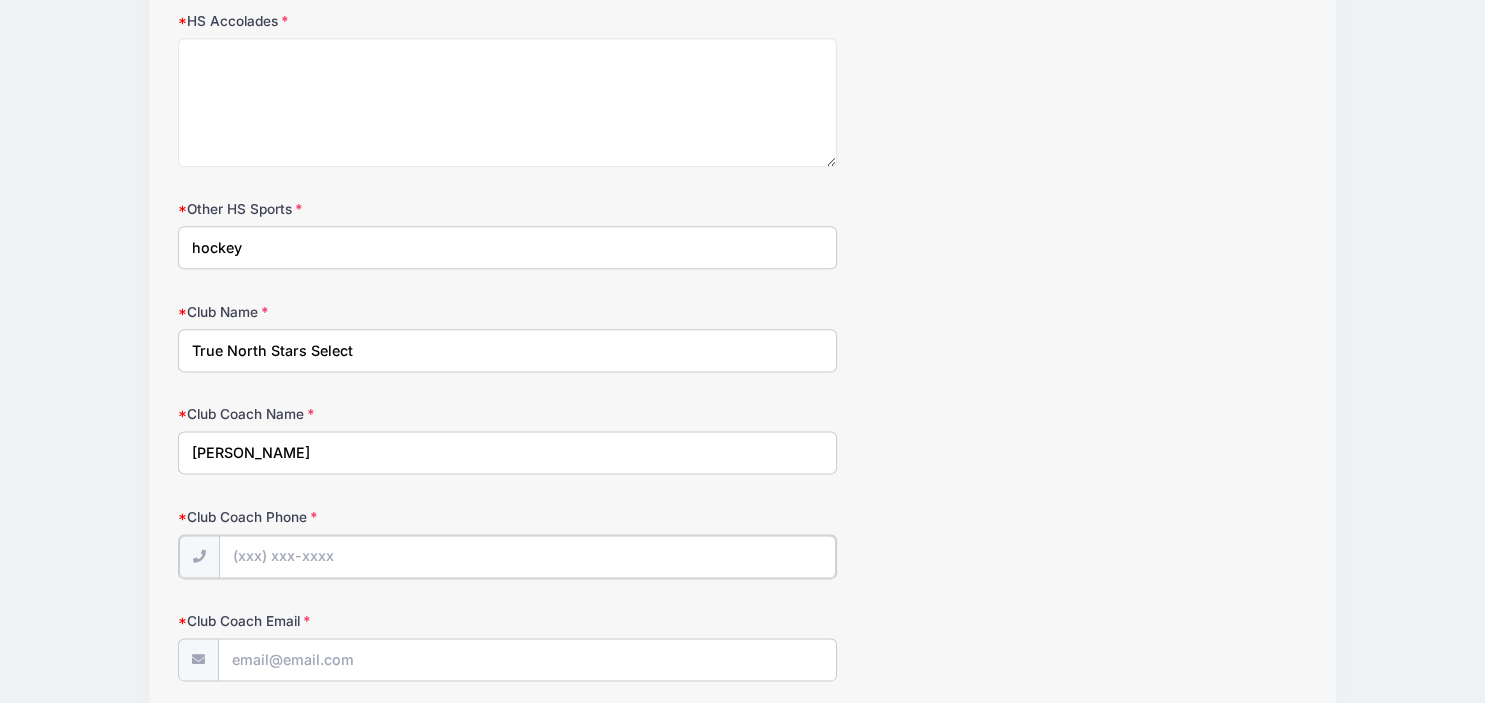 click on "Club Coach Phone" at bounding box center (527, 557) 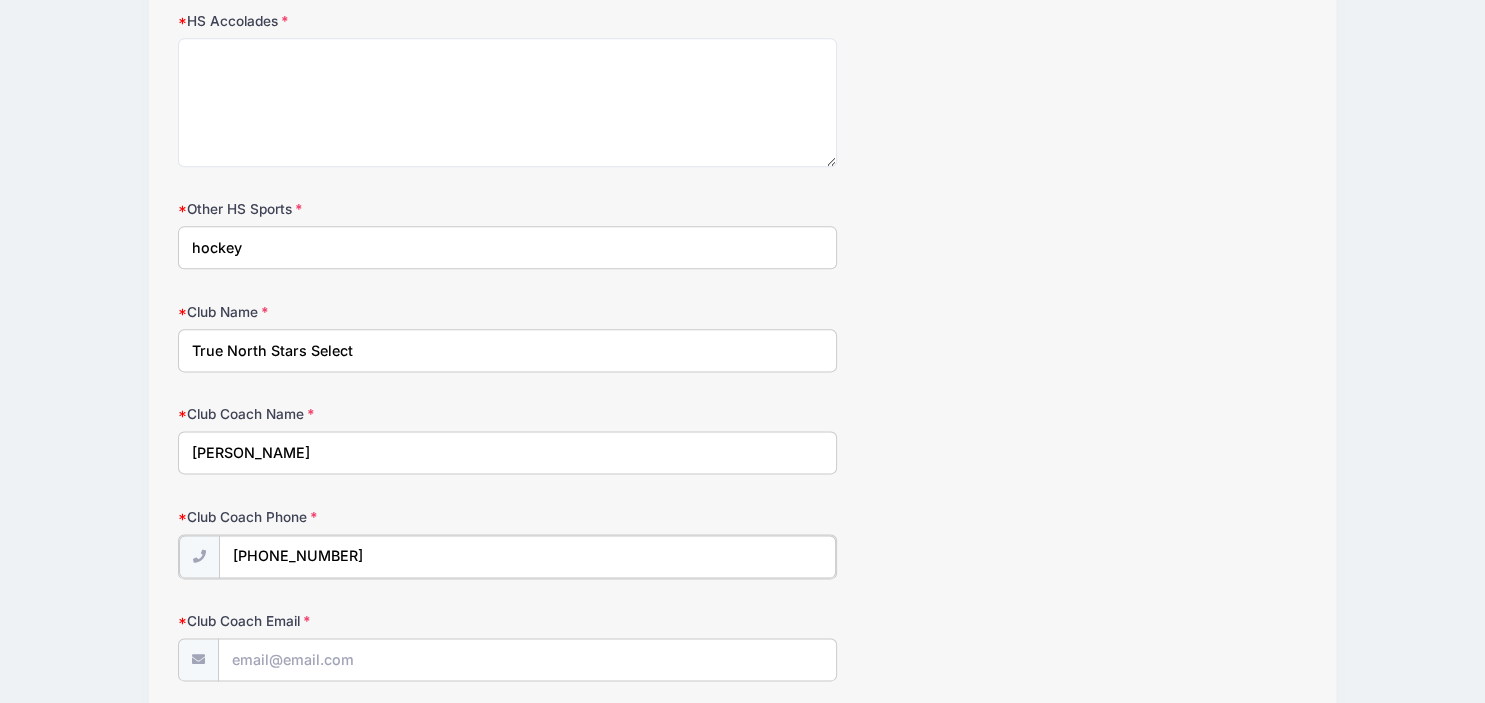 type on "[PHONE_NUMBER]" 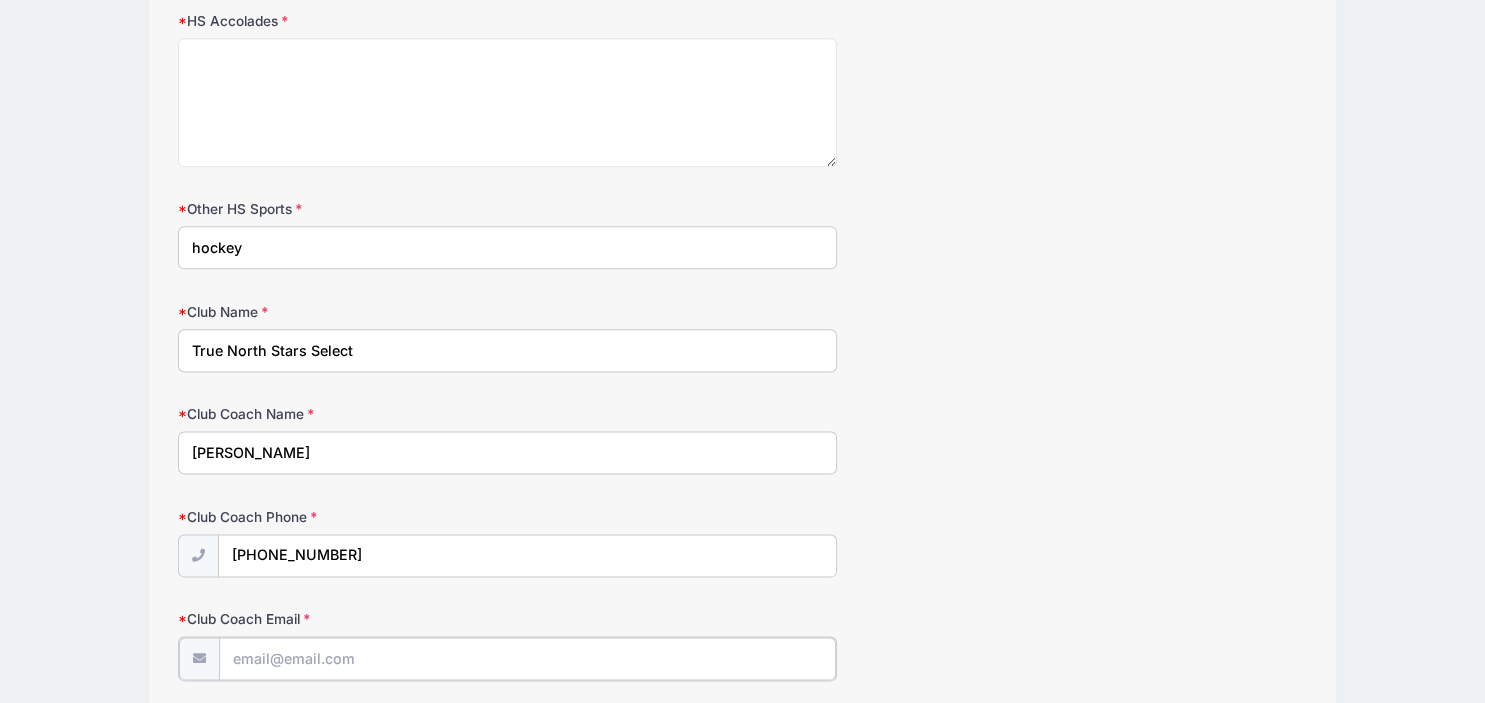 click on "Club Coach Email" at bounding box center (527, 659) 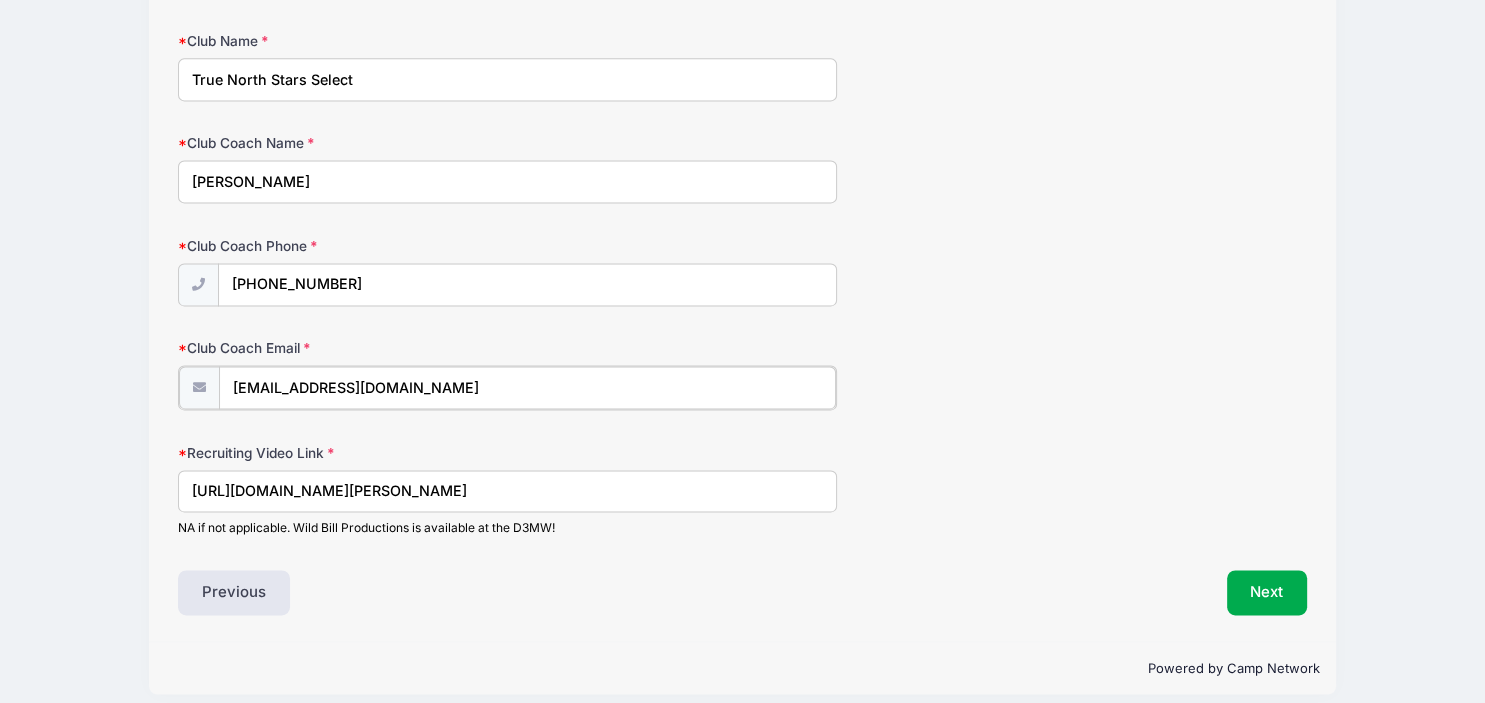 scroll, scrollTop: 2688, scrollLeft: 0, axis: vertical 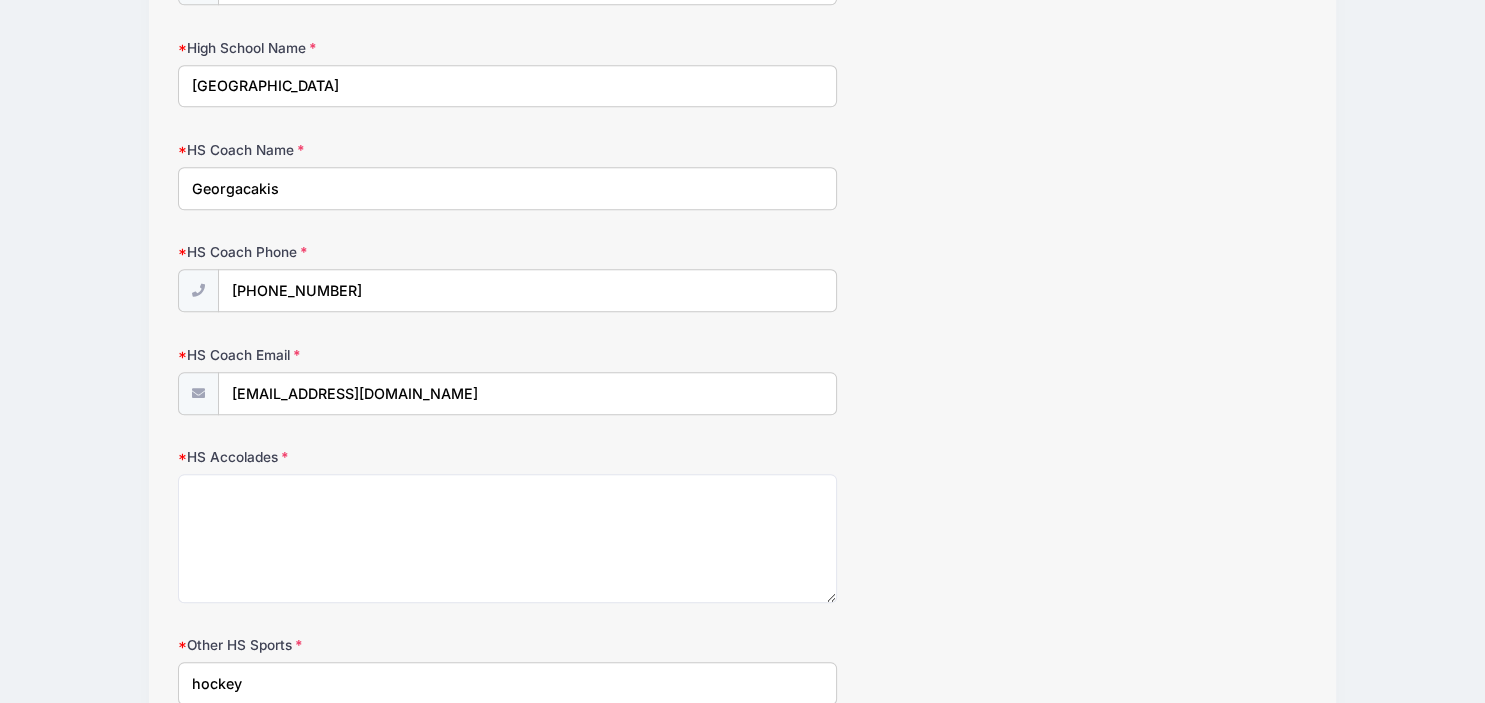 type on "[EMAIL_ADDRESS][DOMAIN_NAME]" 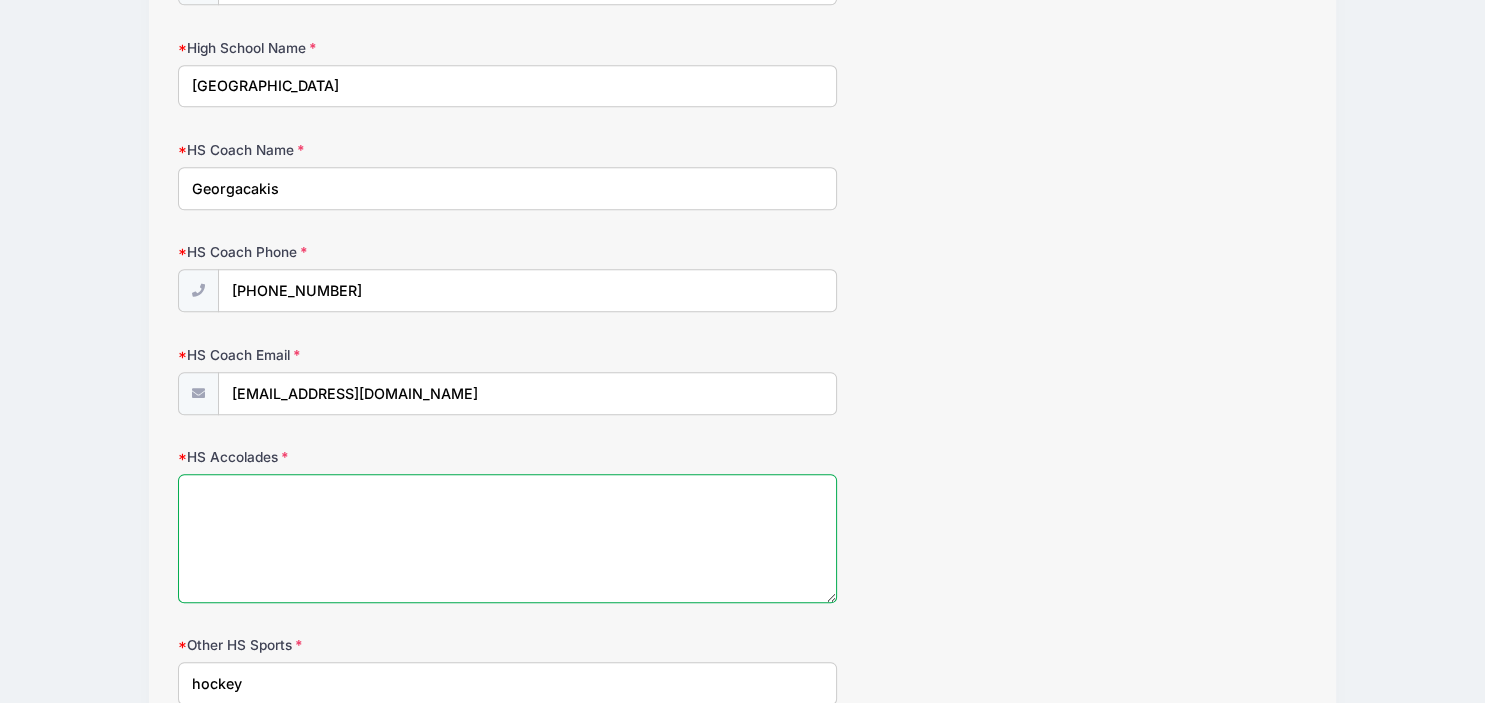 click on "HS Accolades" at bounding box center [507, 538] 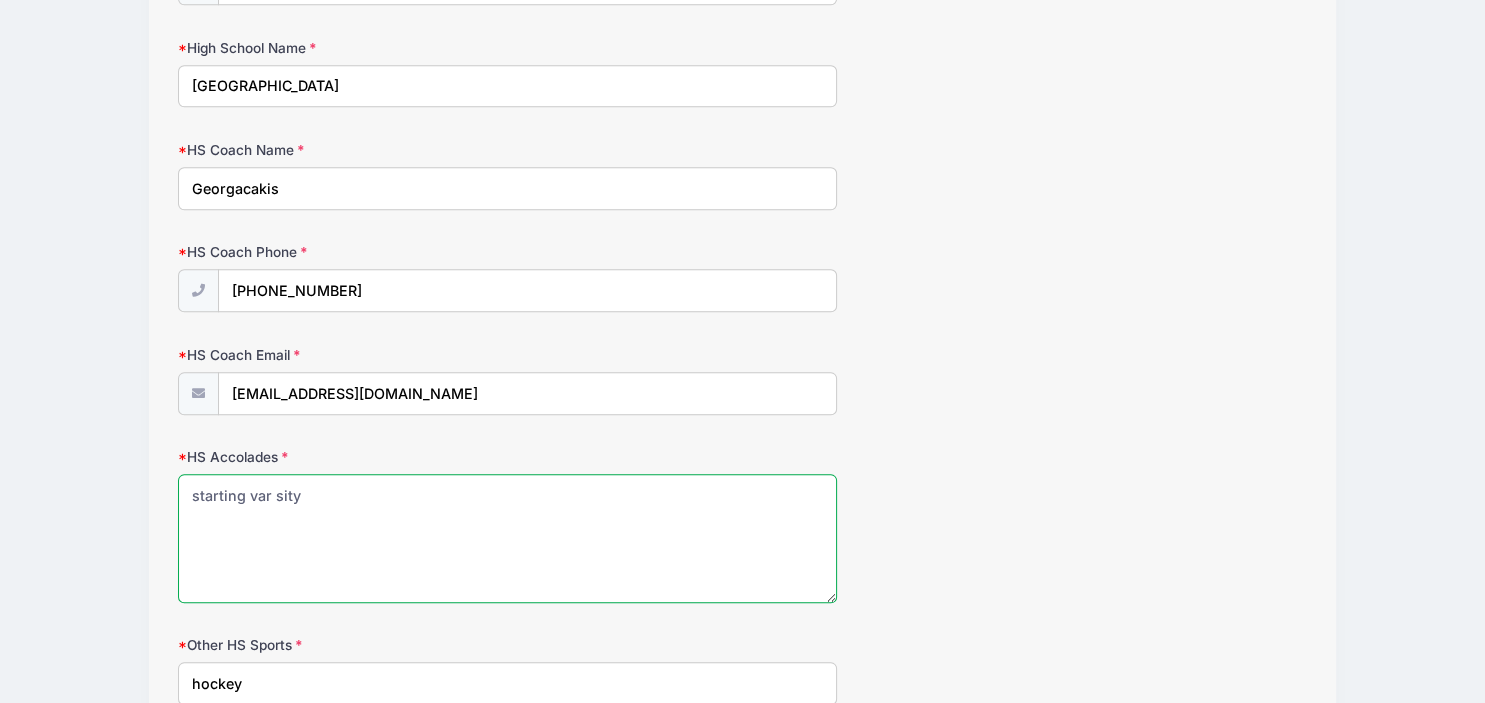 click on "starting var sity" at bounding box center (507, 538) 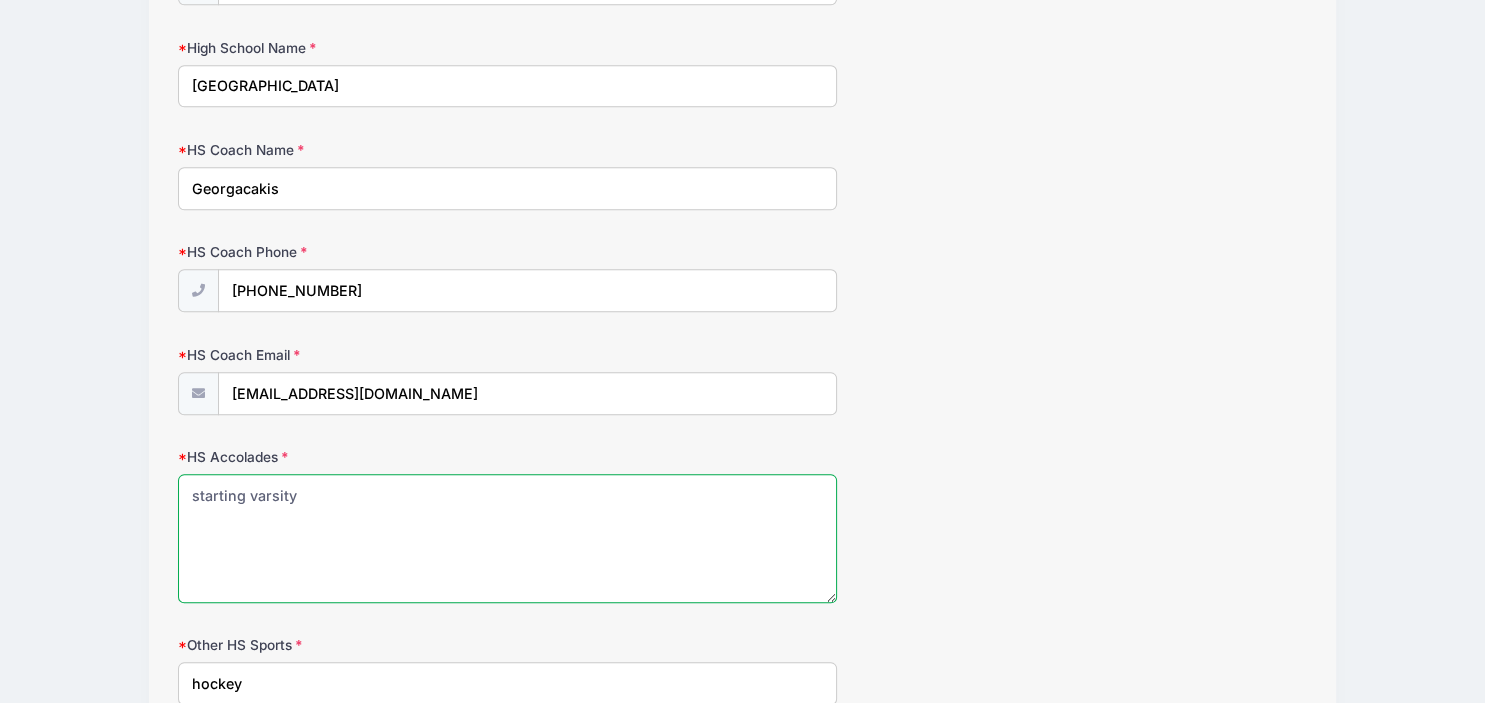 click on "starting varsity" at bounding box center [507, 538] 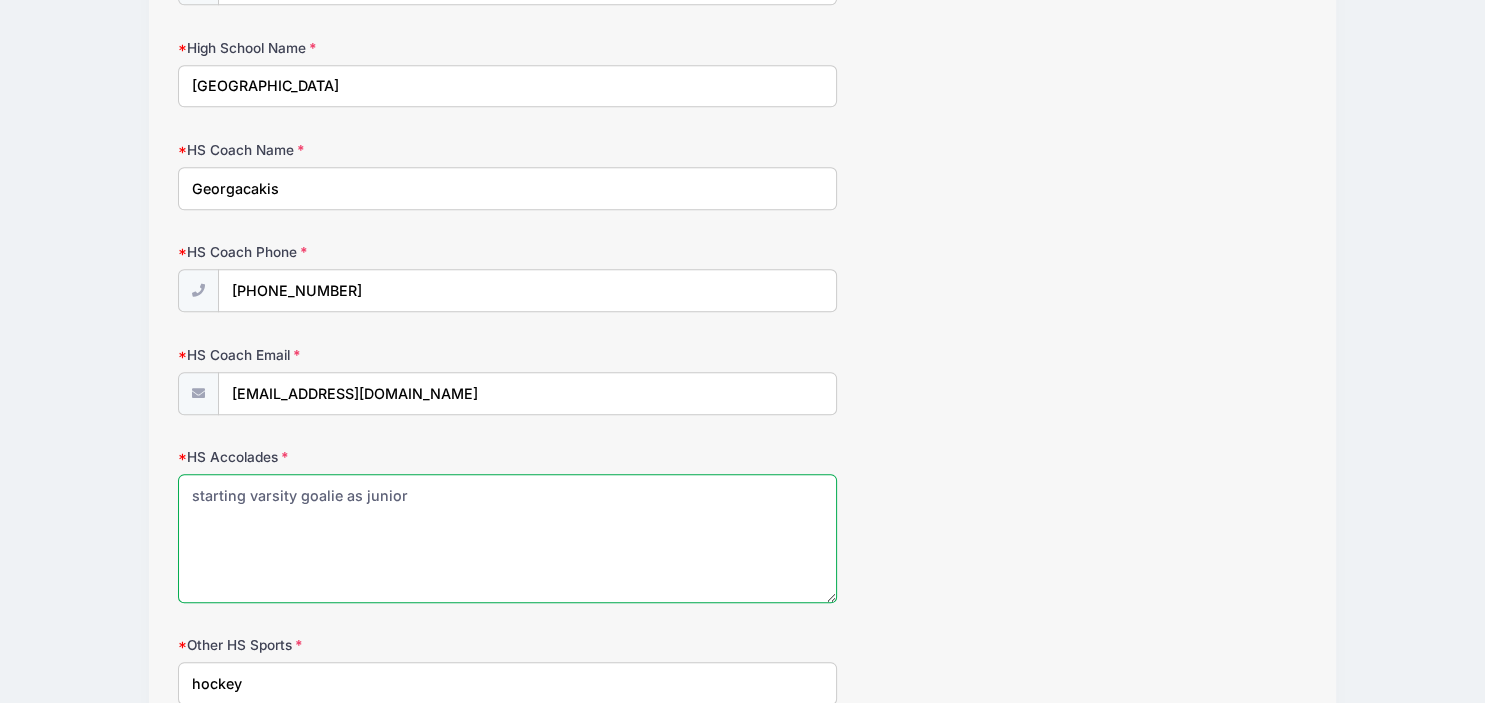 click on "starting varsity goalie as junior" at bounding box center [507, 538] 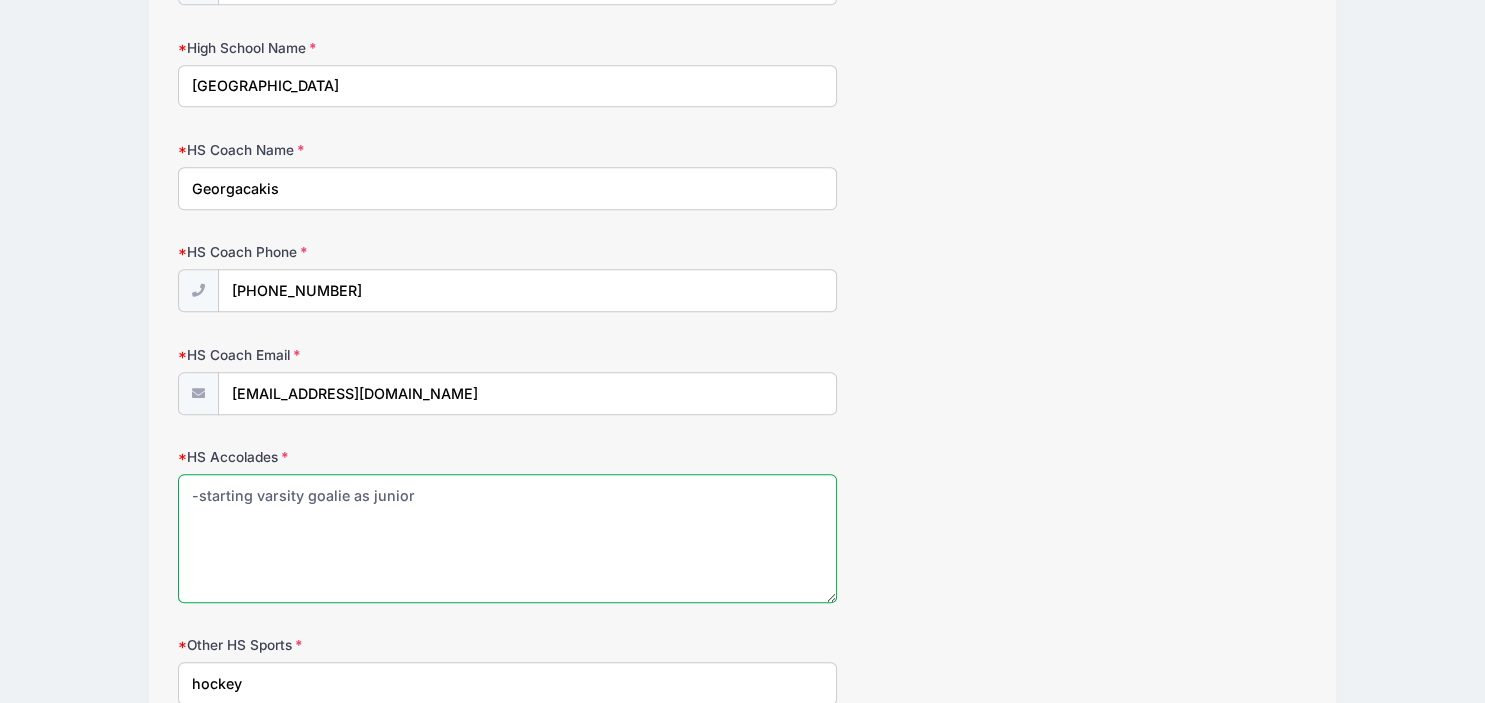 click on "-starting varsity goalie as junior" at bounding box center (507, 538) 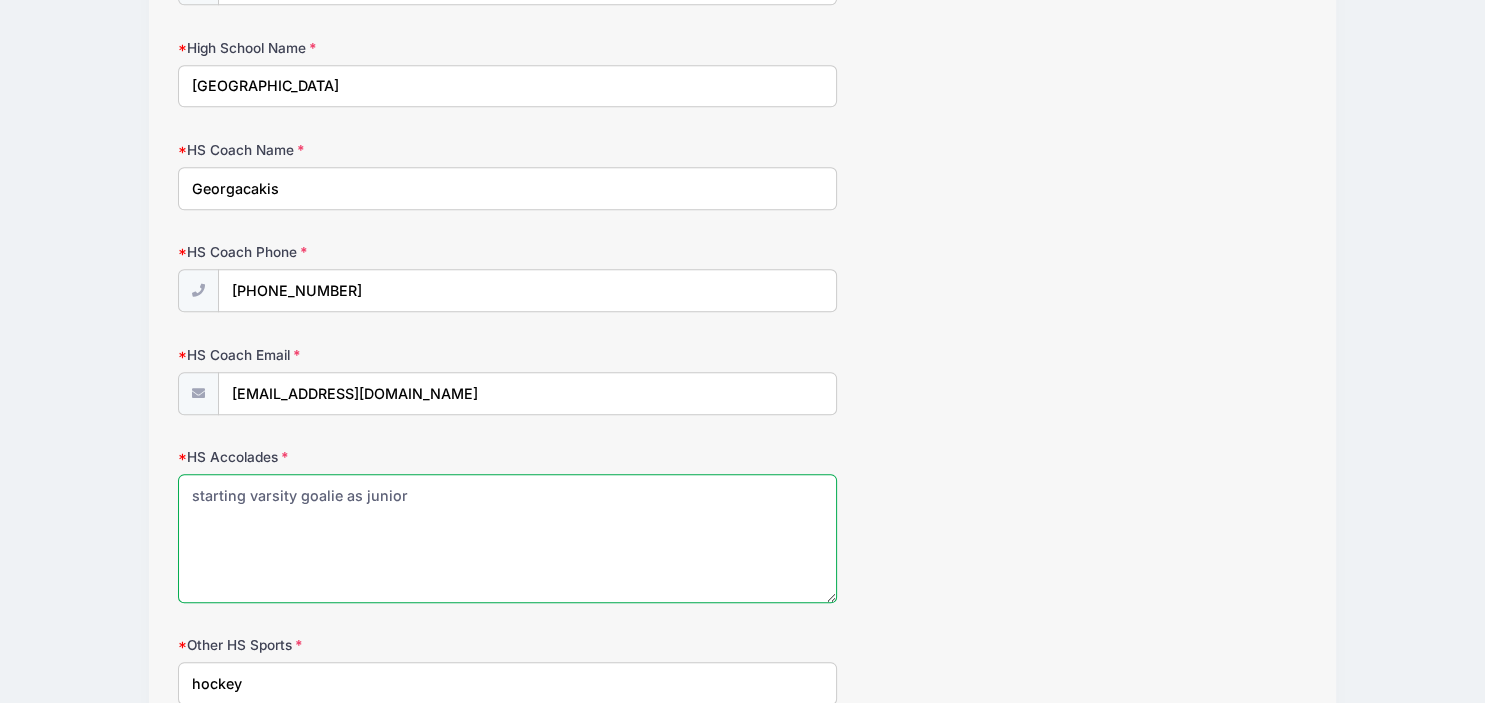 click on "starting varsity goalie as junior" at bounding box center [507, 538] 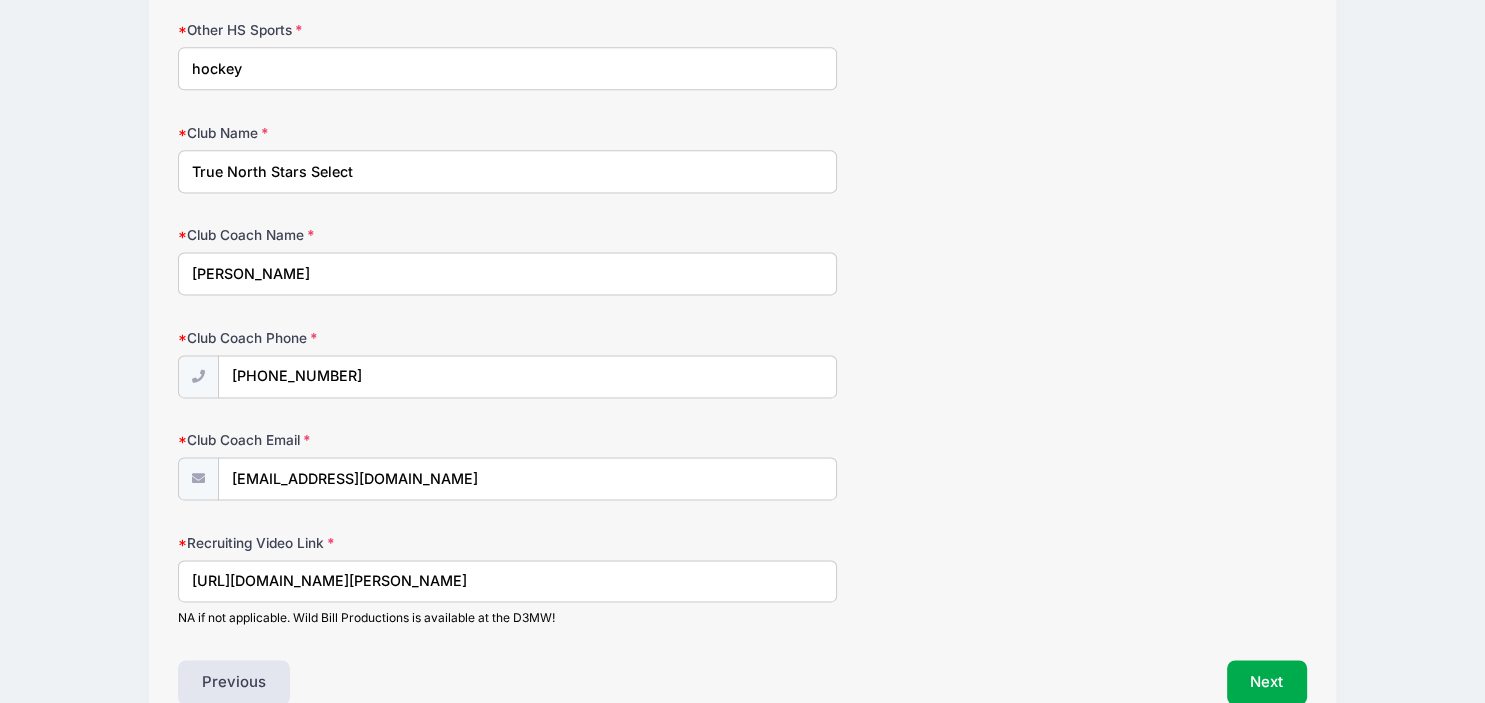 scroll, scrollTop: 2600, scrollLeft: 0, axis: vertical 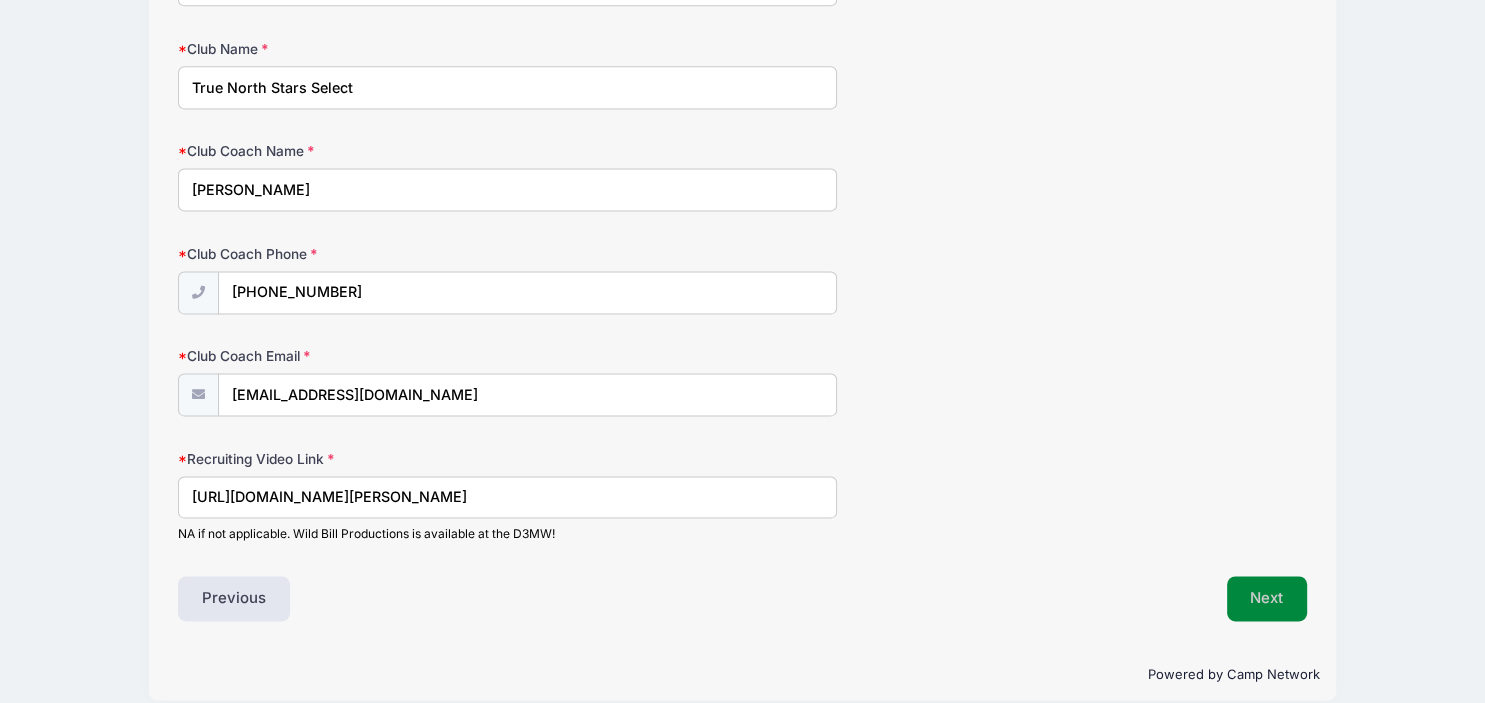 type on "starting varsity goalie as junior" 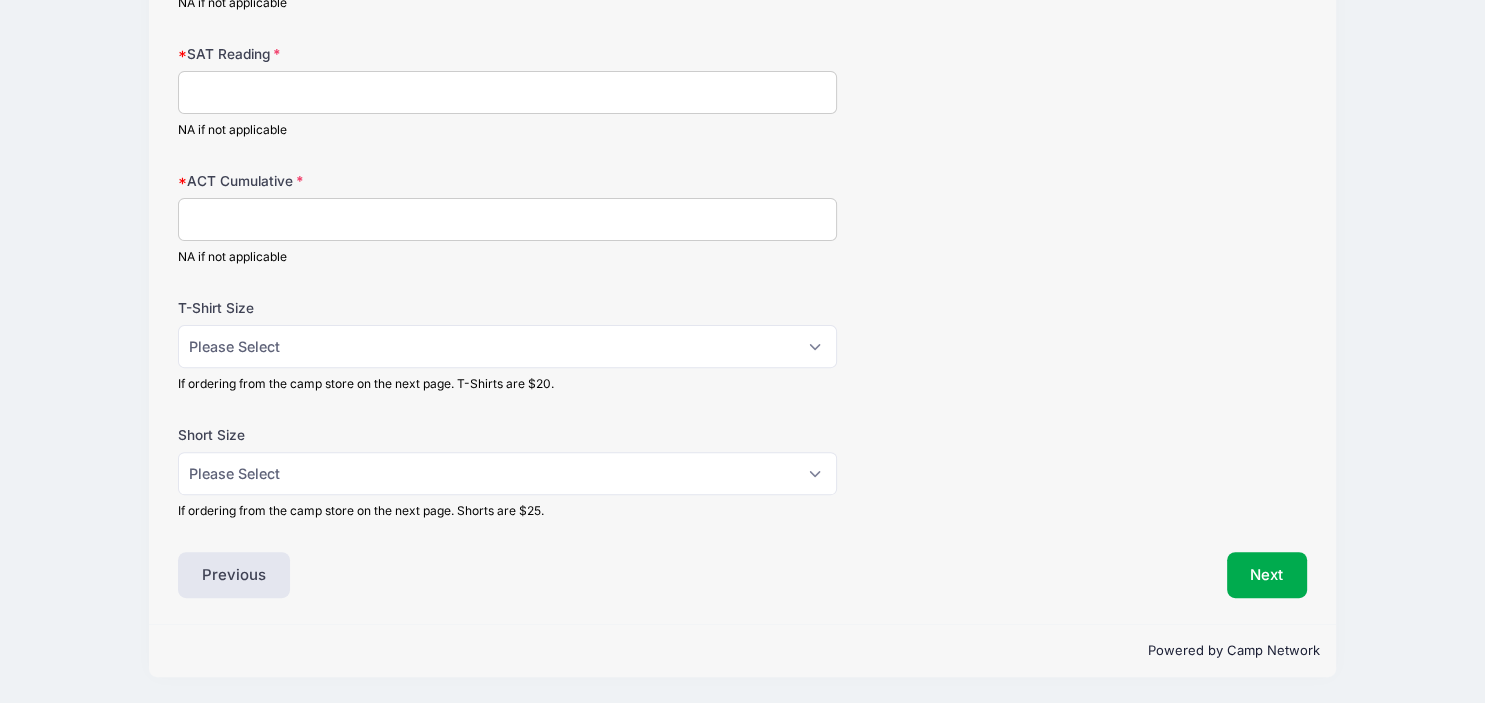scroll, scrollTop: 0, scrollLeft: 0, axis: both 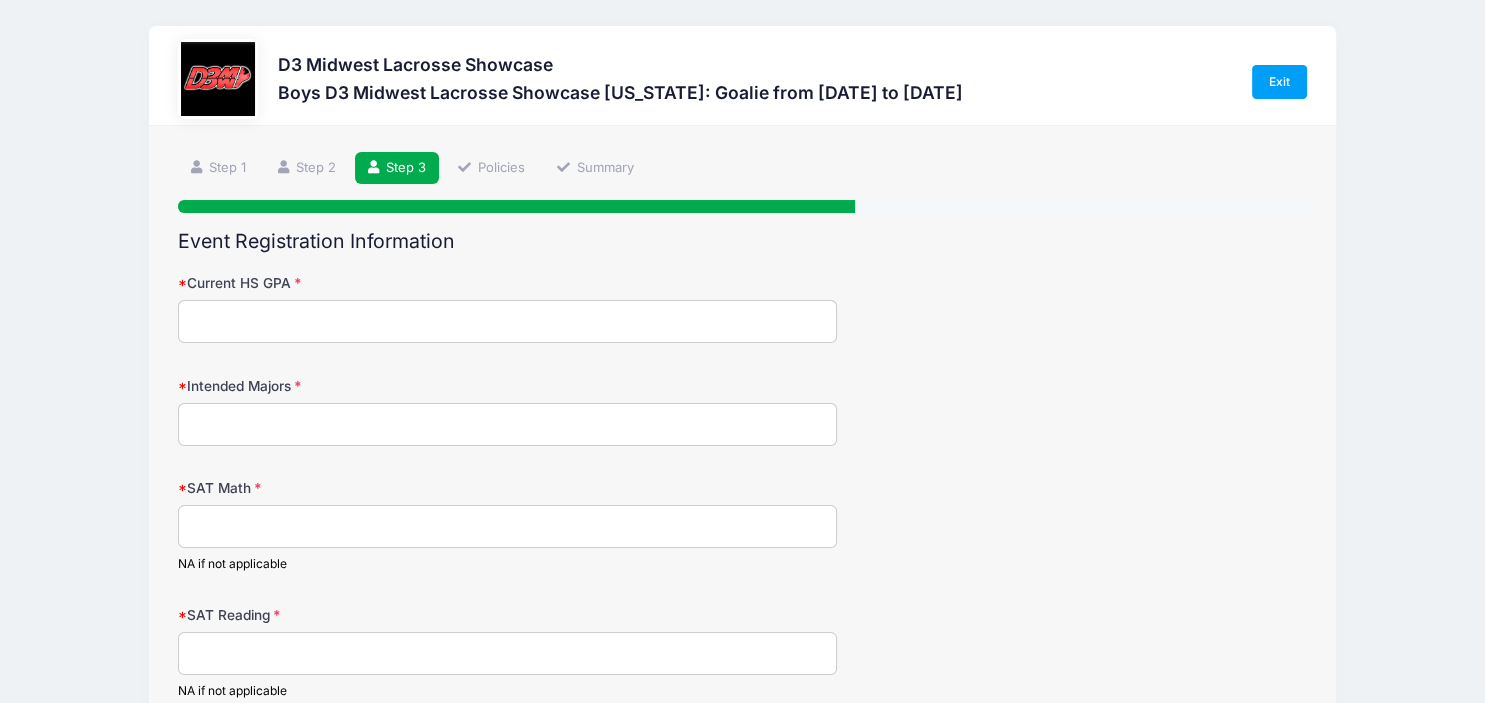 click on "Current HS GPA" at bounding box center [507, 321] 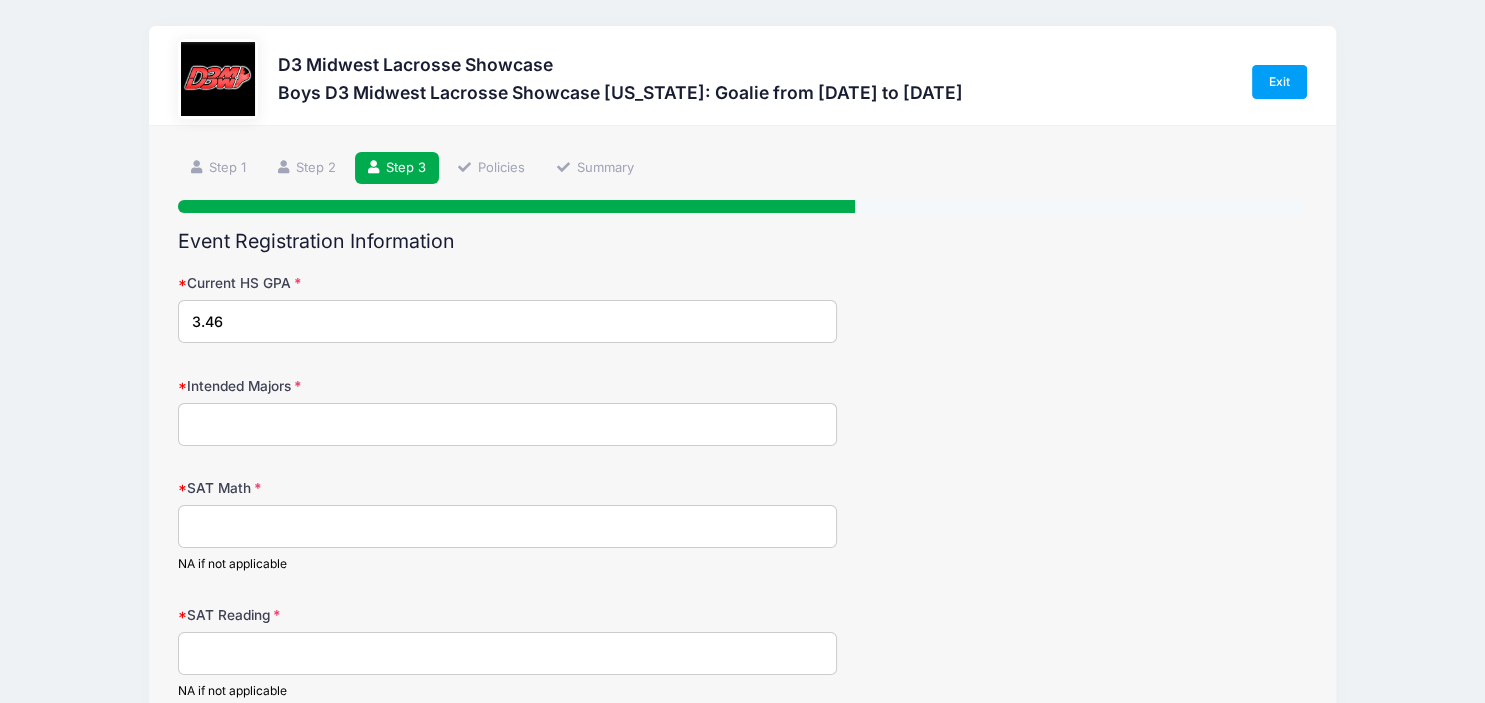 type on "3.46" 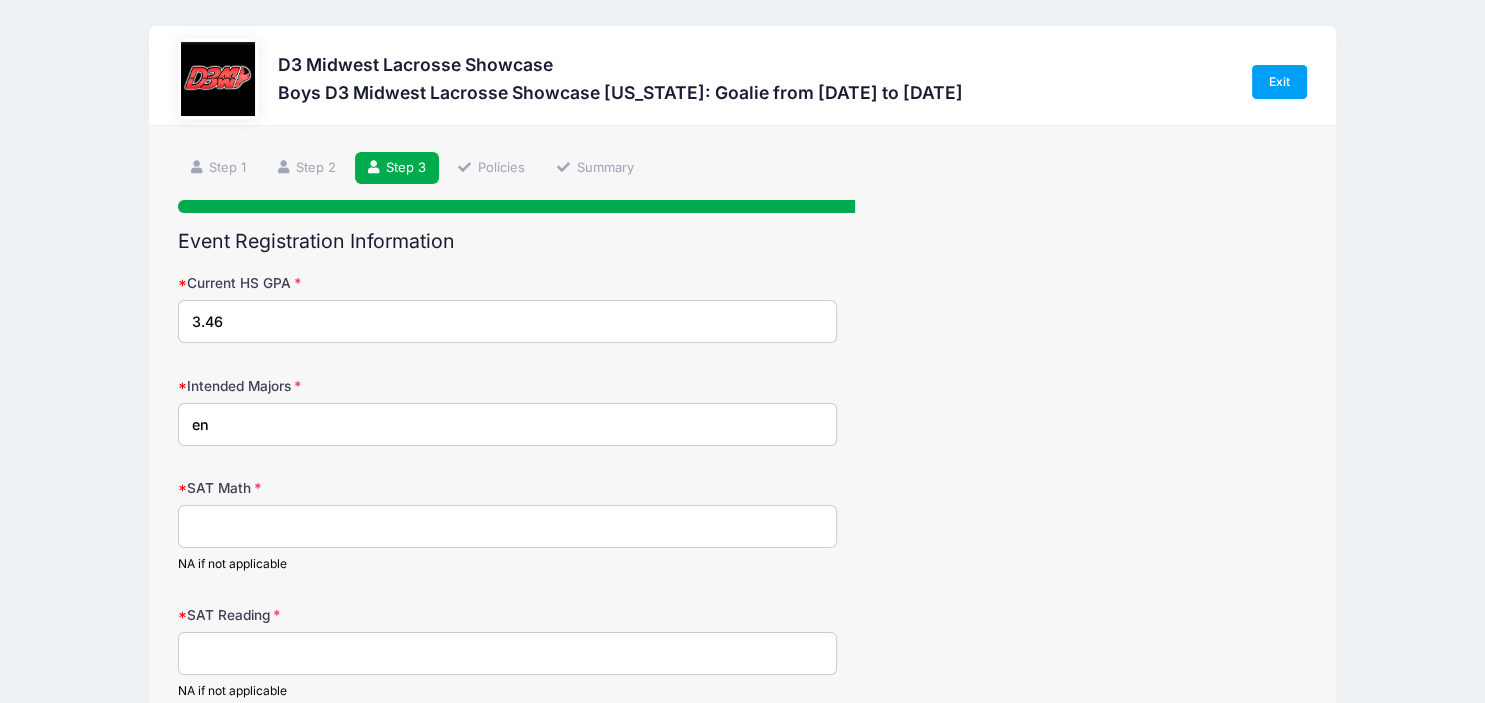 type on "e" 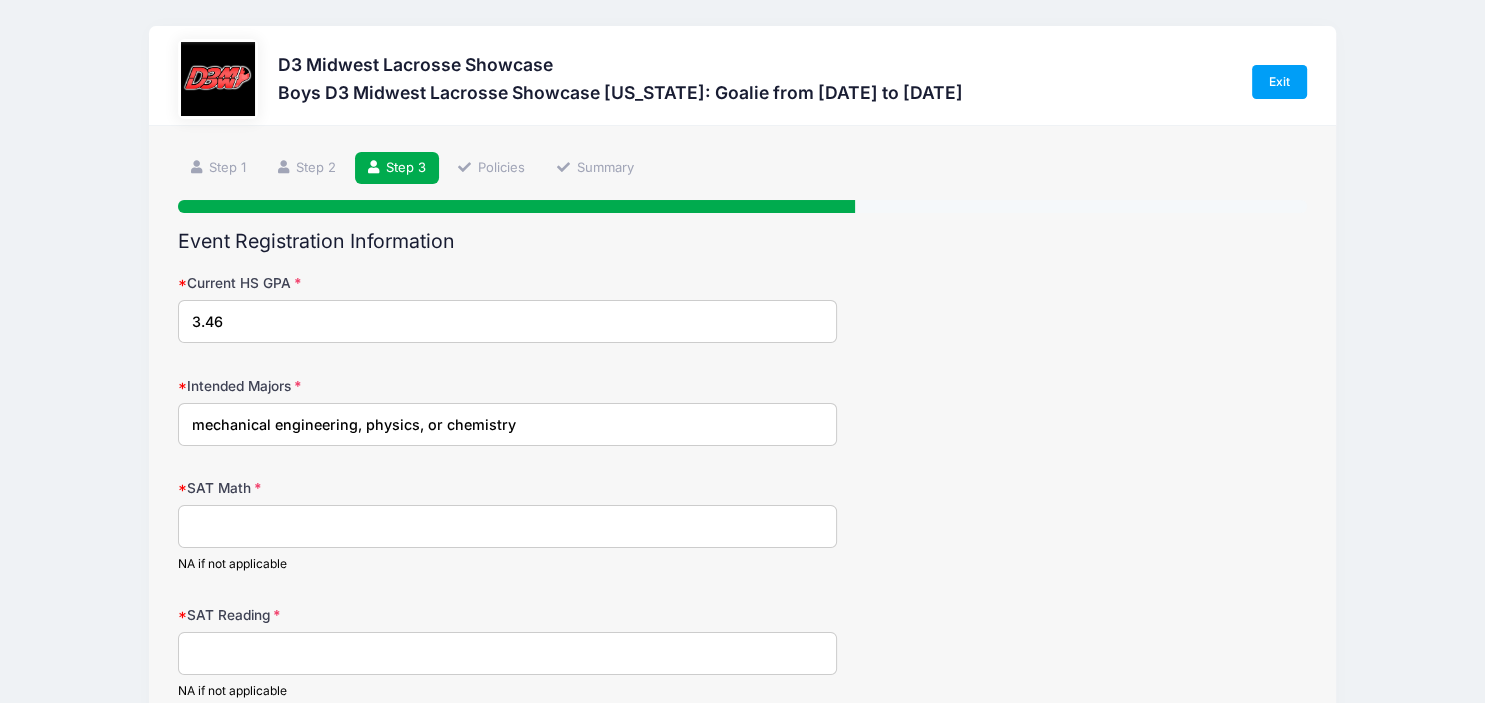 type on "mechanical engineering, physics, or chemistry" 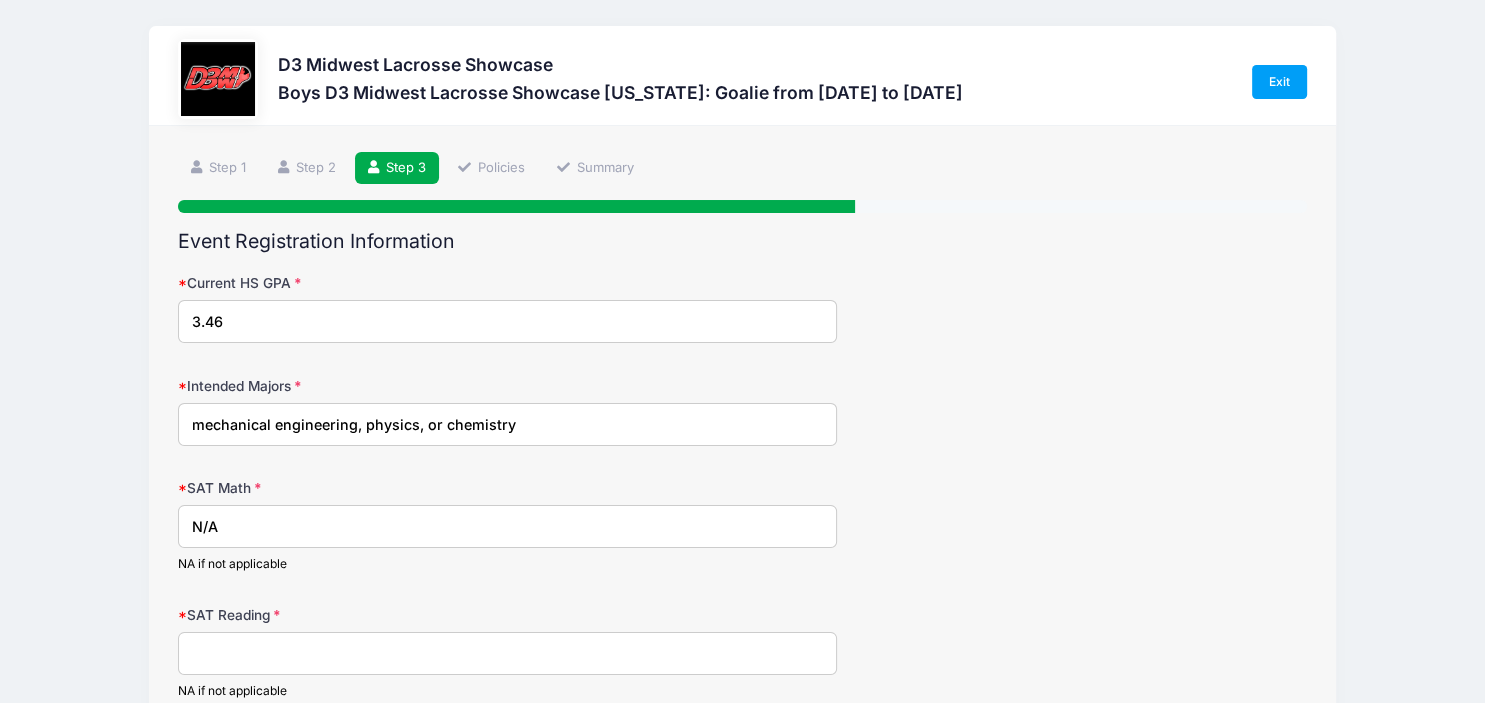 type on "N/A" 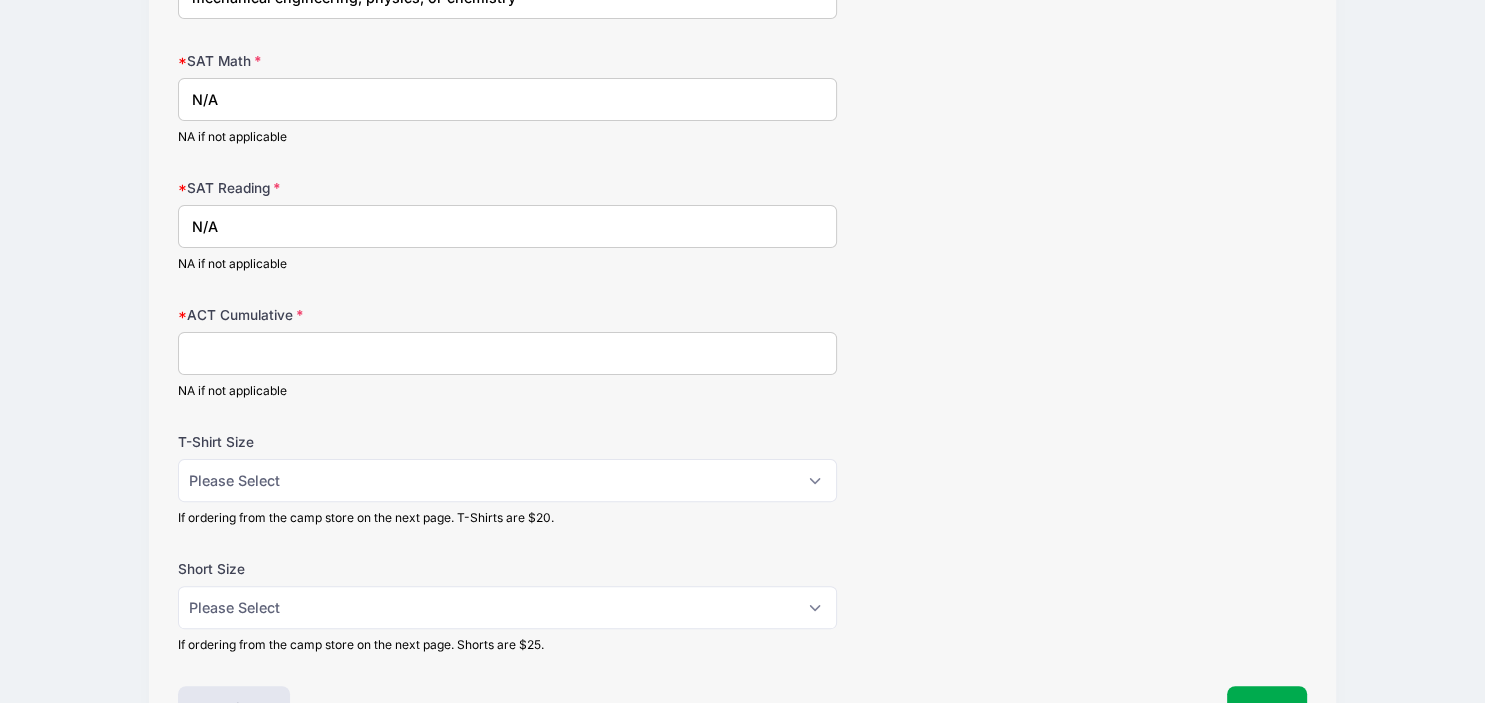 scroll, scrollTop: 428, scrollLeft: 0, axis: vertical 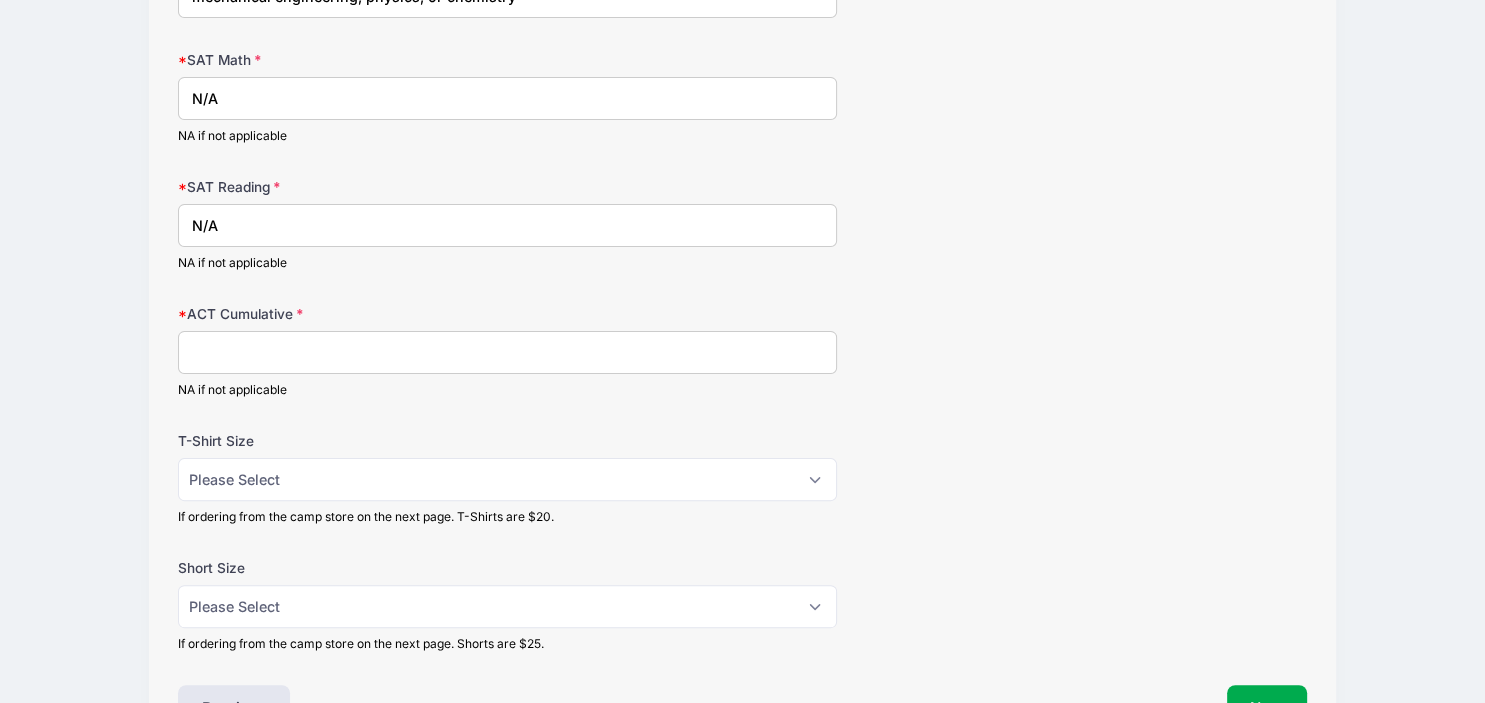 type on "N/A" 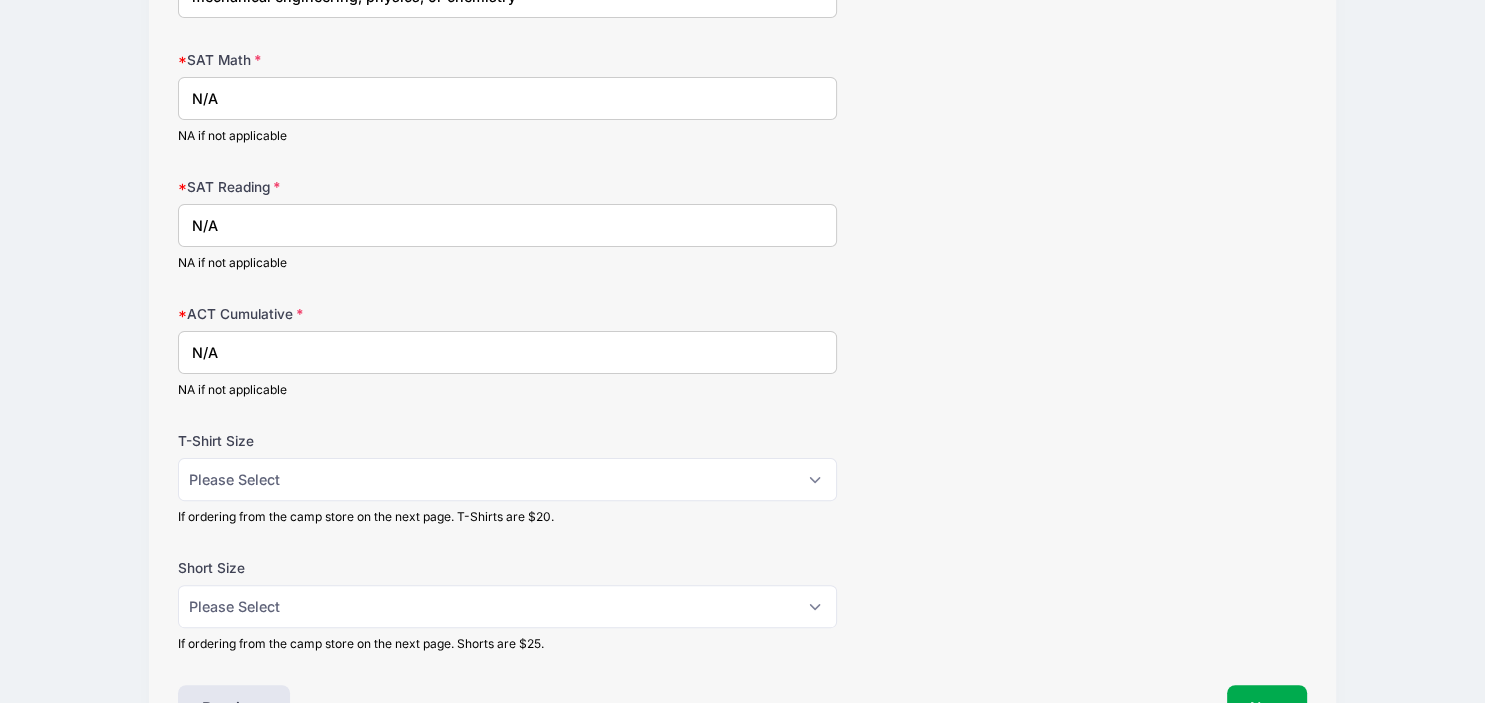 type on "N/A" 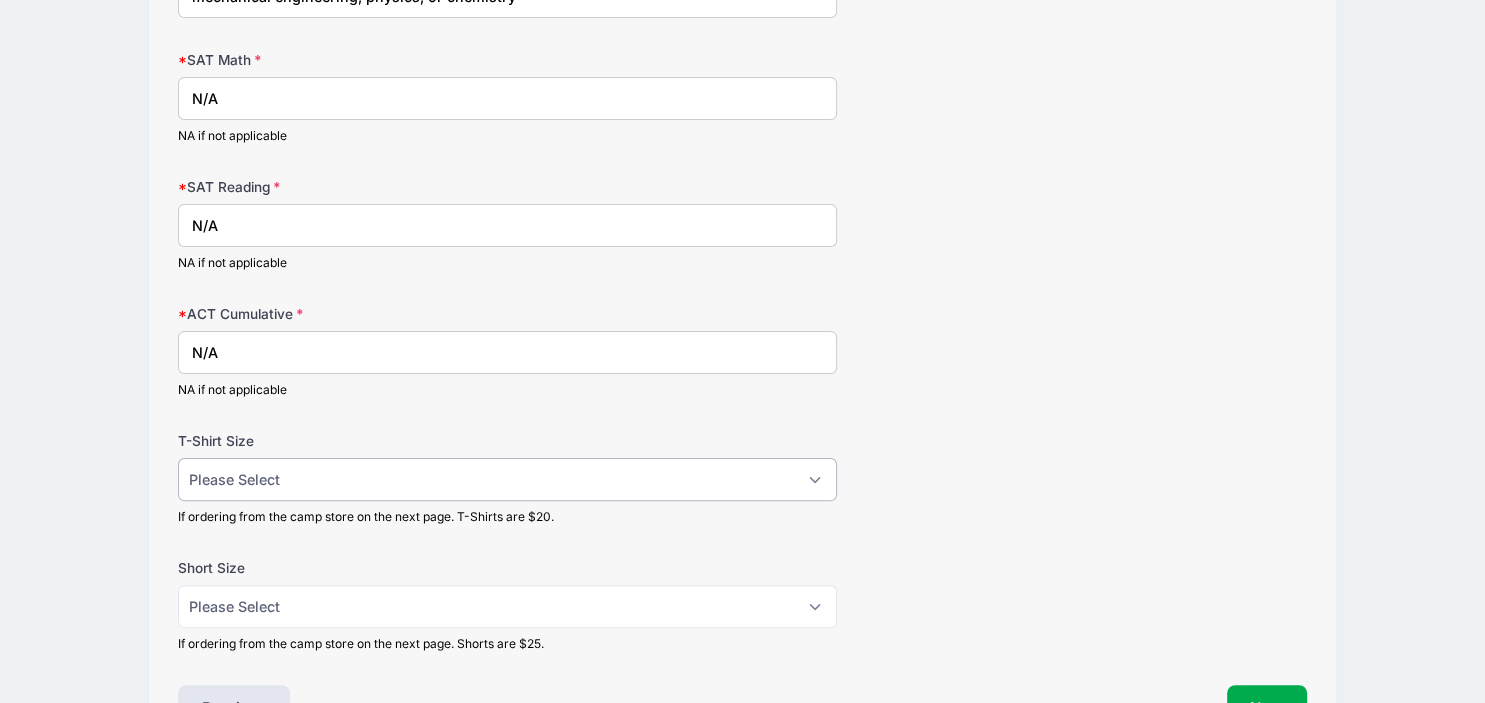click on "Please Select Adult Small
Adult Medium
Adult Large
Adult XL" at bounding box center (507, 479) 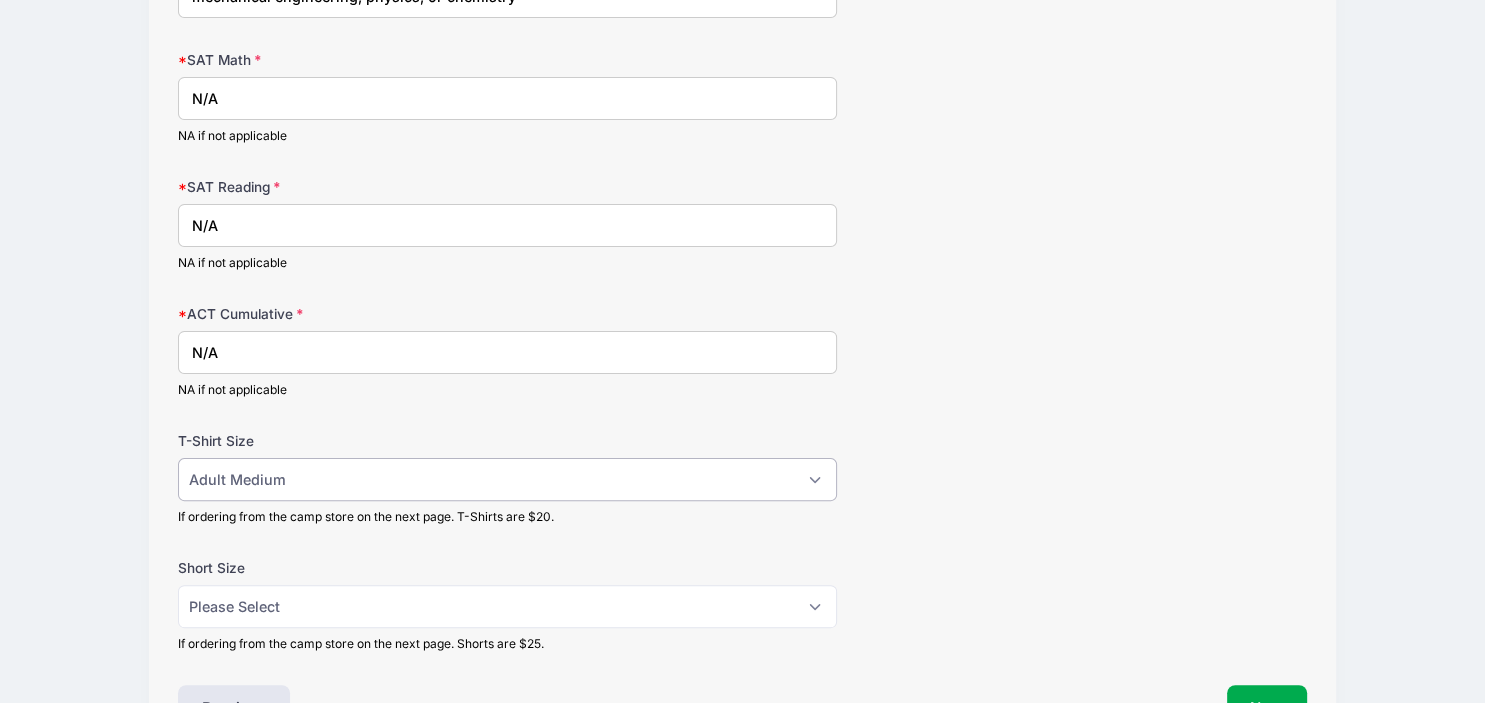 click on "Adult Medium" at bounding box center [0, 0] 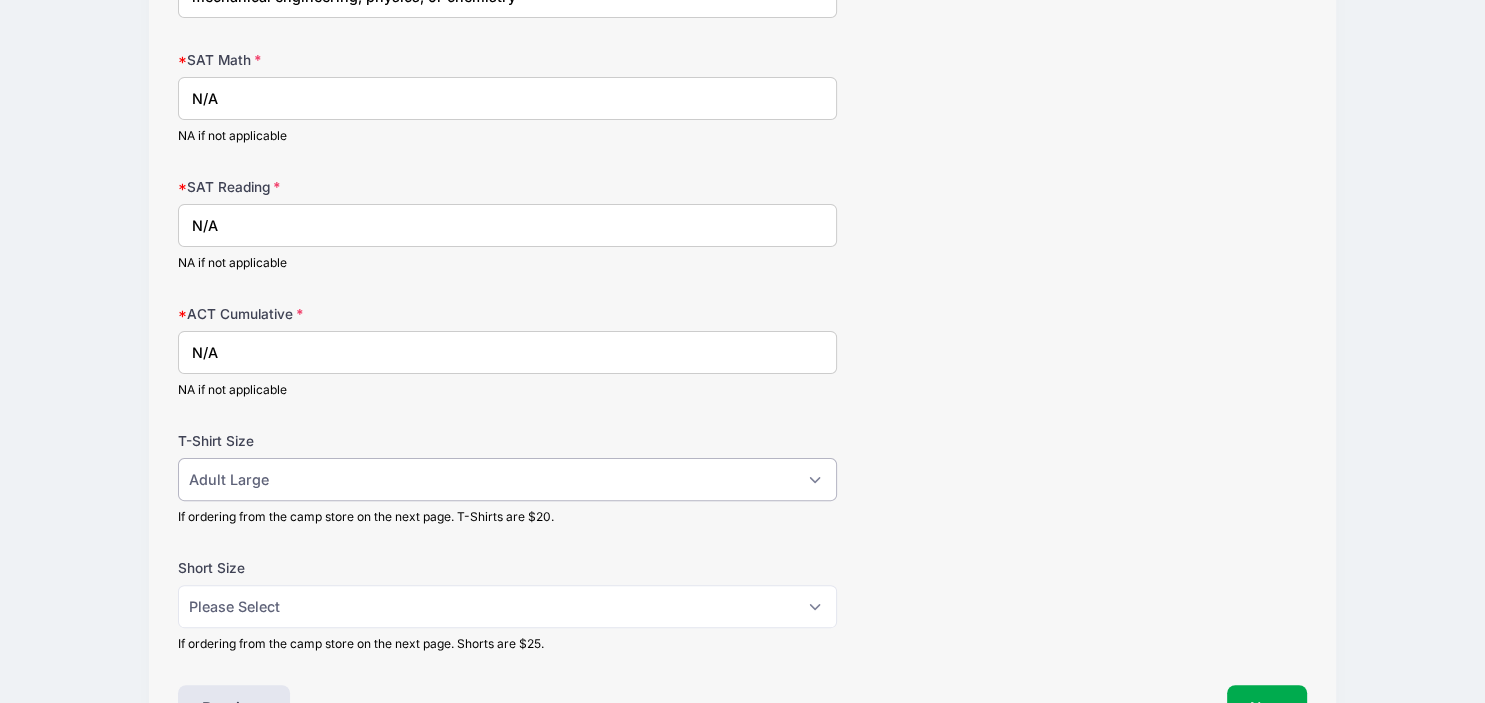 click on "Adult Large" at bounding box center [0, 0] 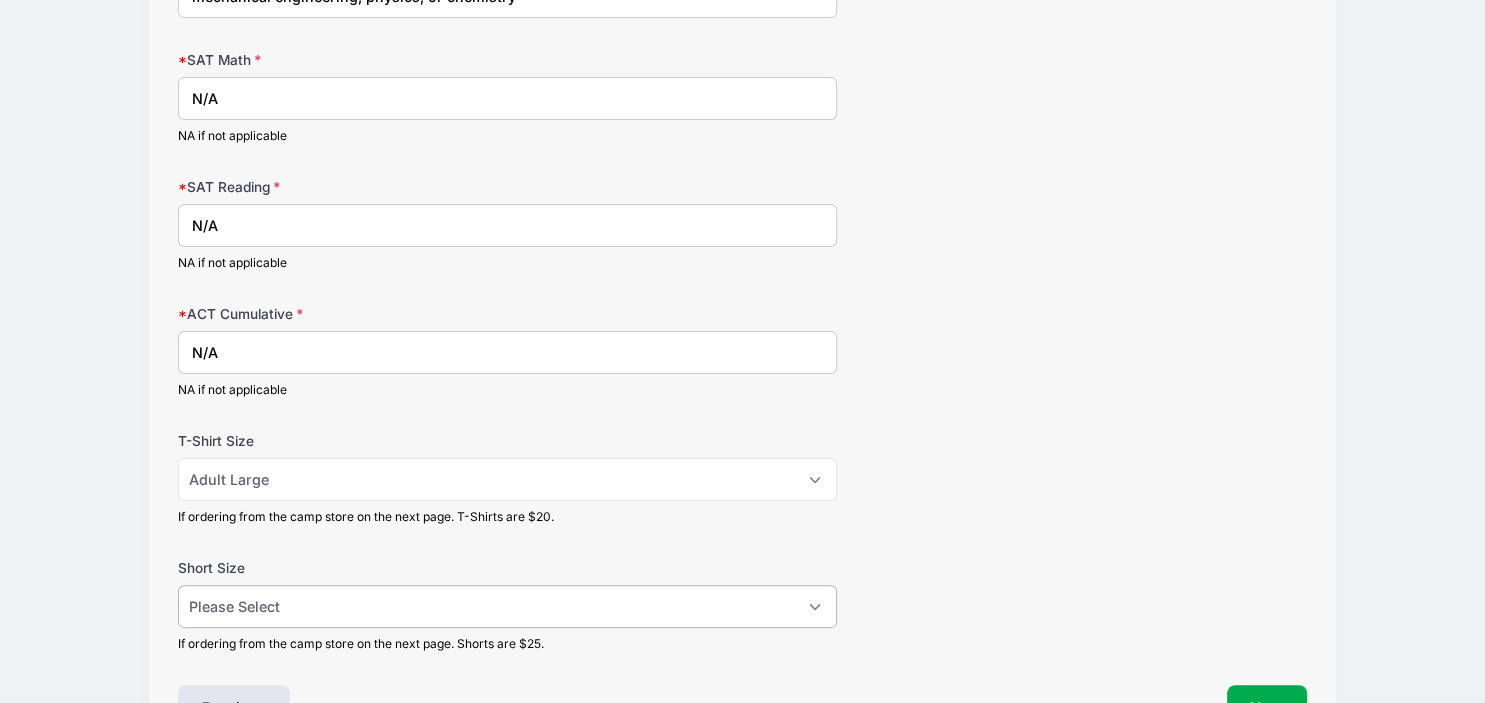 click on "Please Select Adult Small
Adult Medium
Adult Large
Adult XL" at bounding box center (507, 606) 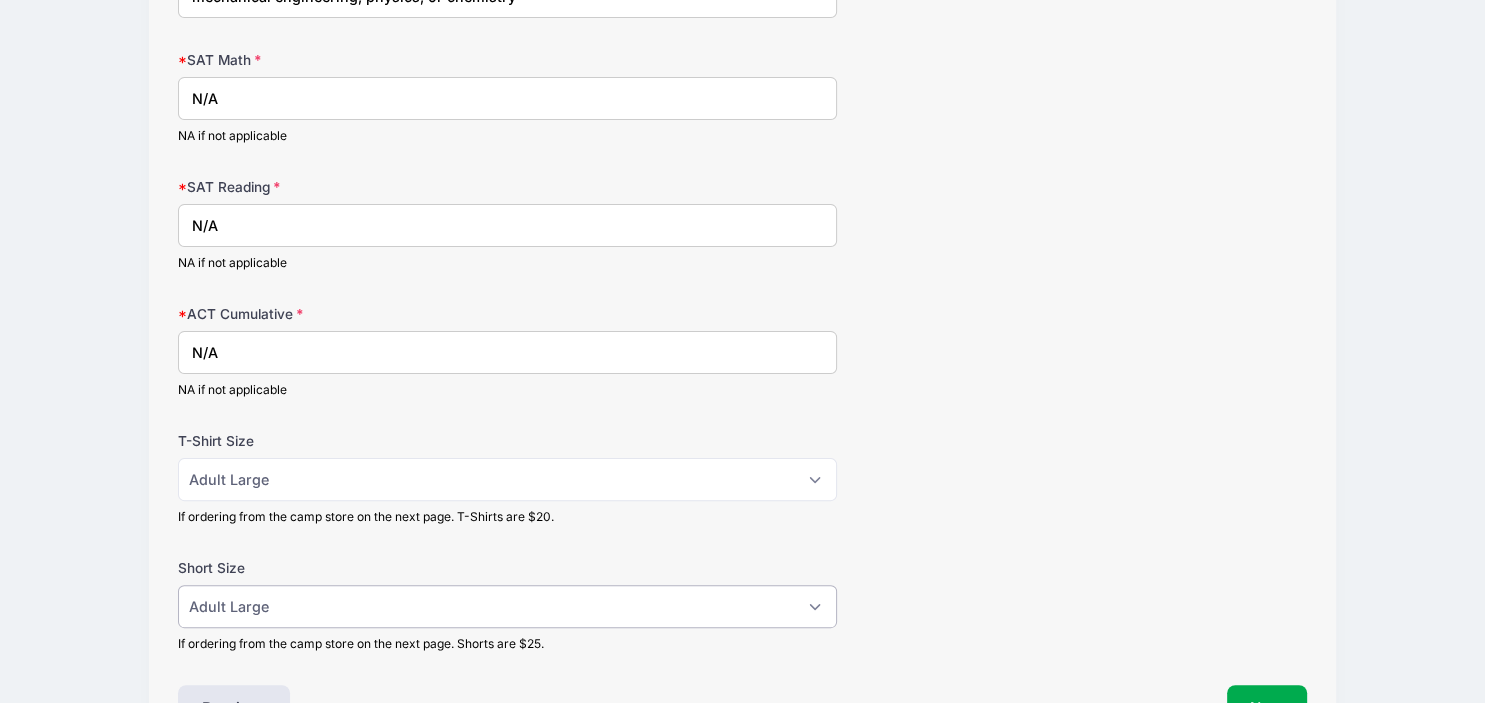 click on "Adult Large" at bounding box center (0, 0) 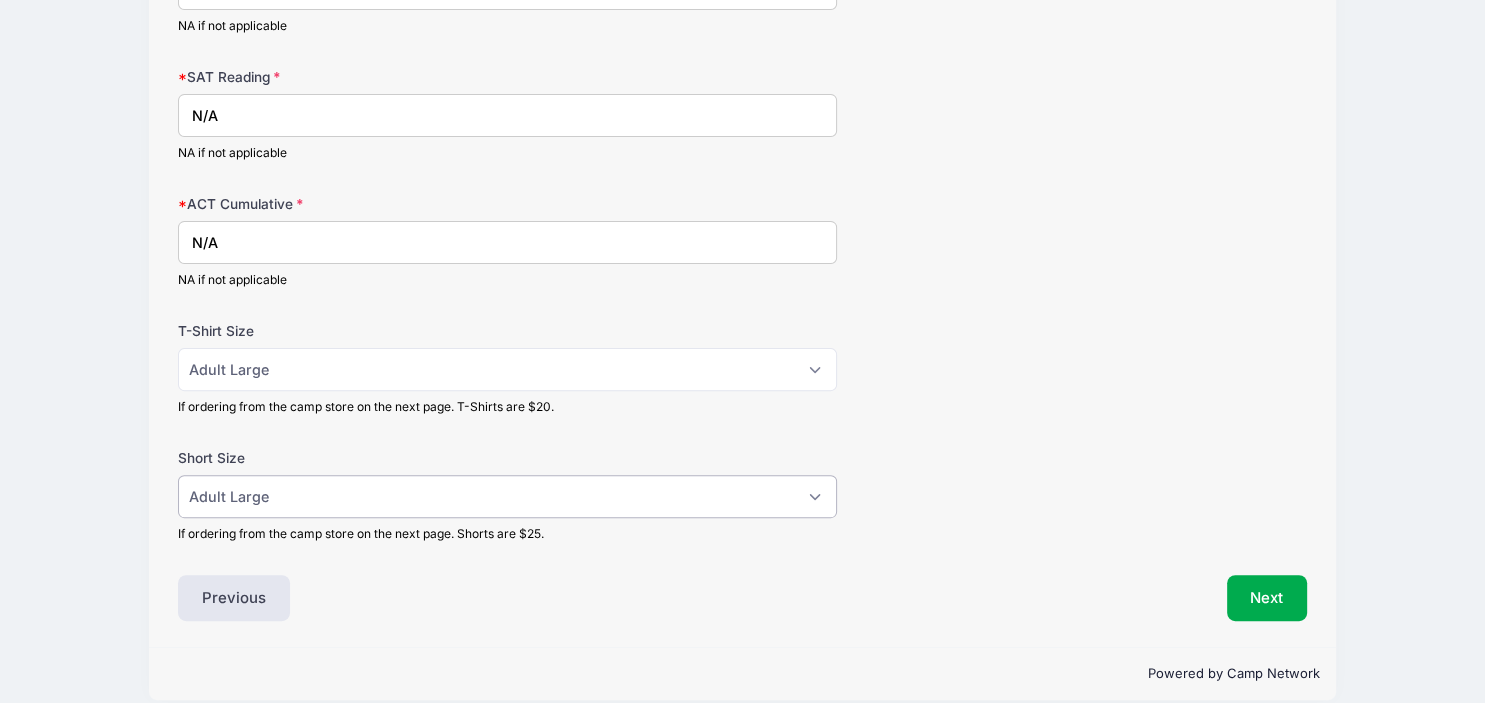 scroll, scrollTop: 556, scrollLeft: 0, axis: vertical 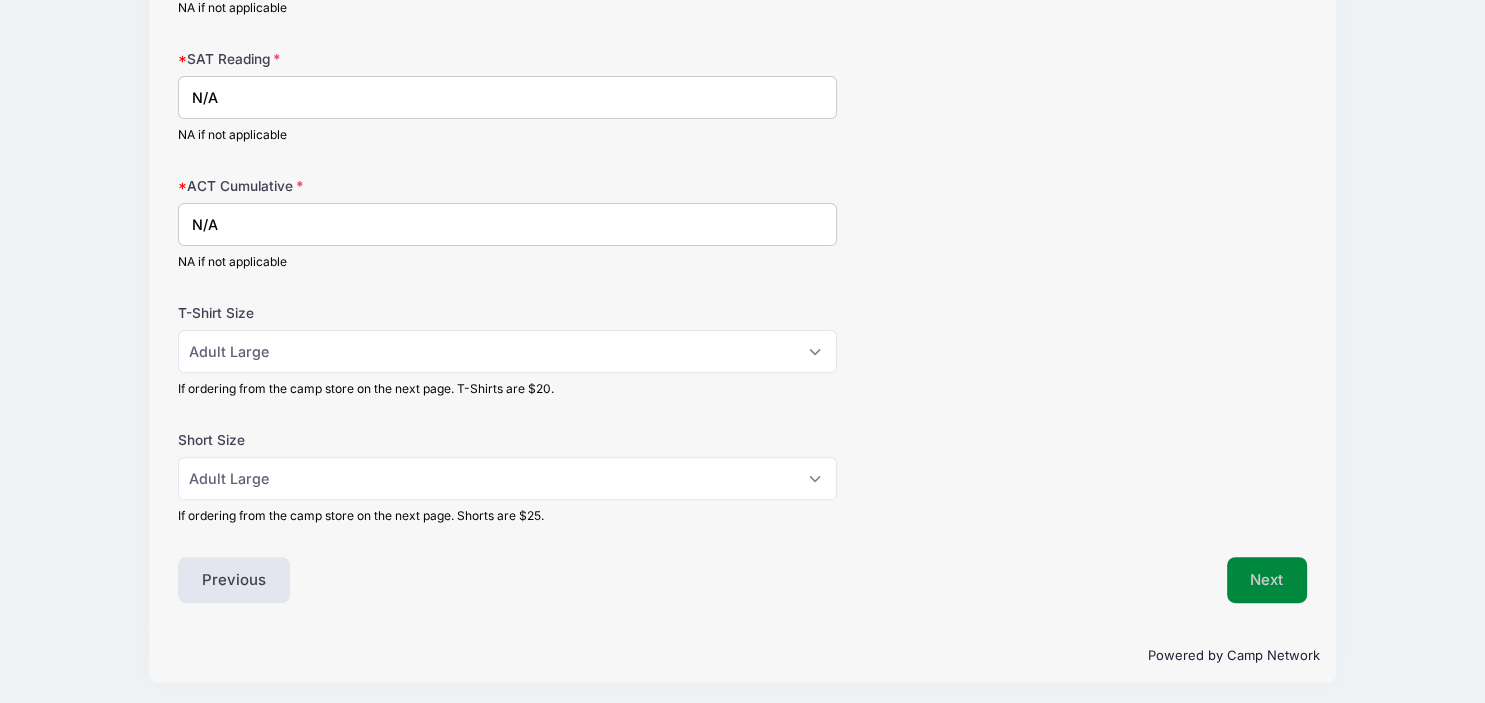 click on "Next" at bounding box center (1267, 580) 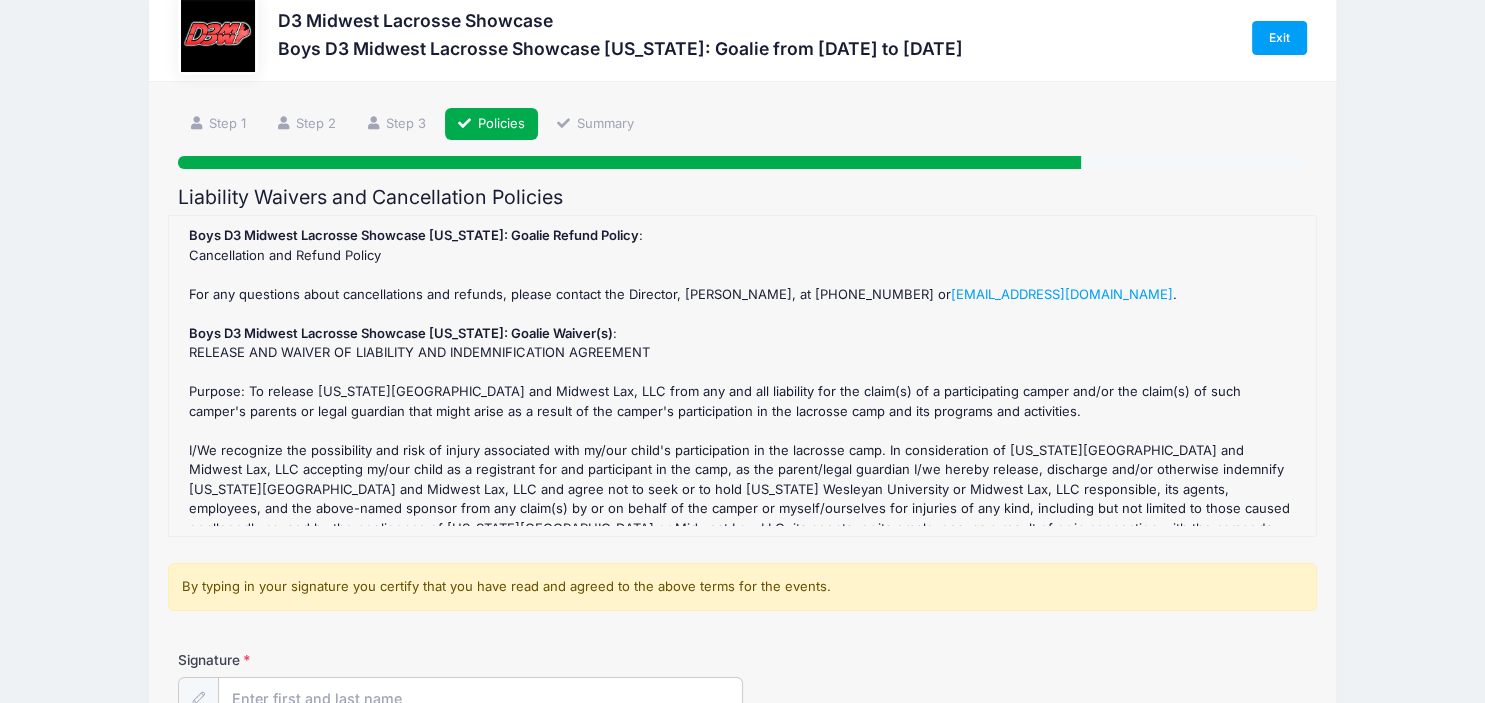 scroll, scrollTop: 0, scrollLeft: 0, axis: both 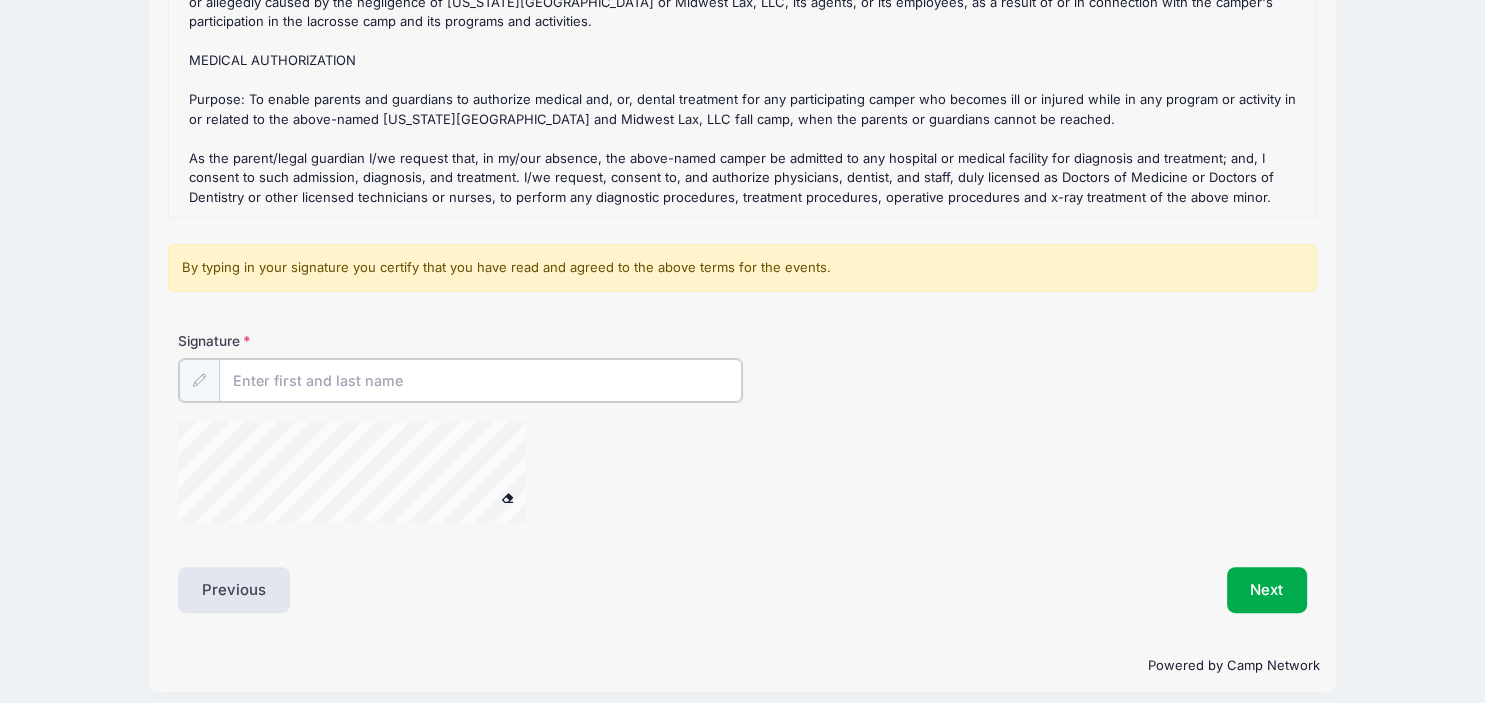 click on "Signature" at bounding box center [480, 380] 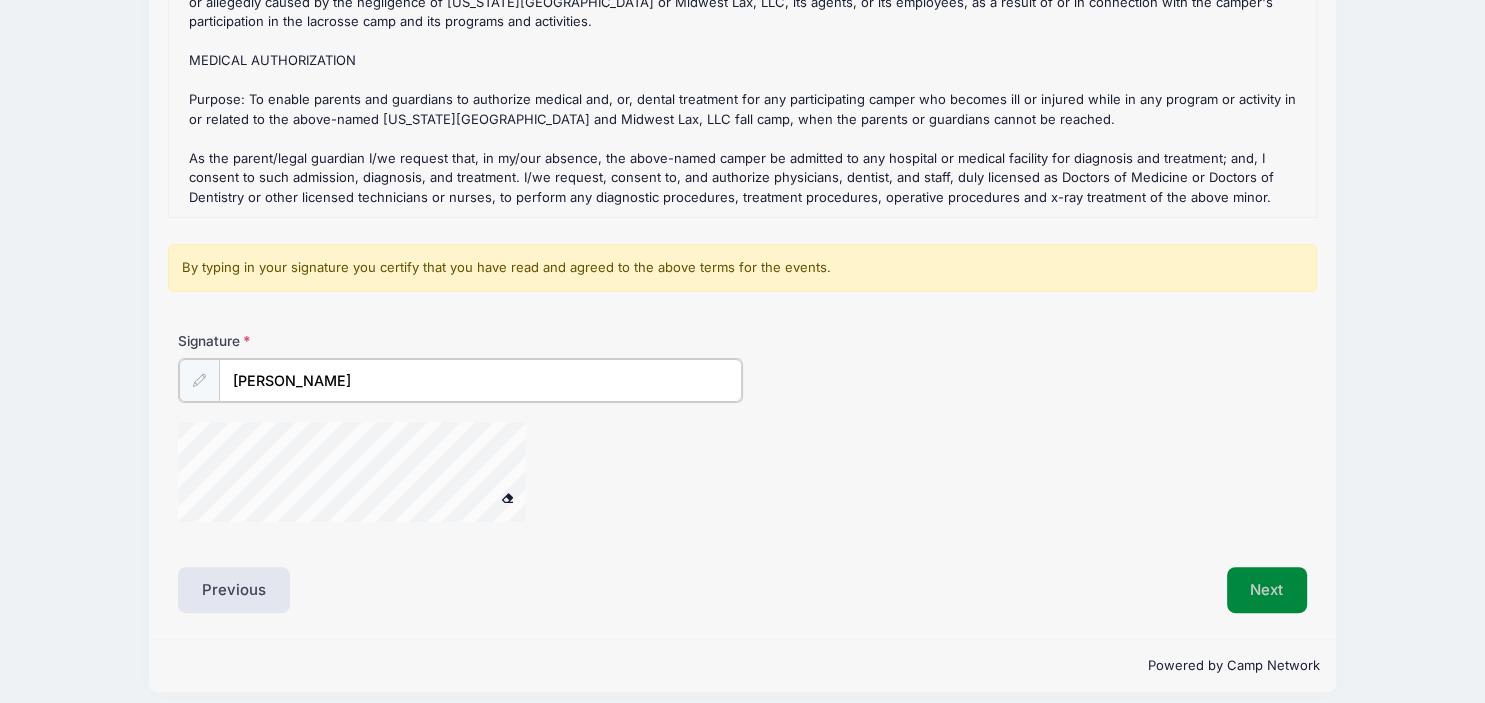 type on "[PERSON_NAME]" 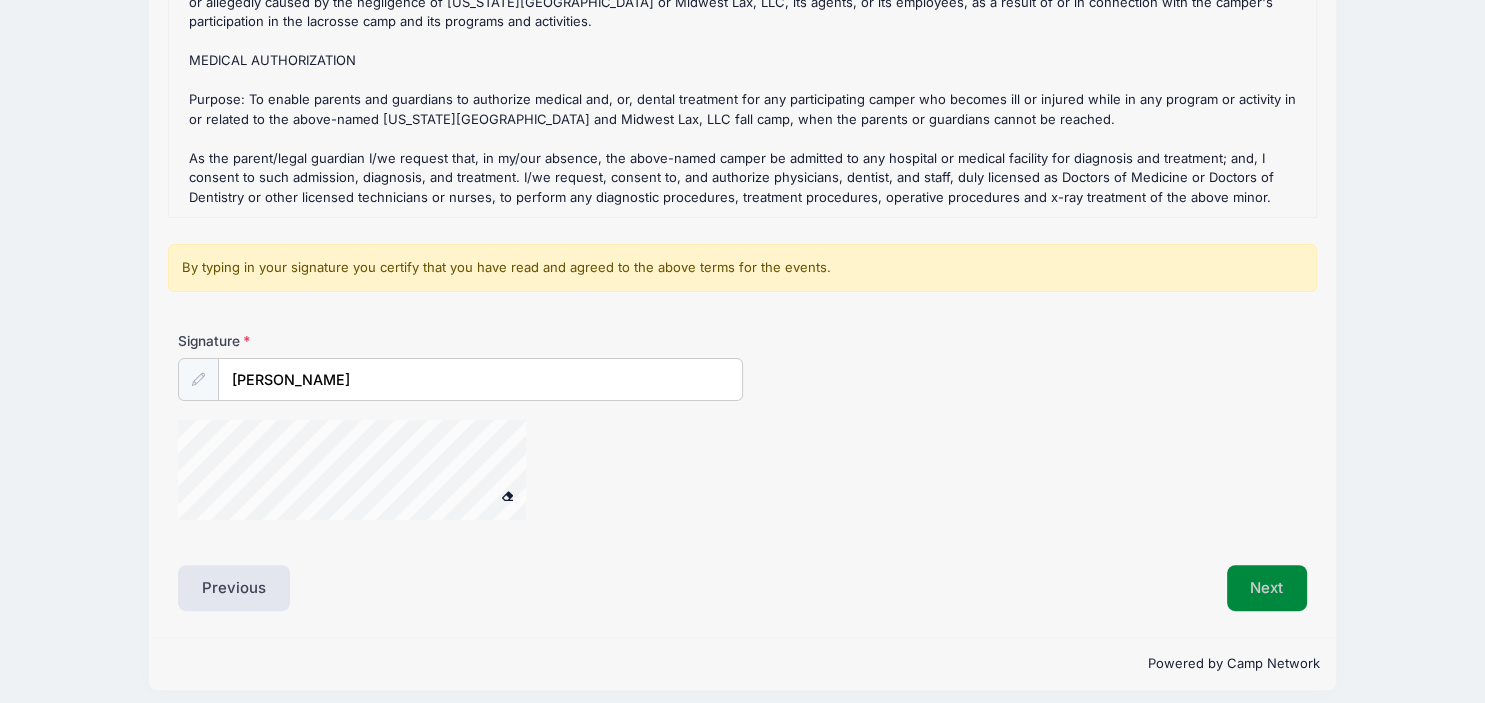click on "Next" at bounding box center [1267, 588] 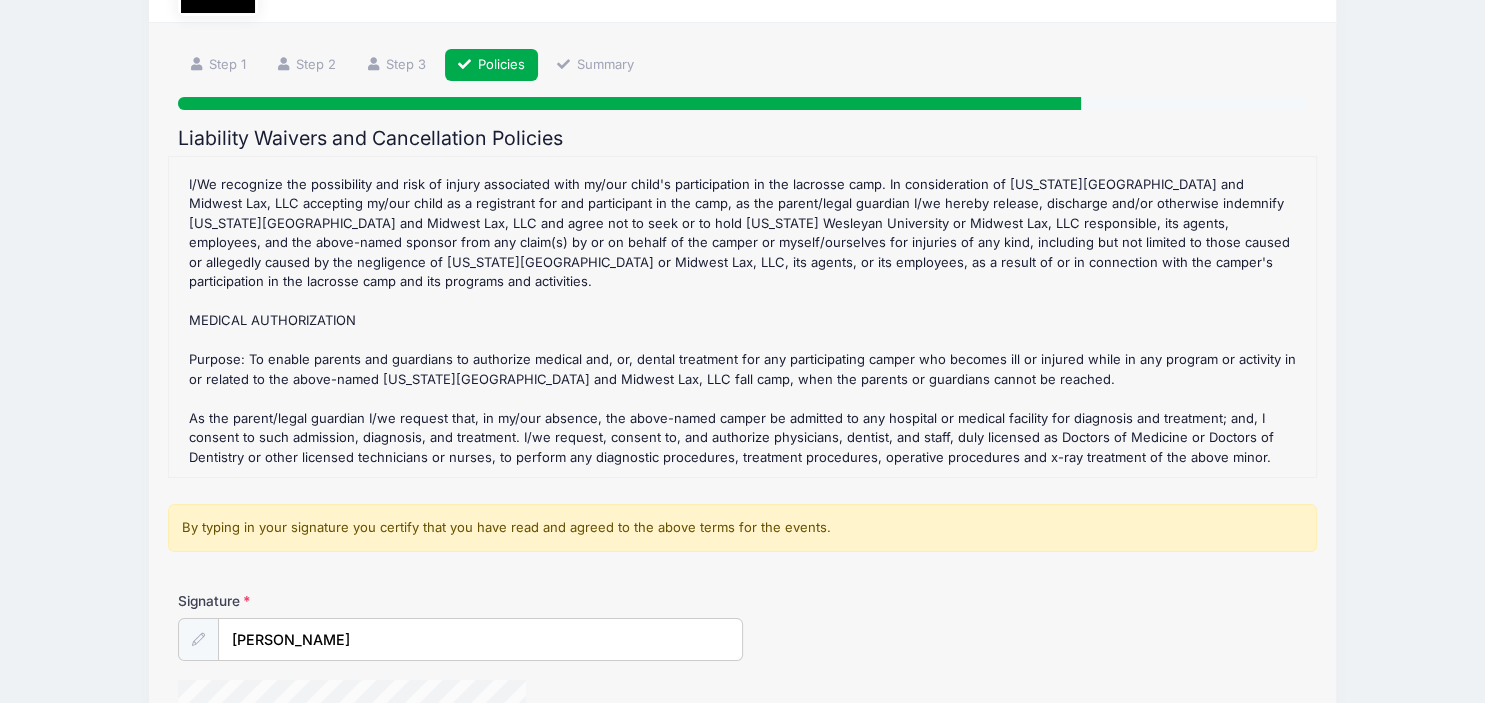 scroll, scrollTop: 105, scrollLeft: 0, axis: vertical 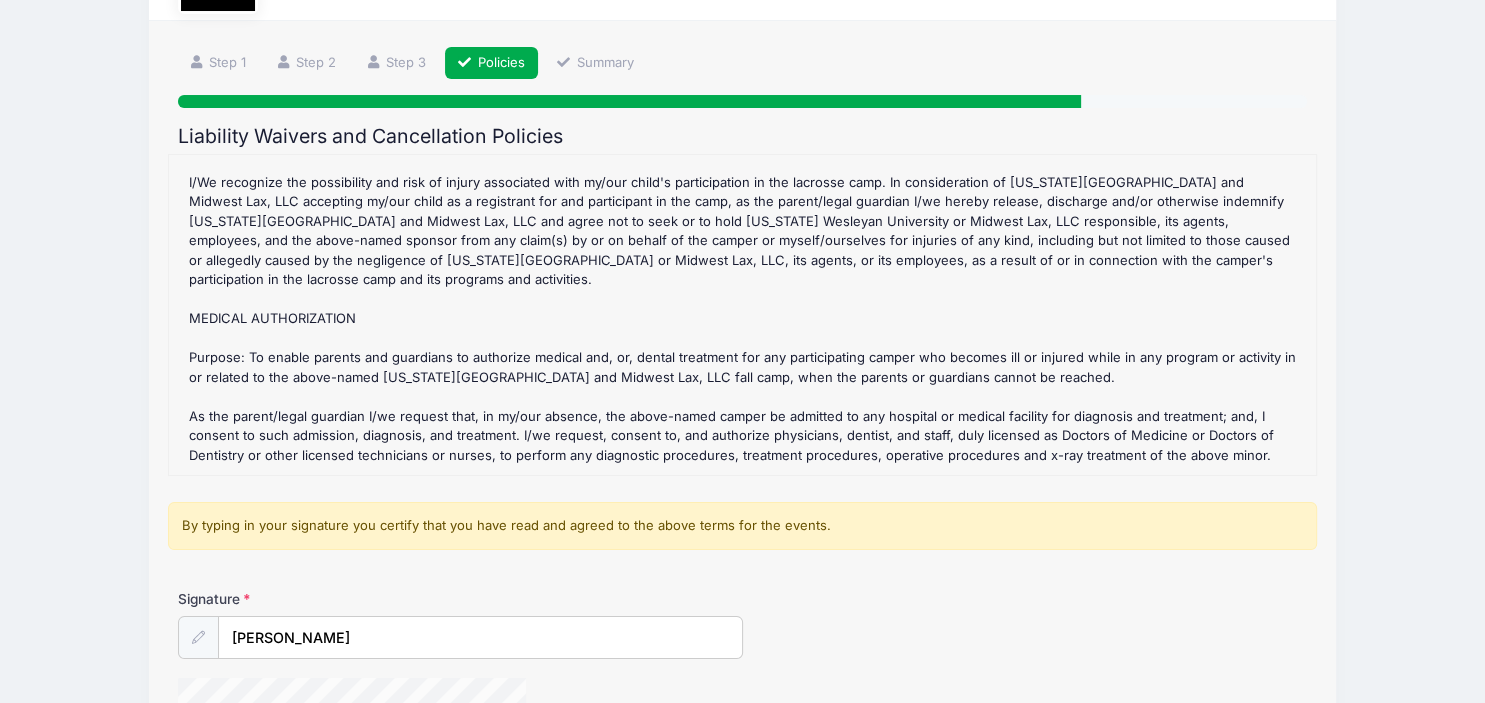 drag, startPoint x: 1301, startPoint y: 315, endPoint x: 1290, endPoint y: 246, distance: 69.87131 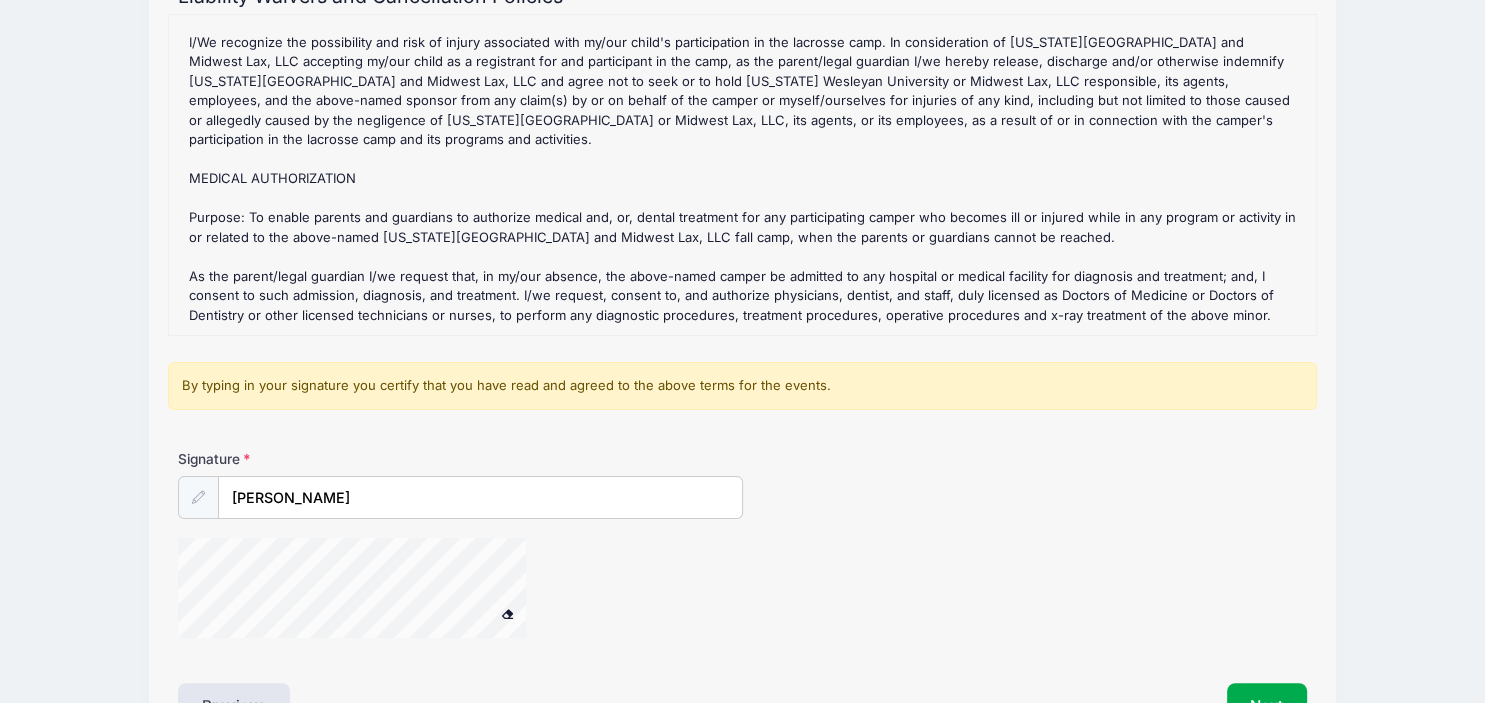 scroll, scrollTop: 372, scrollLeft: 0, axis: vertical 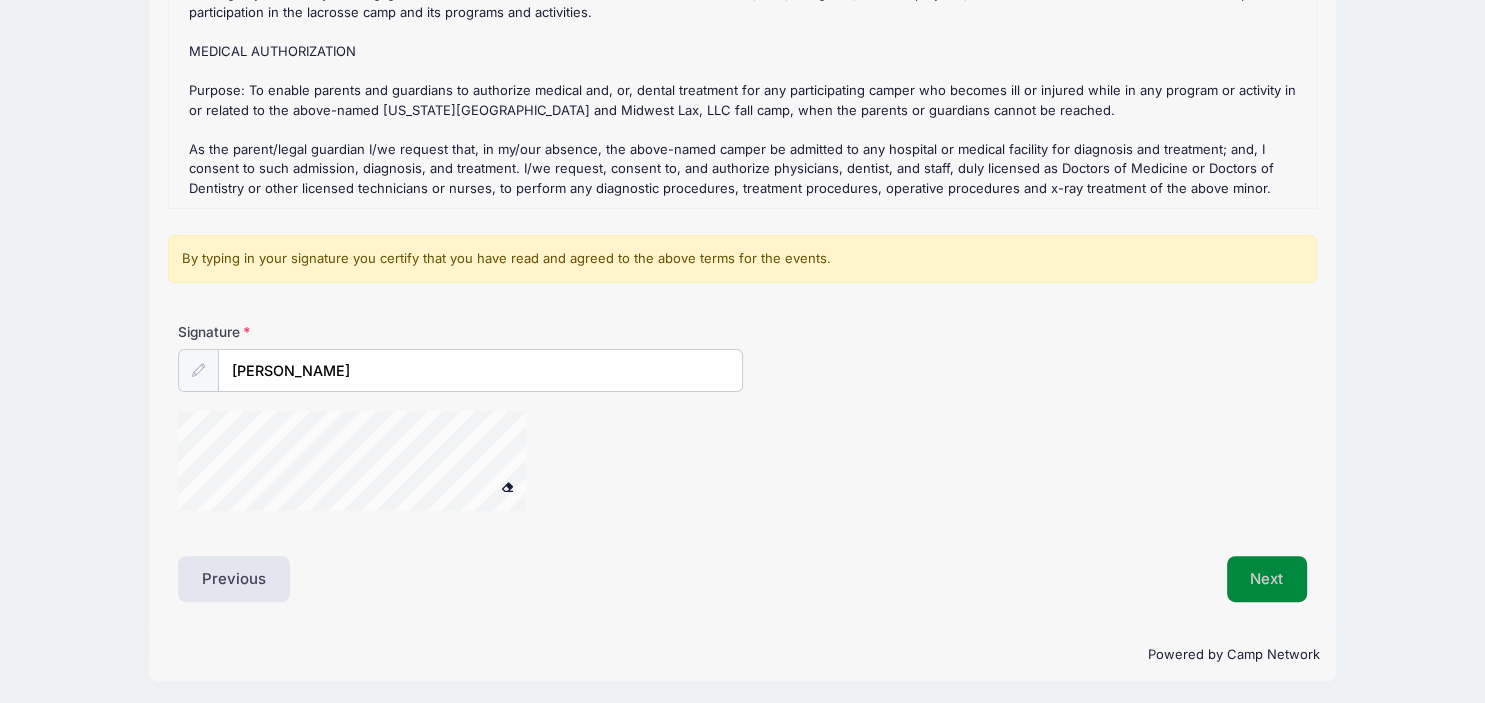 click on "Next" at bounding box center (1267, 579) 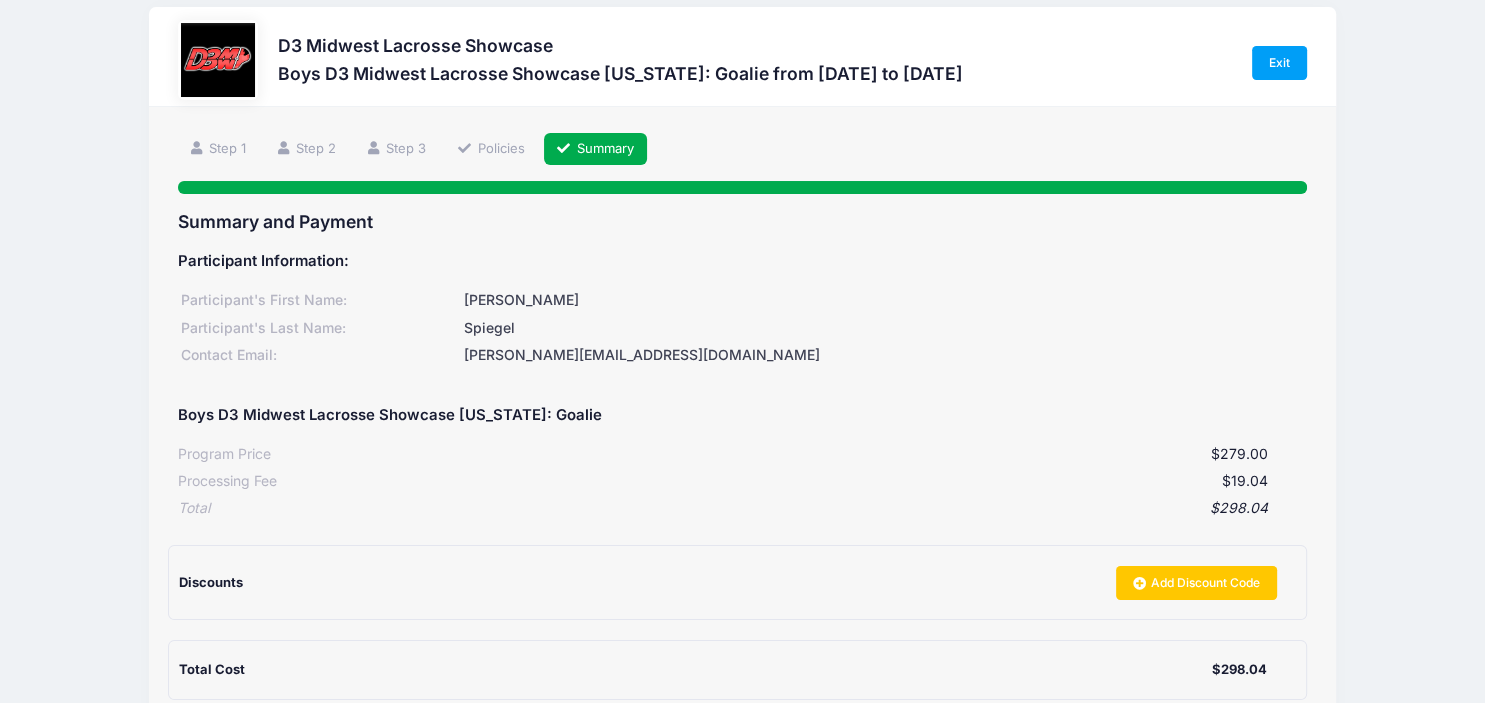 scroll, scrollTop: 0, scrollLeft: 0, axis: both 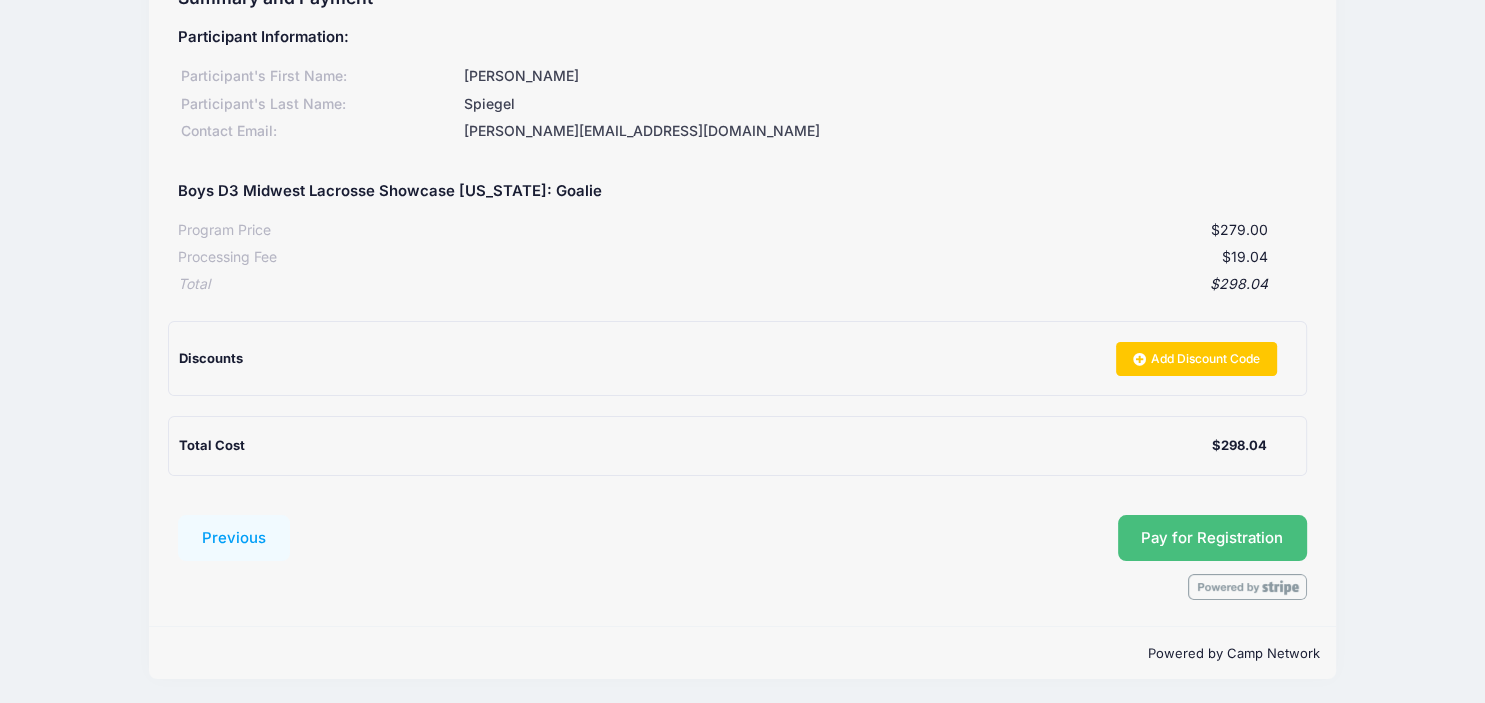 click on "Pay for Registration" at bounding box center [1212, 538] 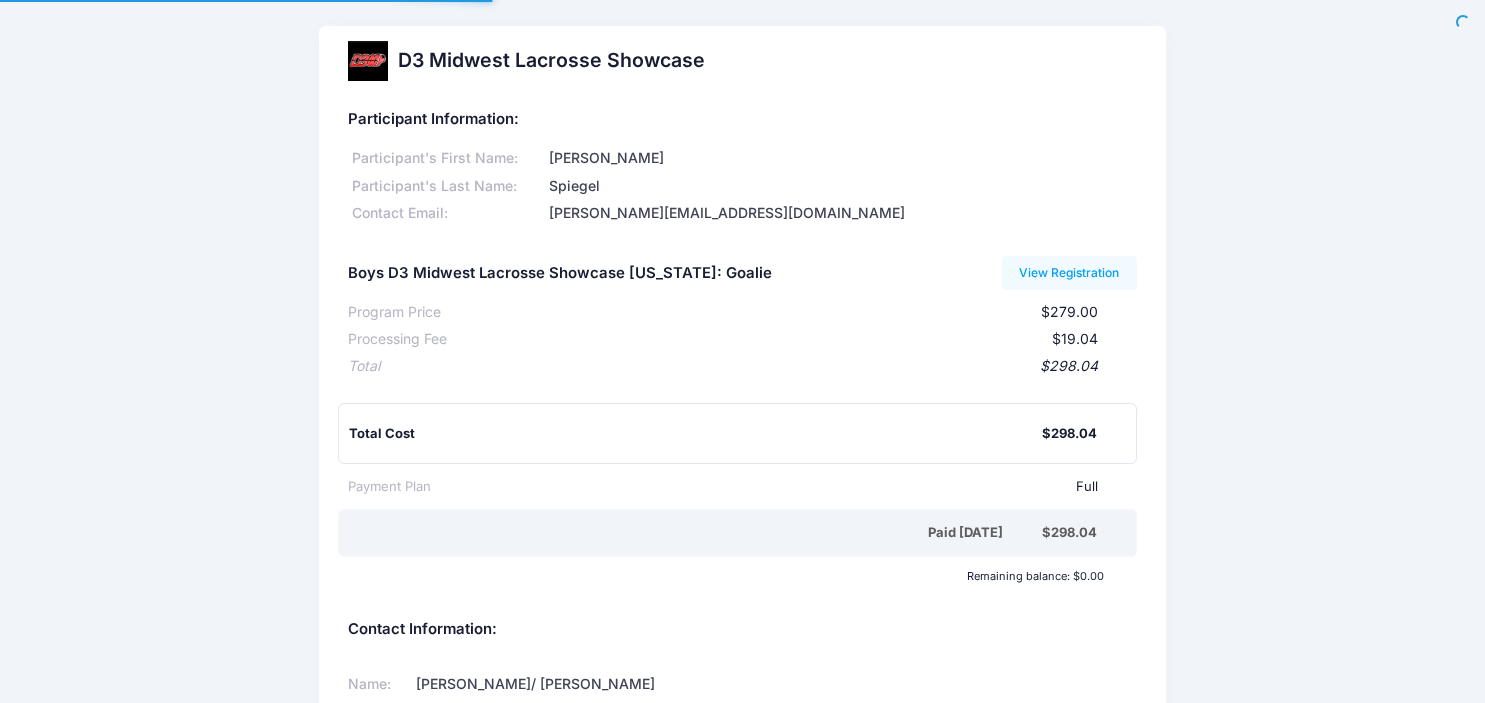 scroll, scrollTop: 0, scrollLeft: 0, axis: both 